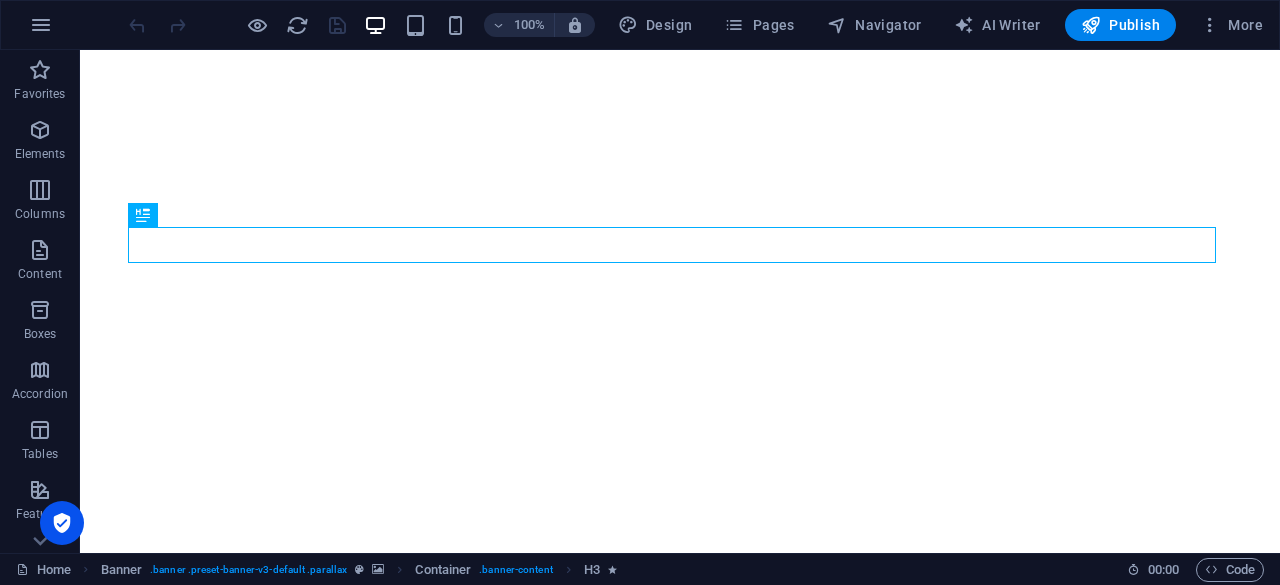 scroll, scrollTop: 0, scrollLeft: 0, axis: both 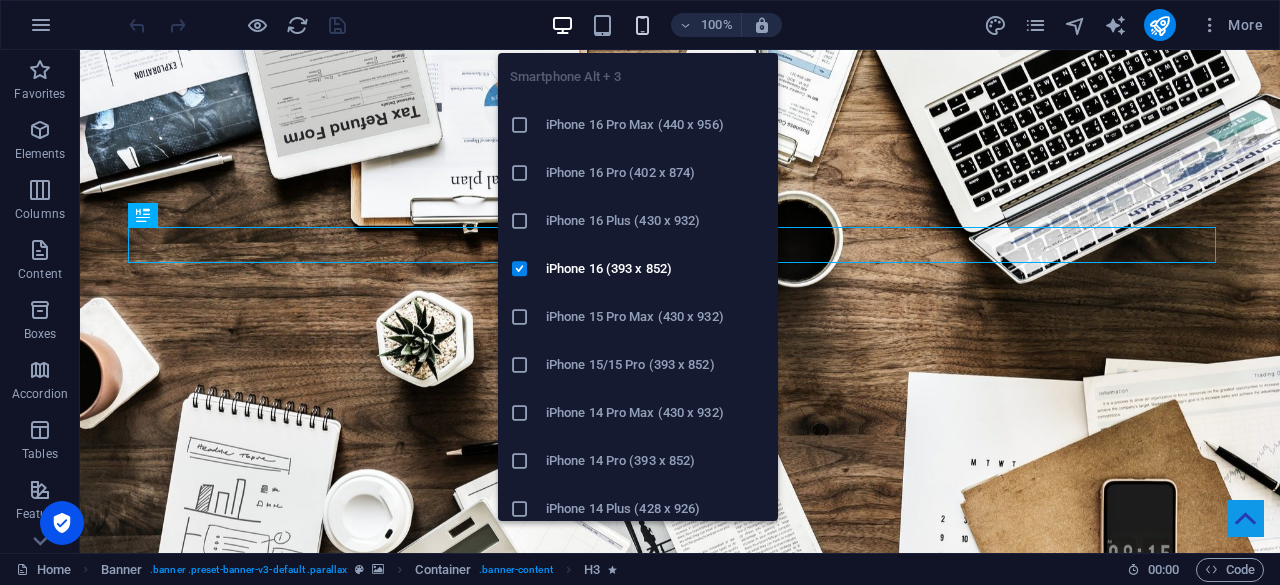 click at bounding box center [642, 25] 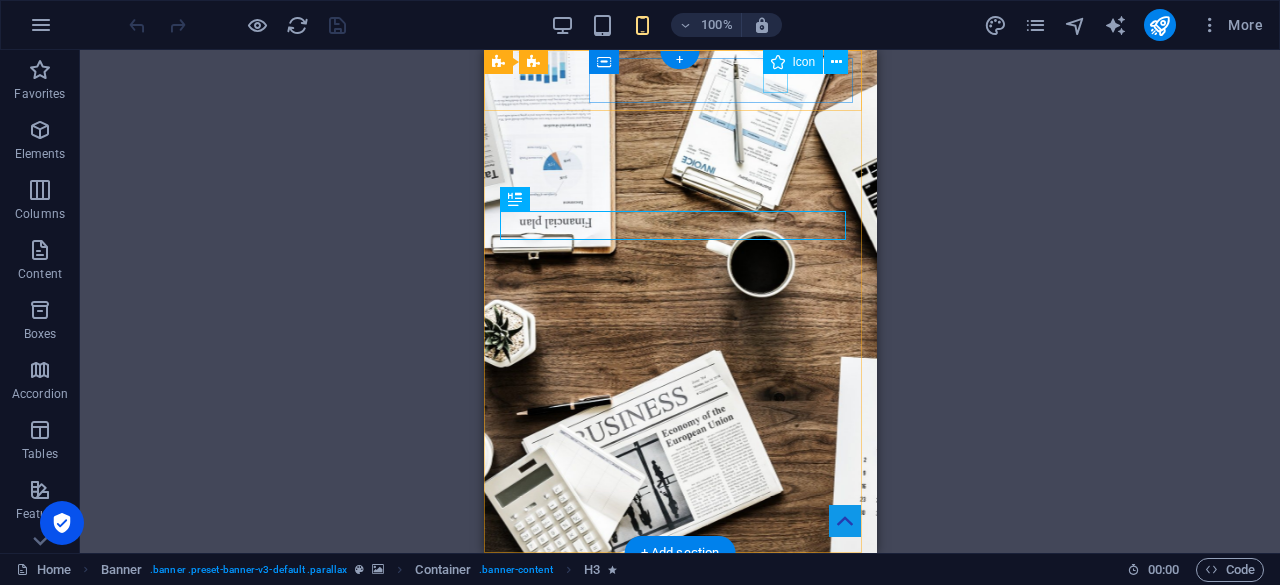 click at bounding box center [671, 646] 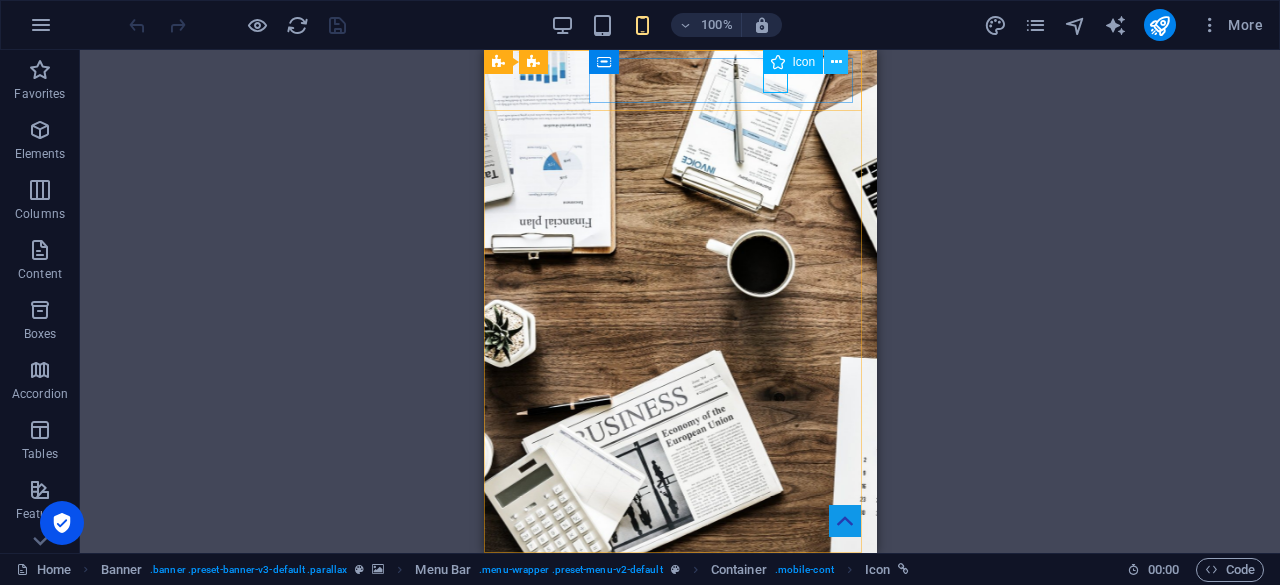 click at bounding box center [836, 62] 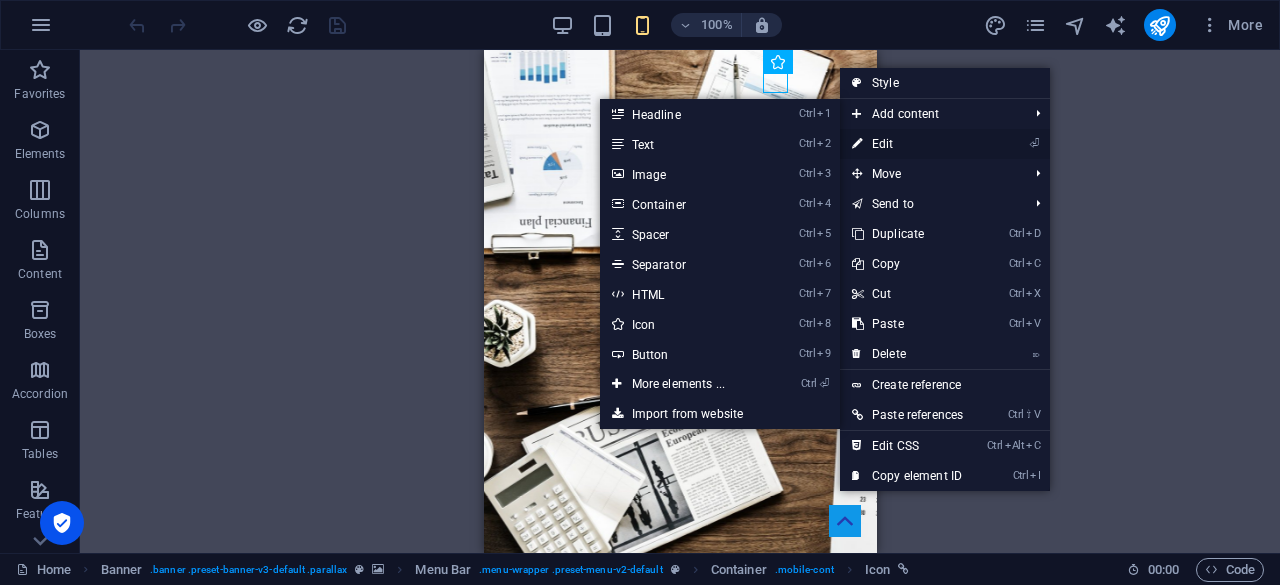click on "⏎  Edit" at bounding box center (907, 144) 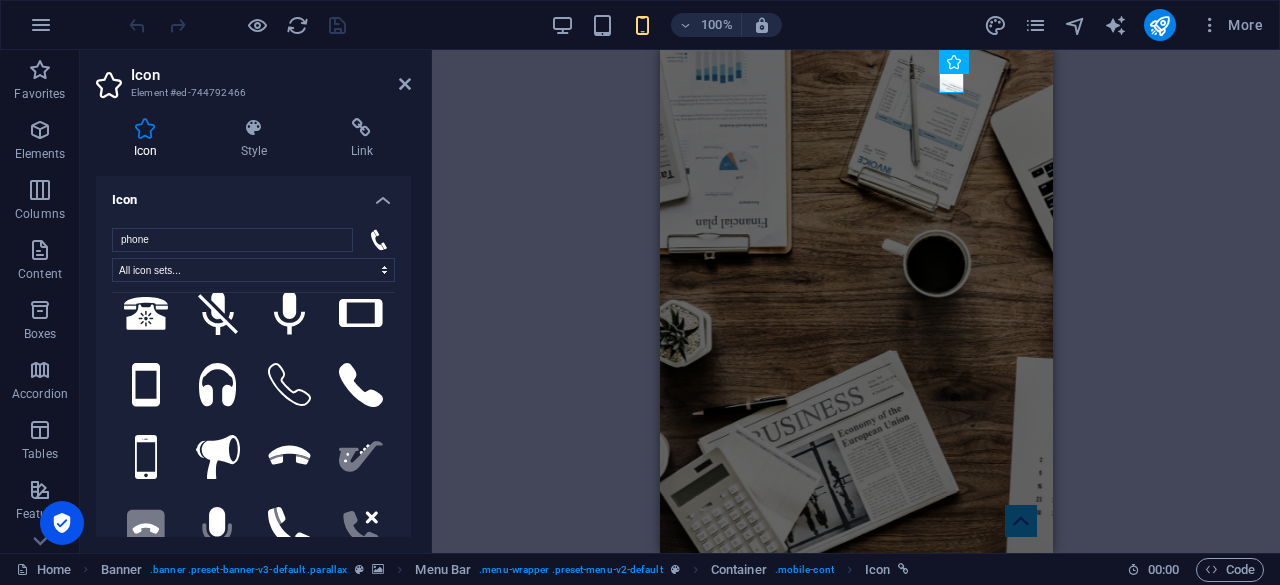 scroll, scrollTop: 390, scrollLeft: 0, axis: vertical 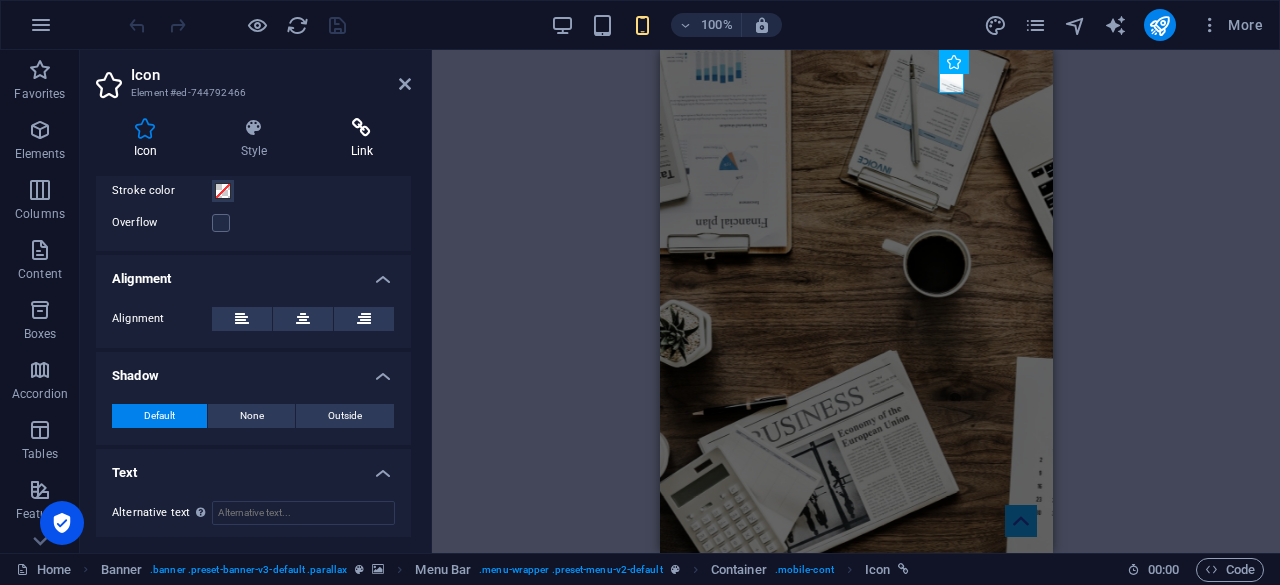 click on "Link" at bounding box center [362, 139] 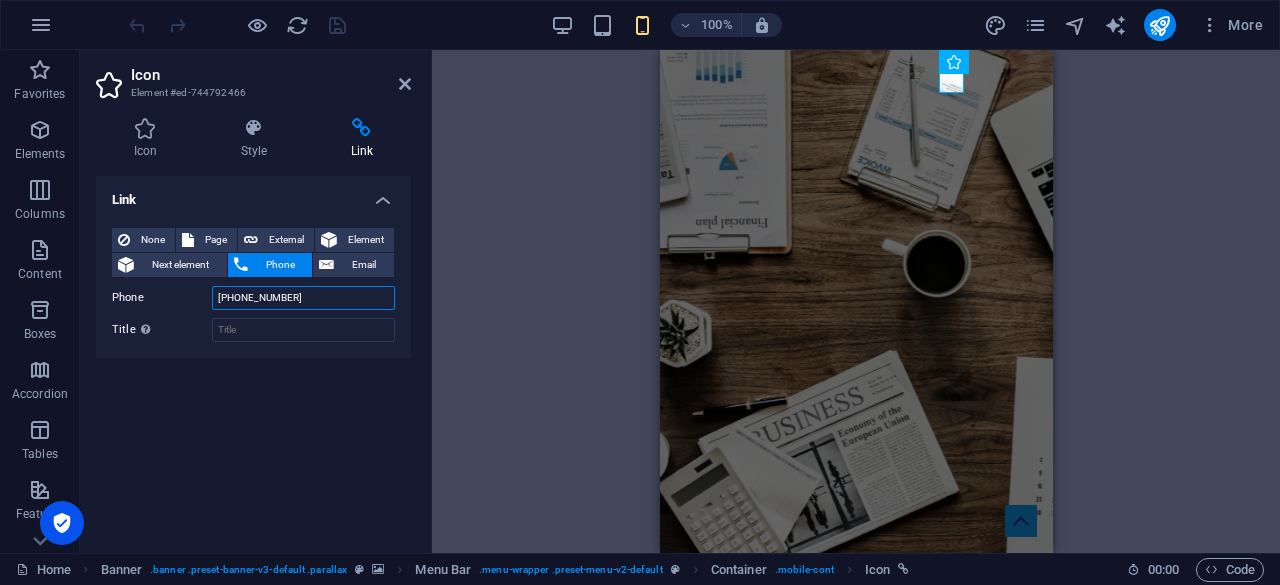 click on "[PHONE_NUMBER]" at bounding box center (303, 298) 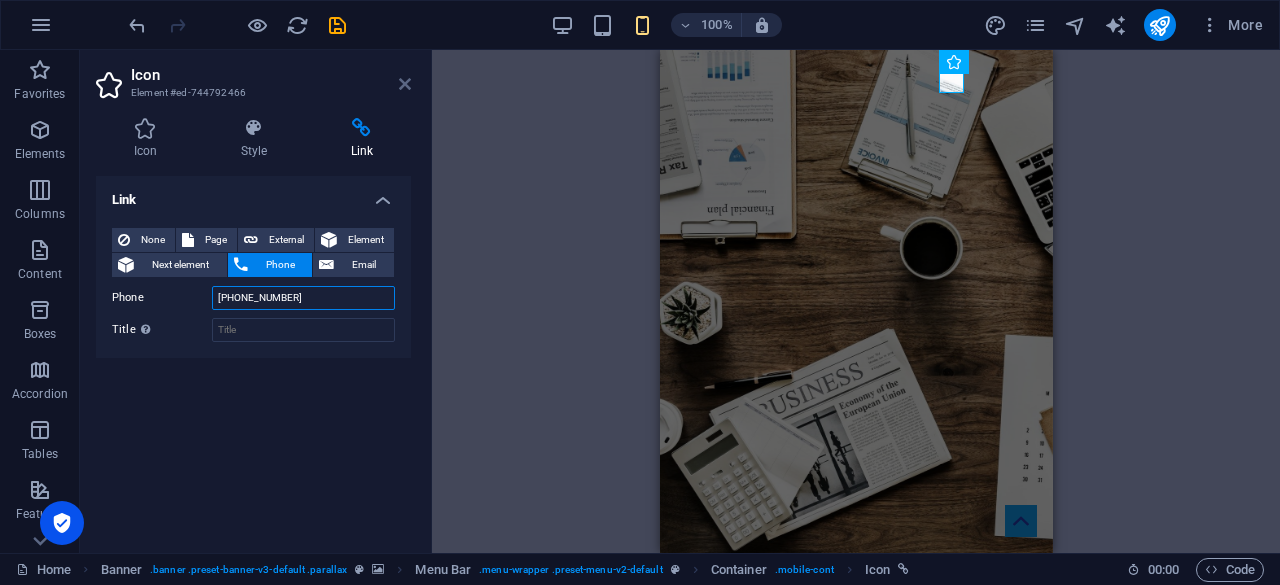 type on "[PHONE_NUMBER]" 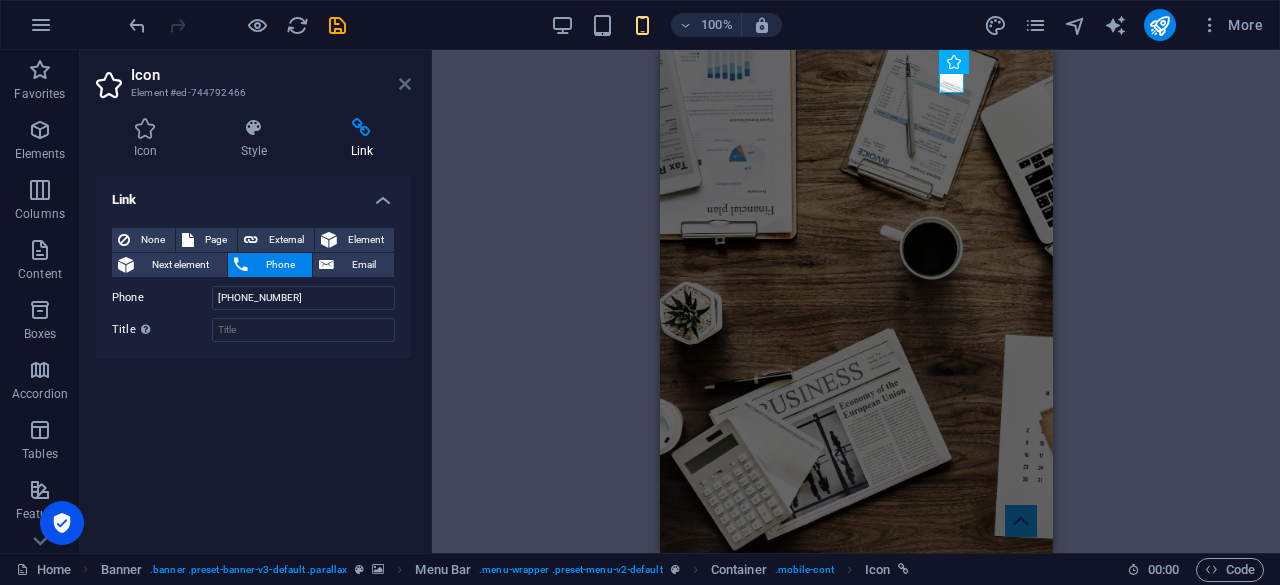 click at bounding box center [405, 84] 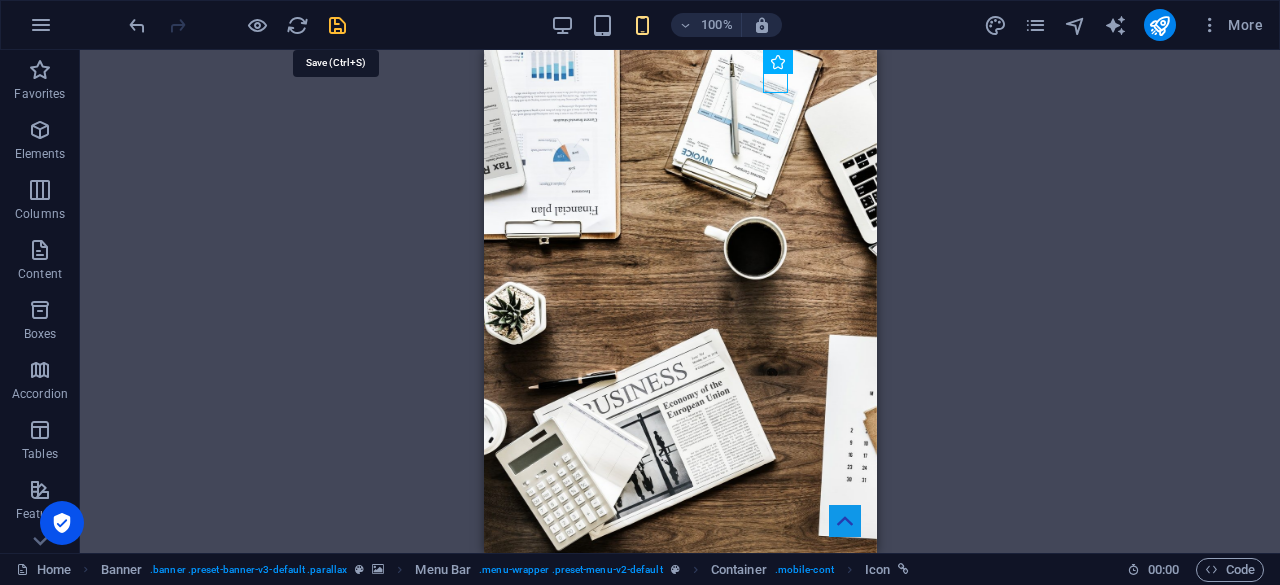 click at bounding box center (337, 25) 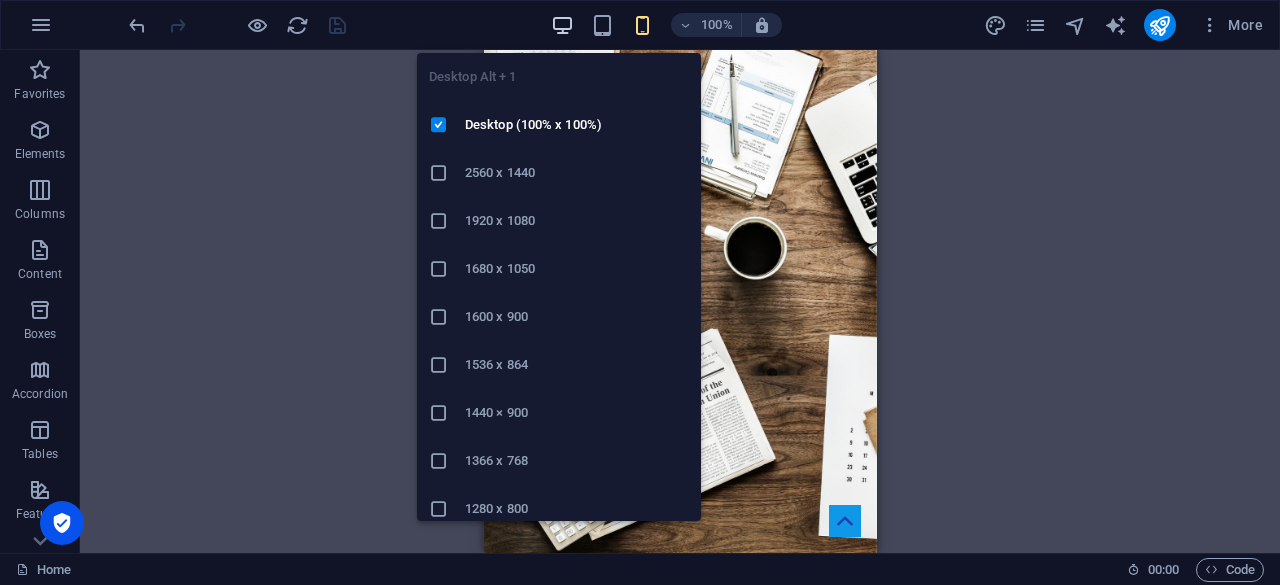 click at bounding box center (562, 25) 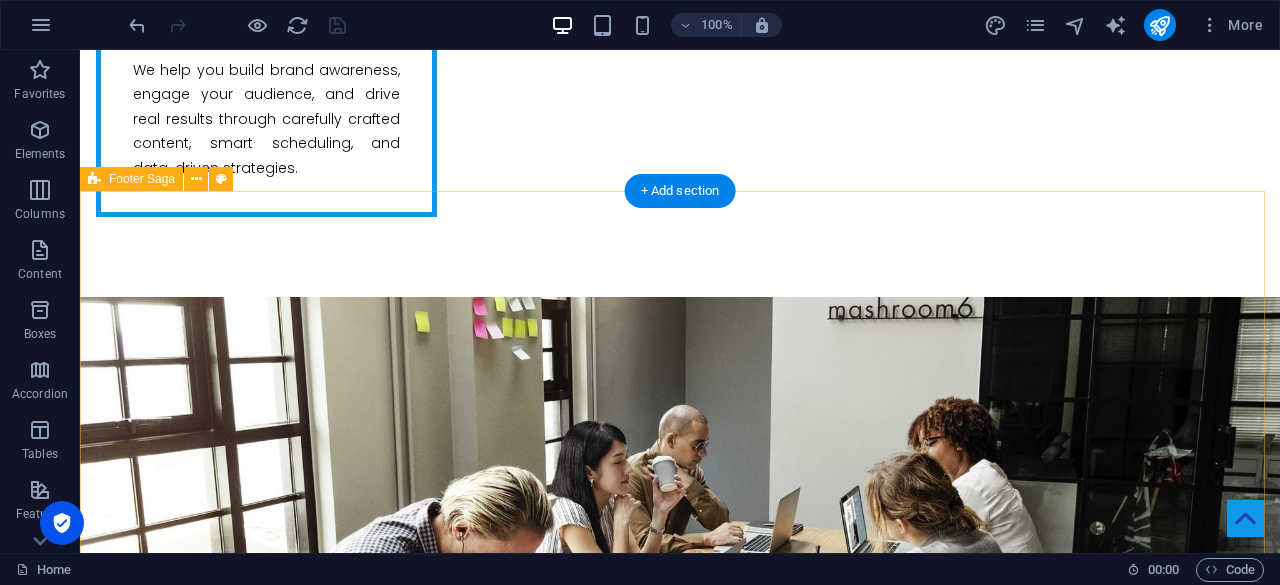 scroll, scrollTop: 4507, scrollLeft: 0, axis: vertical 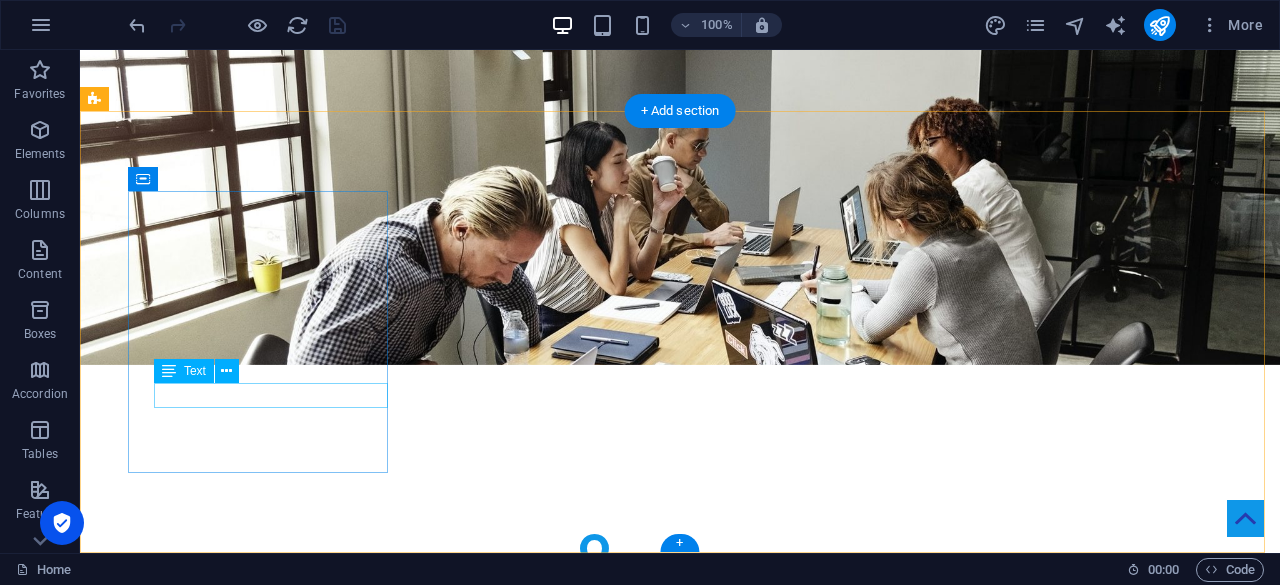 click on "[PHONE_NUMBER]" at bounding box center (226, 4655) 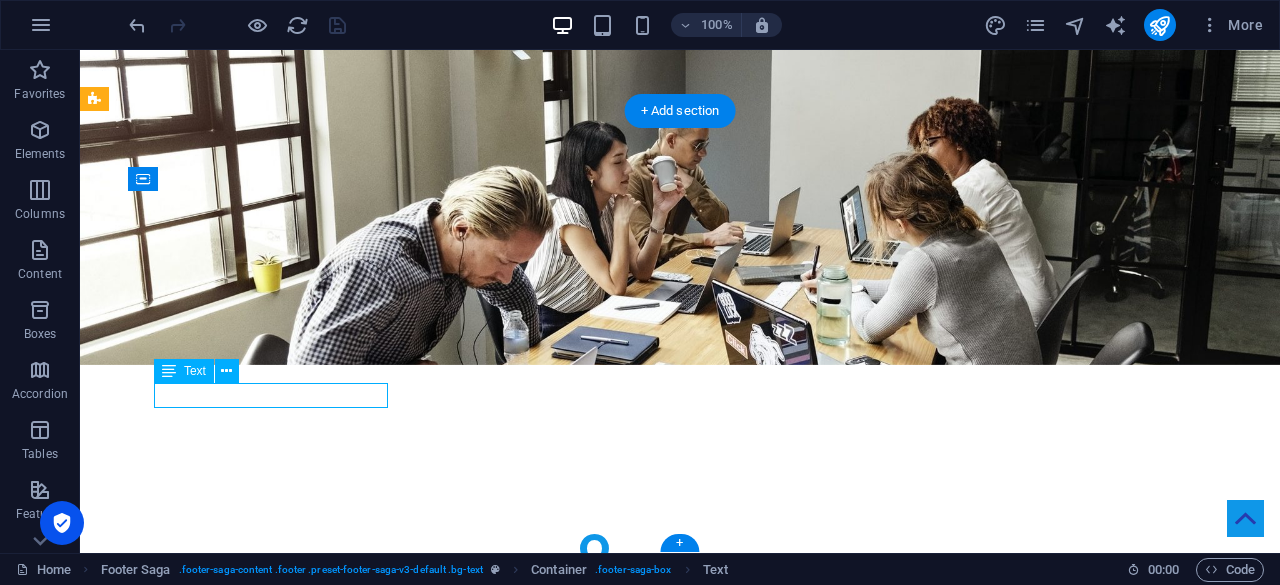 click on "[PHONE_NUMBER]" at bounding box center [226, 4655] 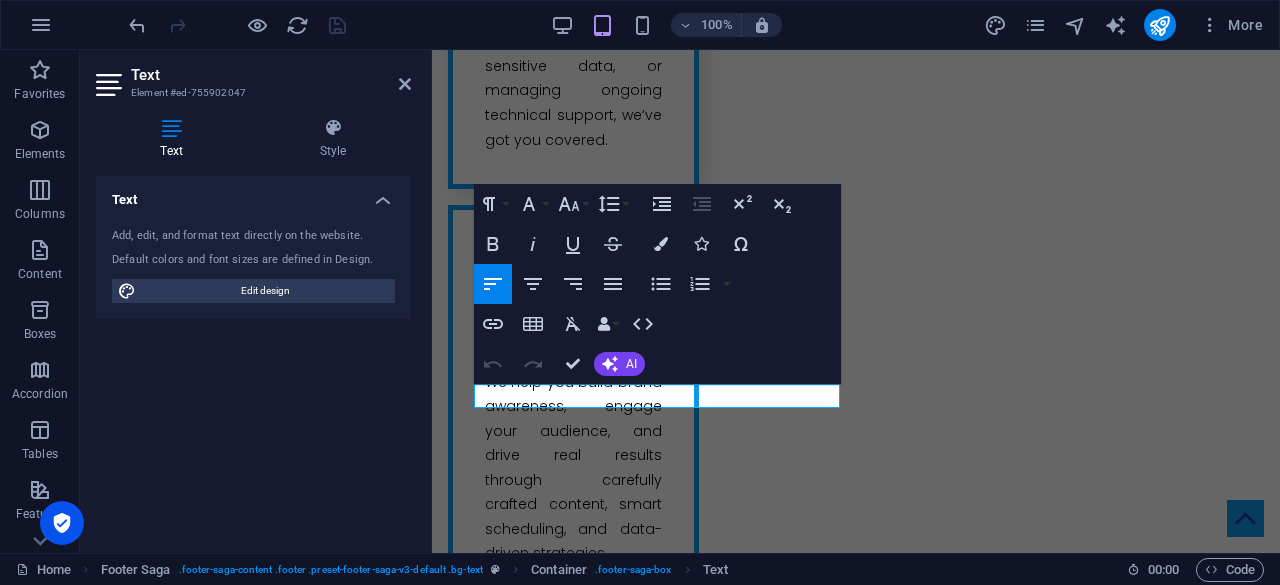 scroll, scrollTop: 4968, scrollLeft: 0, axis: vertical 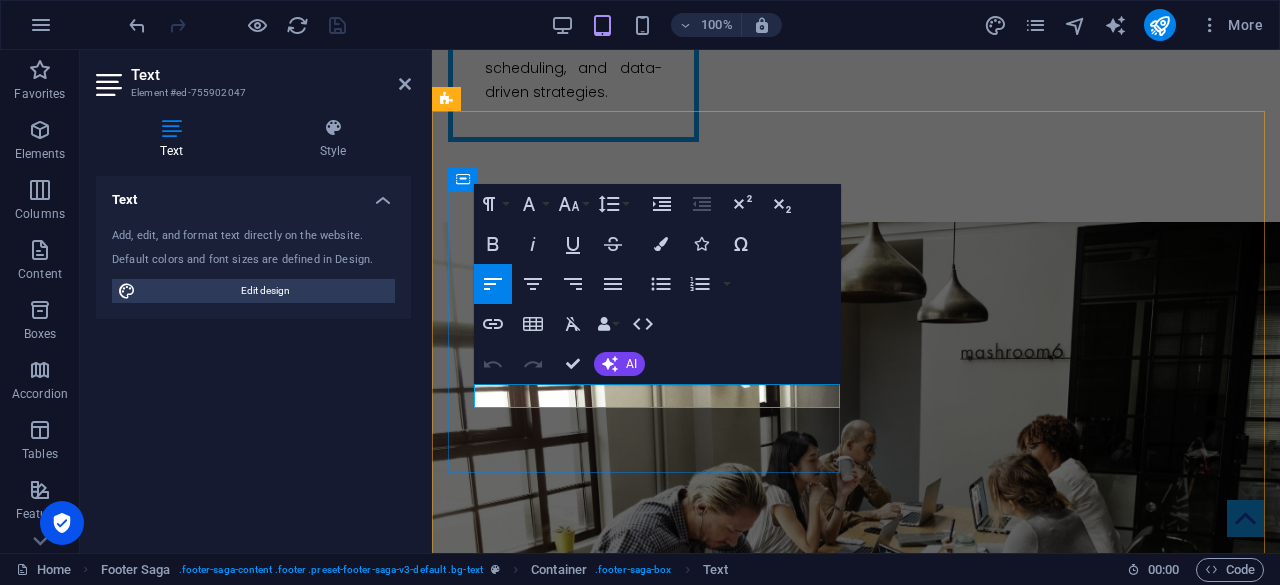 click on "[PHONE_NUMBER]" at bounding box center (648, 5036) 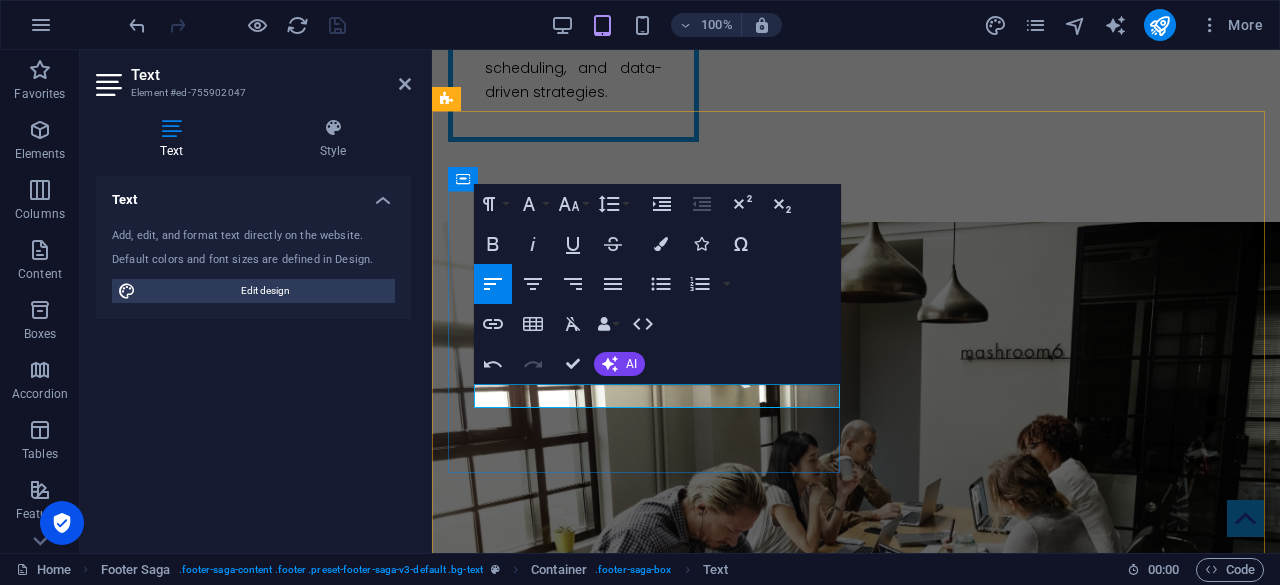 type 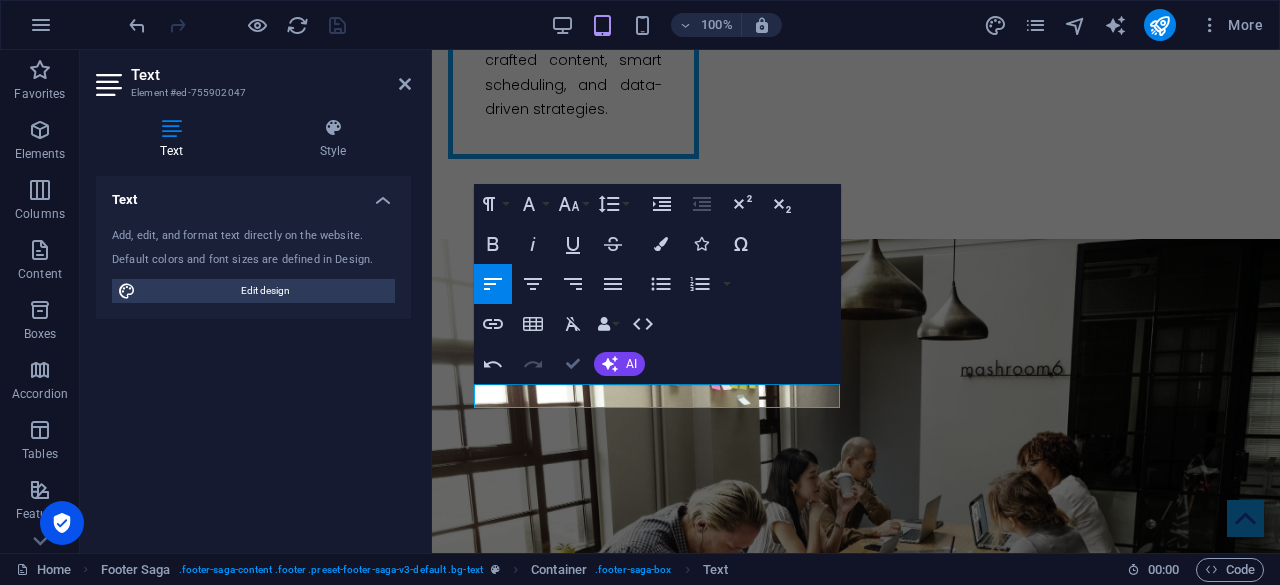 scroll, scrollTop: 4507, scrollLeft: 0, axis: vertical 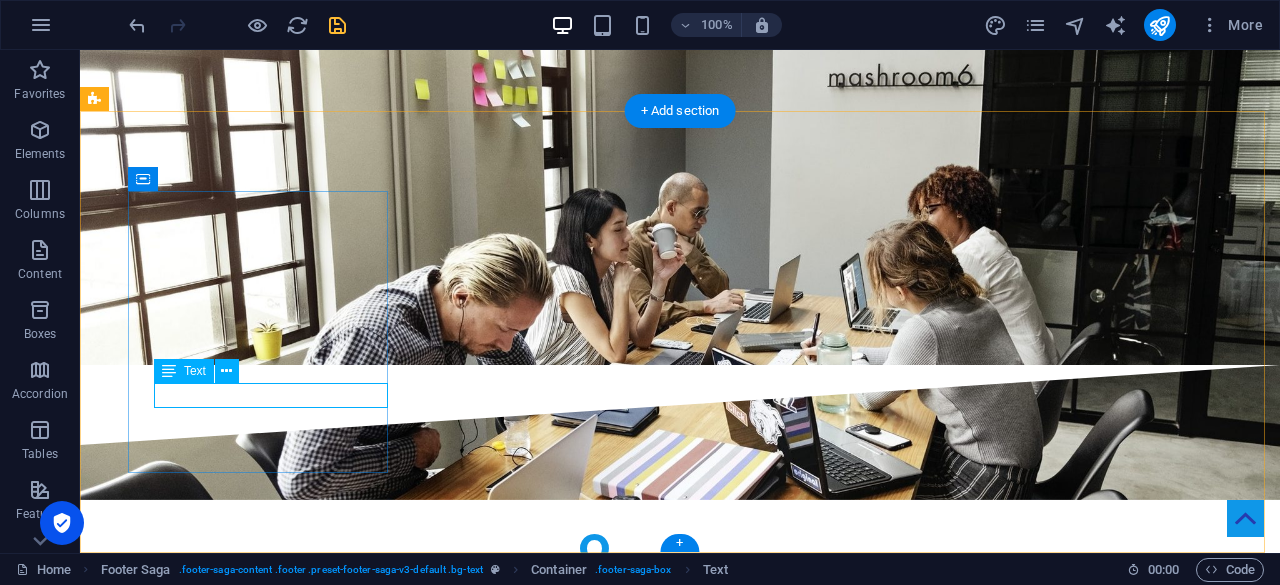 click on "[PHONE_NUMBER]" at bounding box center [226, 4655] 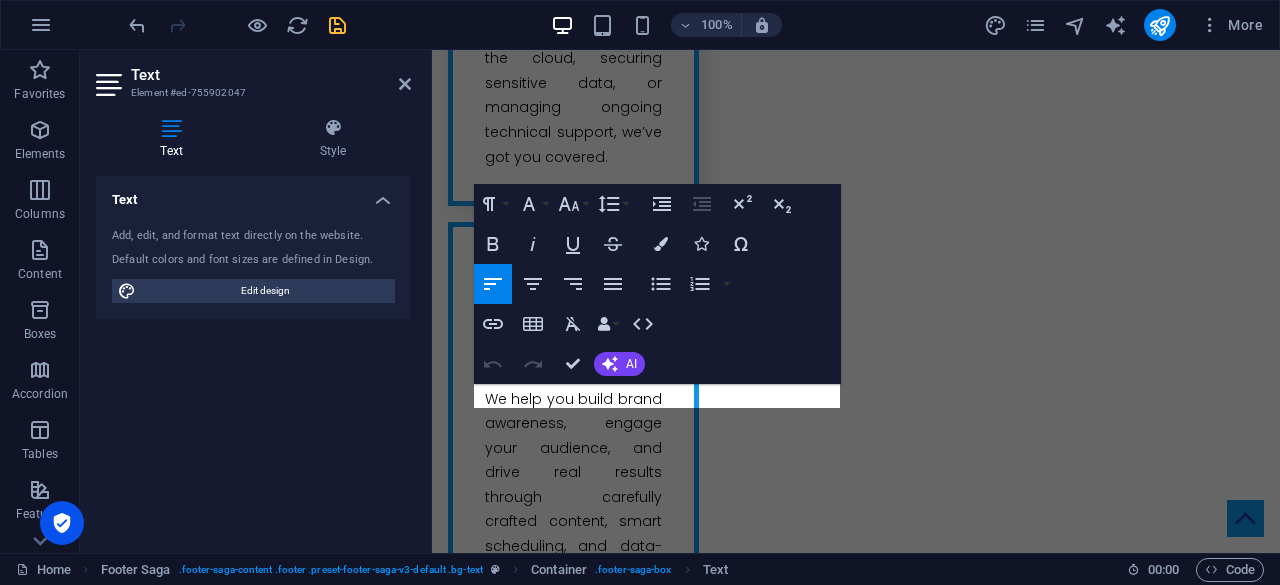 scroll, scrollTop: 4968, scrollLeft: 0, axis: vertical 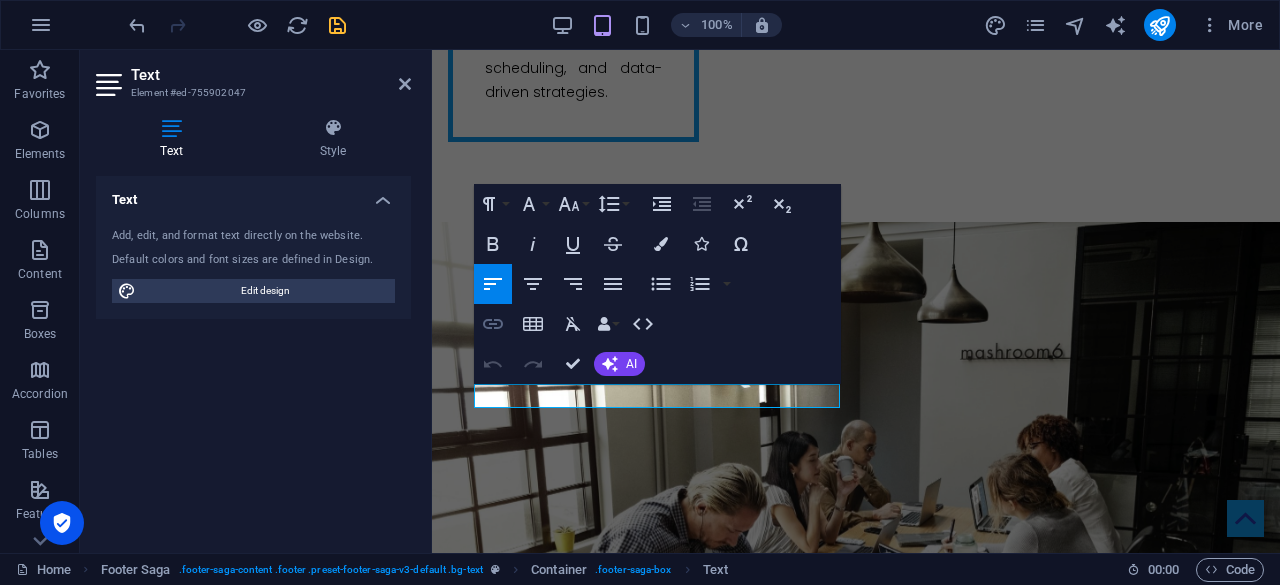 click 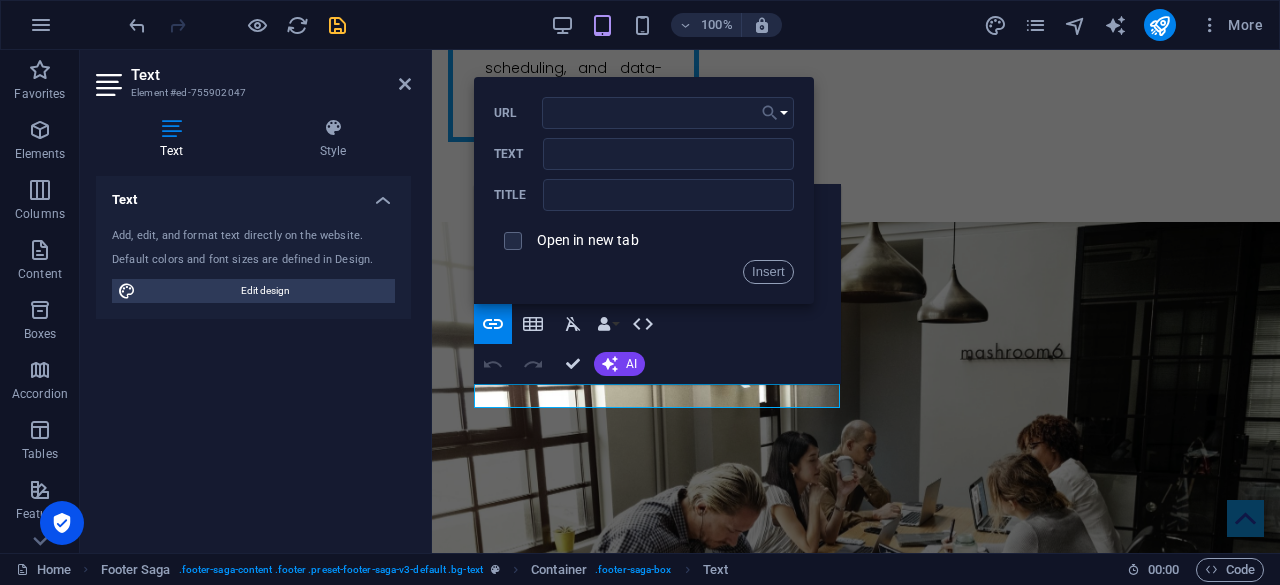 click 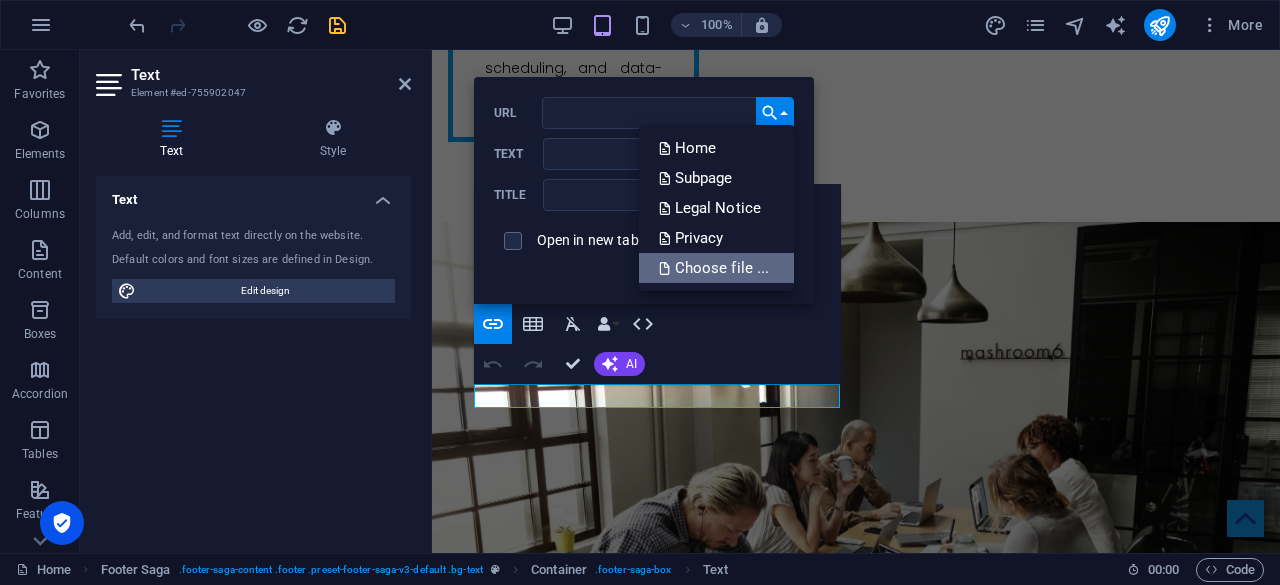 type 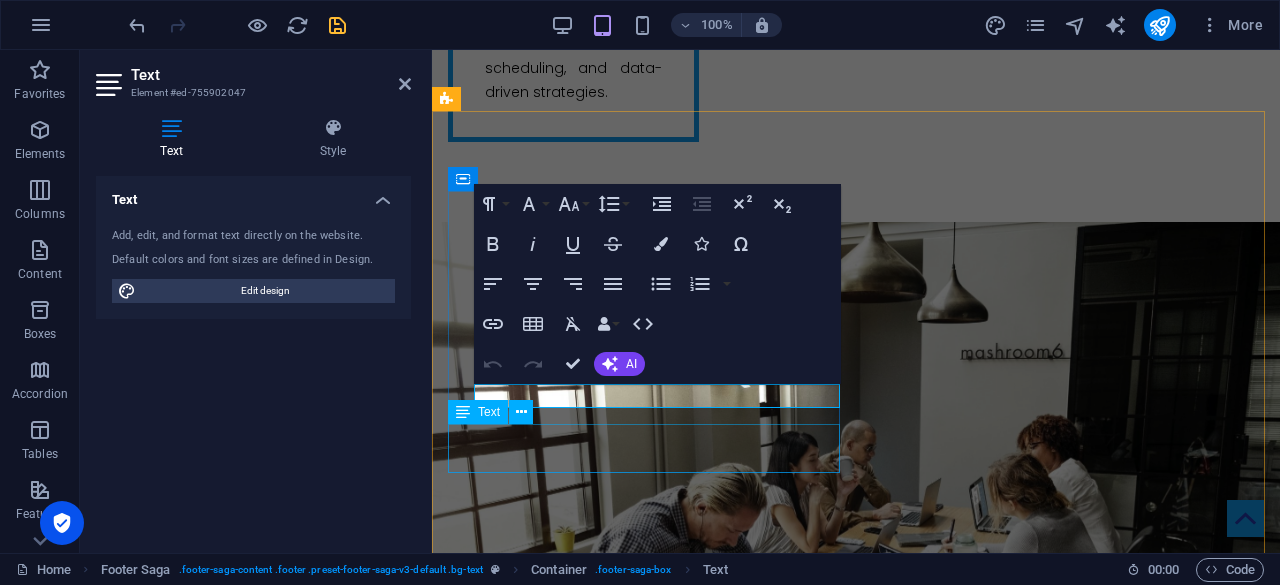 click on "Legal Notice Privacy Policy" at bounding box center (648, 5089) 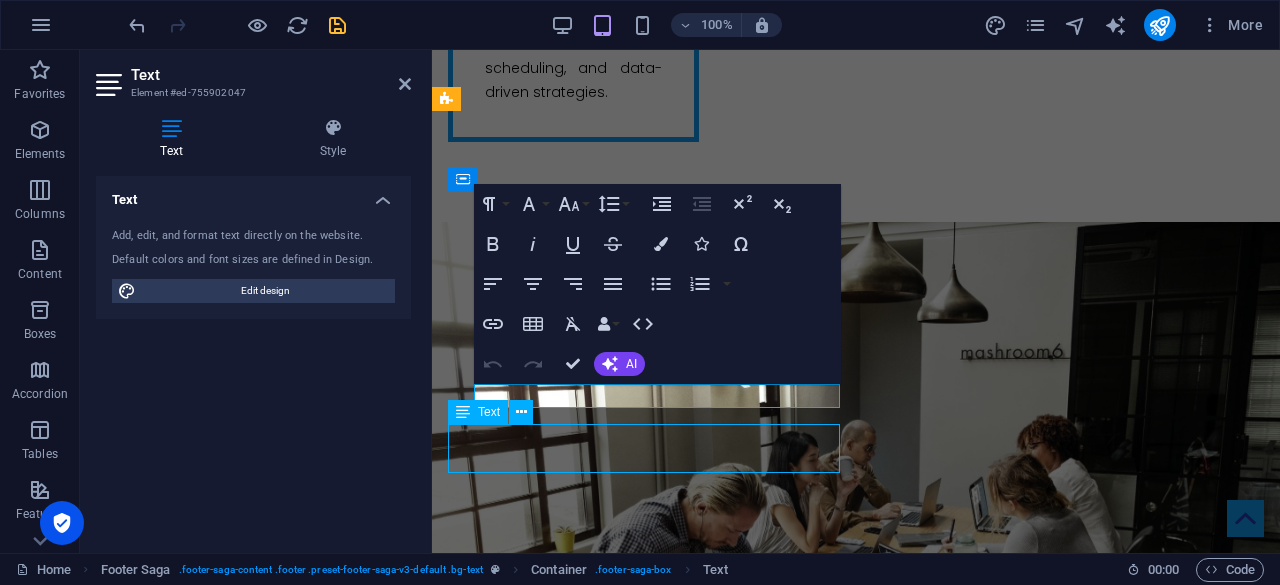 scroll, scrollTop: 4507, scrollLeft: 0, axis: vertical 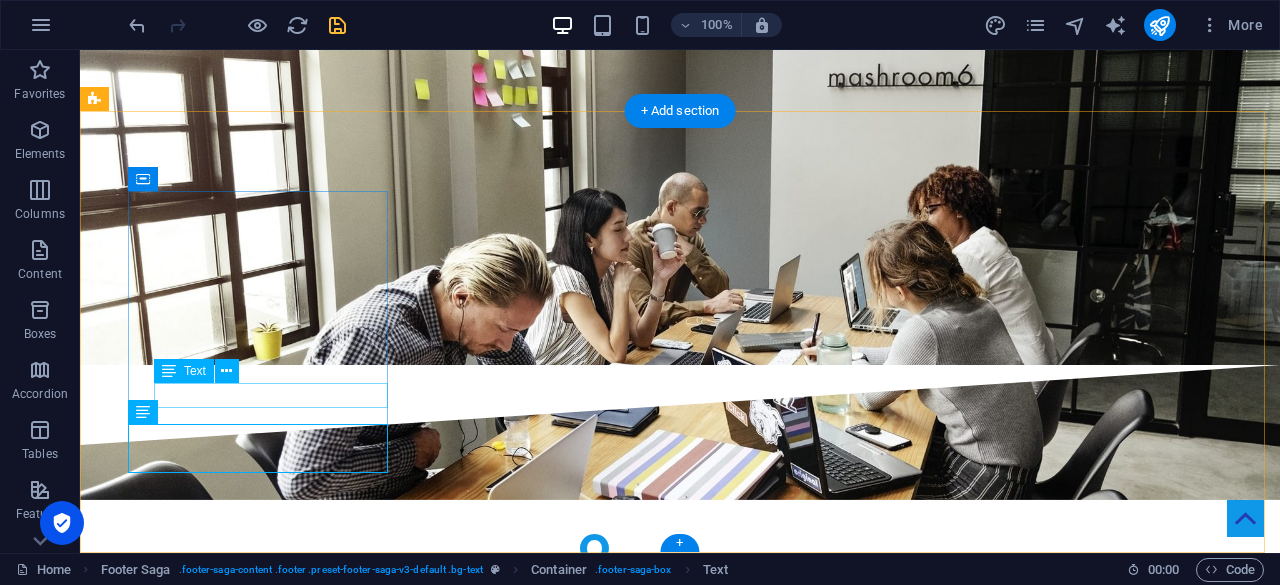 click on "[PHONE_NUMBER]" at bounding box center (226, 4655) 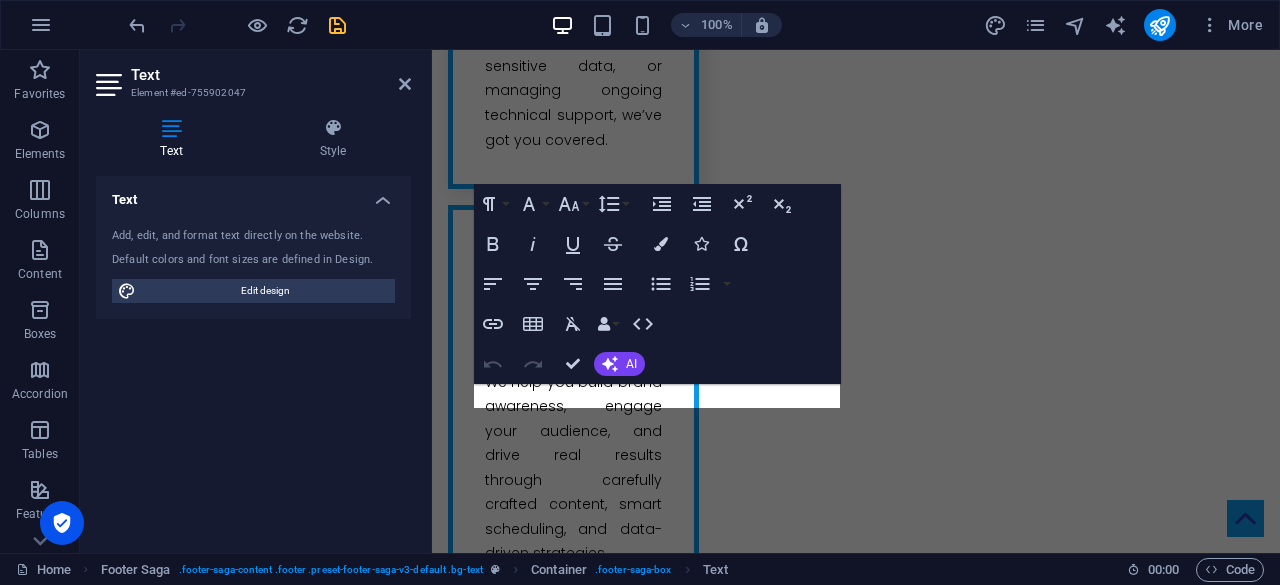 scroll, scrollTop: 4968, scrollLeft: 0, axis: vertical 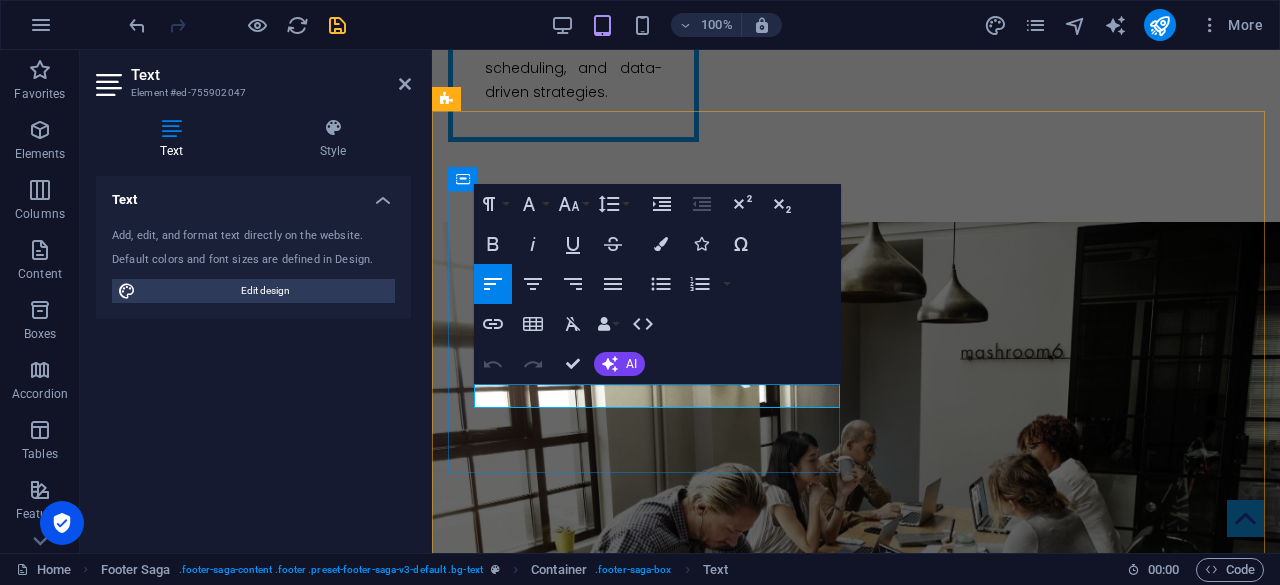 click on "[PHONE_NUMBER]" at bounding box center (648, 5036) 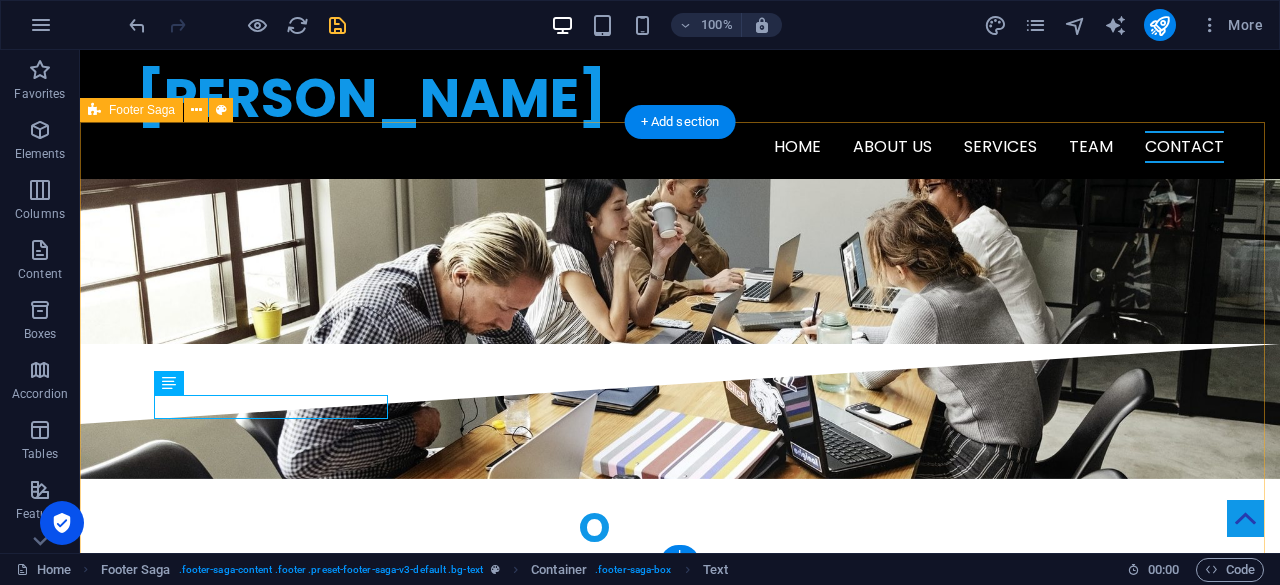 scroll, scrollTop: 4494, scrollLeft: 0, axis: vertical 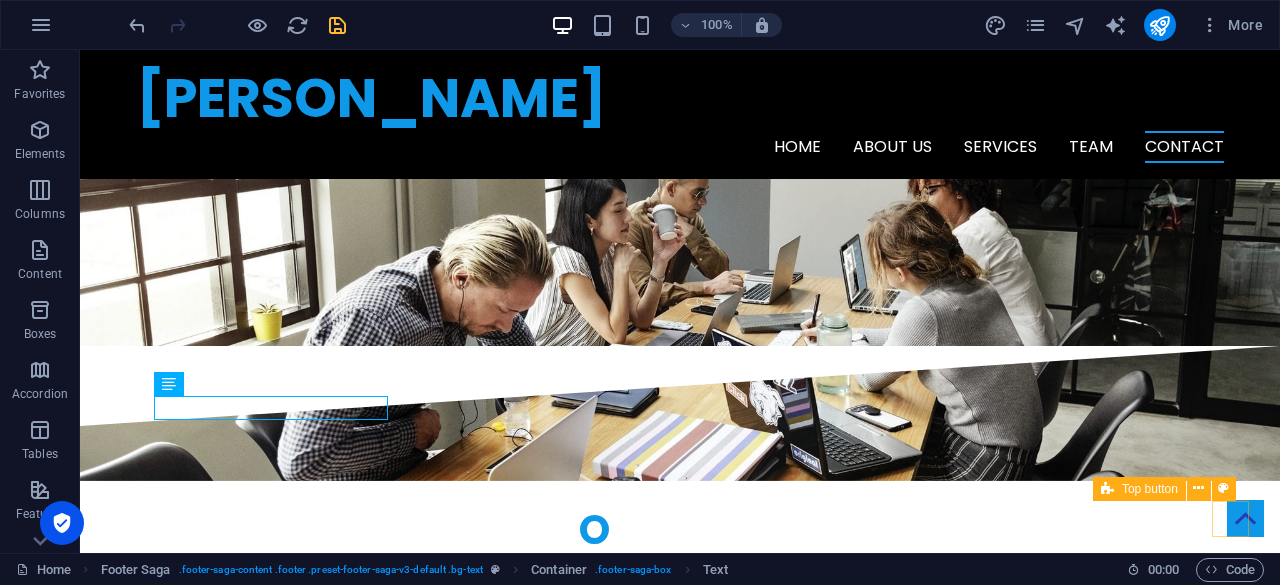 click at bounding box center (1245, 518) 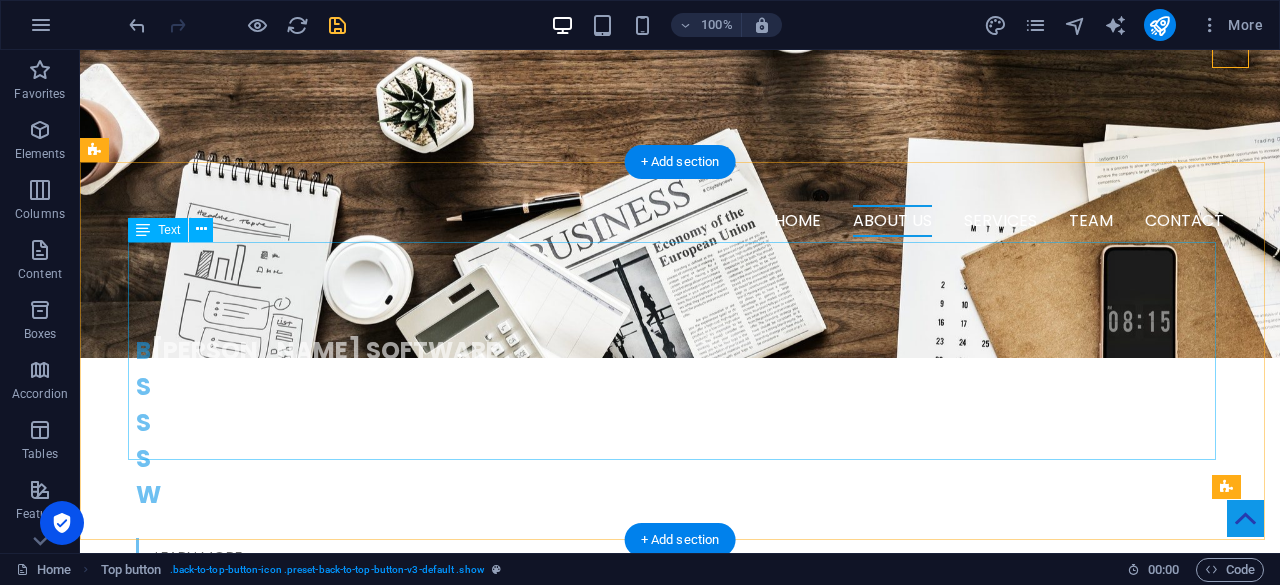 scroll, scrollTop: 469, scrollLeft: 0, axis: vertical 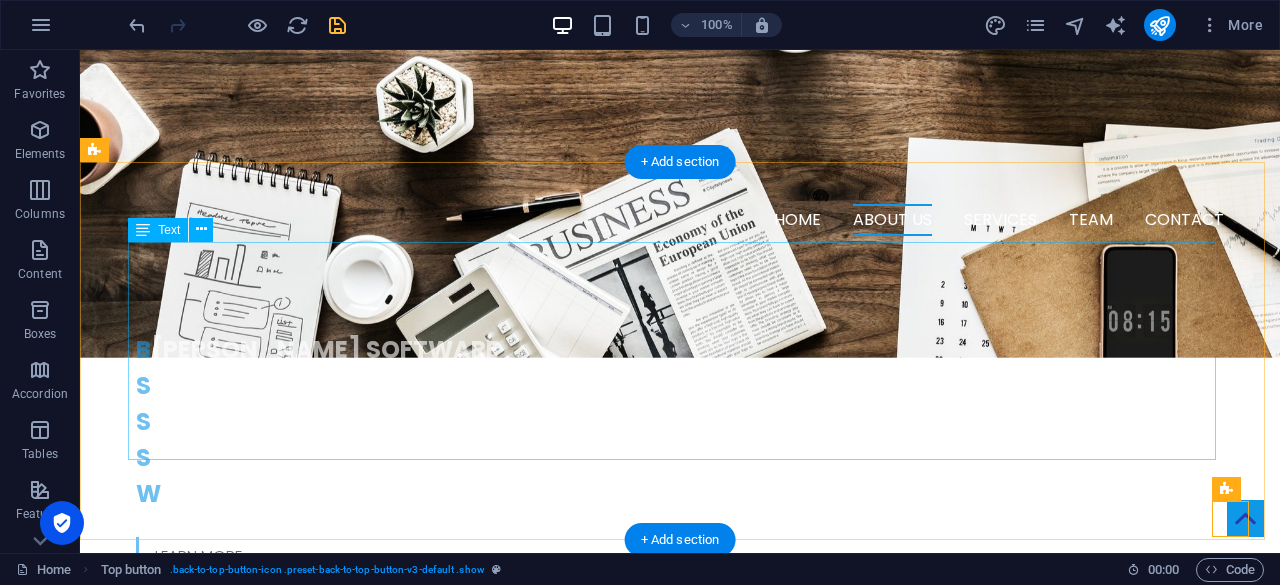 click on "W e are a dynamic team of creative  and  Marketing Experts                                                                                                                                                                                                                                                                                         At [GEOGRAPHIC_DATA] IT & Digital Services, we are dedicated to Digital Services. Established in [DATE], we specialize in SAP Implementation, Software Development, Billing Software & Social Media Marketing.  Utilizing our vast experience in IT technologies, we strive to provide innovative solutions for our clients. Customer satisfaction is our prime objective, and we create solutions not only according to but also beyond expectations. We are motivated by quality & innovation, and it is our endeavor to establish long-term relationships with clients." at bounding box center [680, 914] 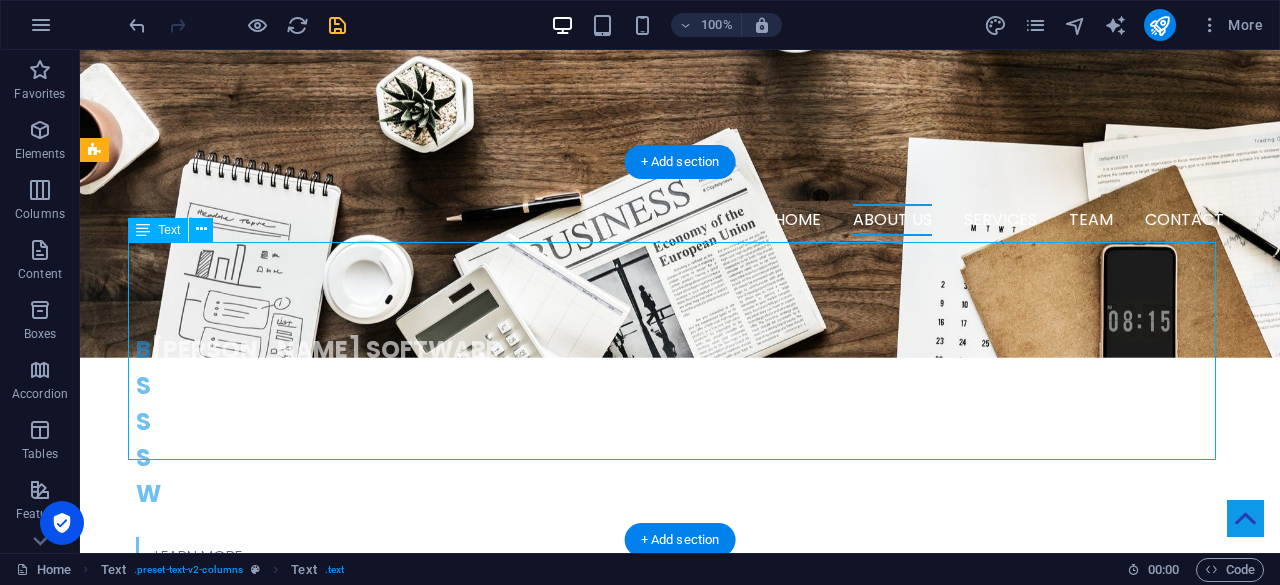 click on "W e are a dynamic team of creative  and  Marketing Experts                                                                                                                                                                                                                                                                                         At [GEOGRAPHIC_DATA] IT & Digital Services, we are dedicated to Digital Services. Established in [DATE], we specialize in SAP Implementation, Software Development, Billing Software & Social Media Marketing.  Utilizing our vast experience in IT technologies, we strive to provide innovative solutions for our clients. Customer satisfaction is our prime objective, and we create solutions not only according to but also beyond expectations. We are motivated by quality & innovation, and it is our endeavor to establish long-term relationships with clients." at bounding box center (680, 914) 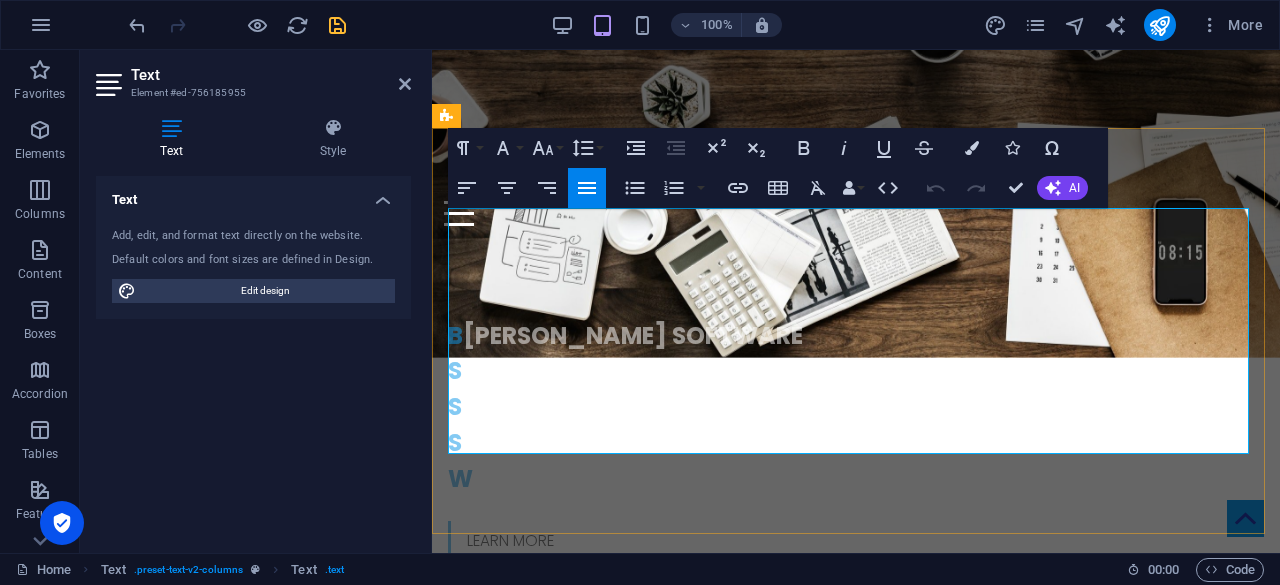 click on "At [GEOGRAPHIC_DATA] IT & Digital Services, we are dedicated to Digital Services. Established in [DATE], we specialize in SAP Implementation, Software Development, Billing Software & Social Media Marketing.  Utilizing our vast experience in IT technologies, we strive to provide innovative solutions for our clients. Customer satisfaction is our prime objective, and we create solutions not only according to but also beyond expectations. We are motivated by quality & innovation, and it is our endeavor to establish long-term relationships with clients." at bounding box center (856, 910) 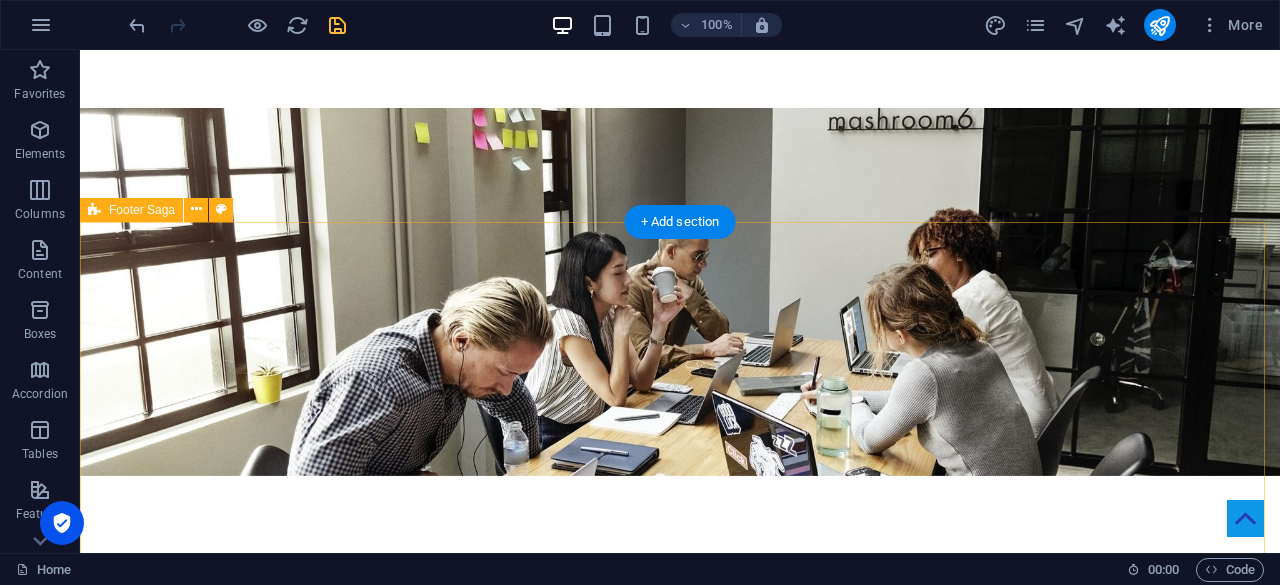 scroll, scrollTop: 4507, scrollLeft: 0, axis: vertical 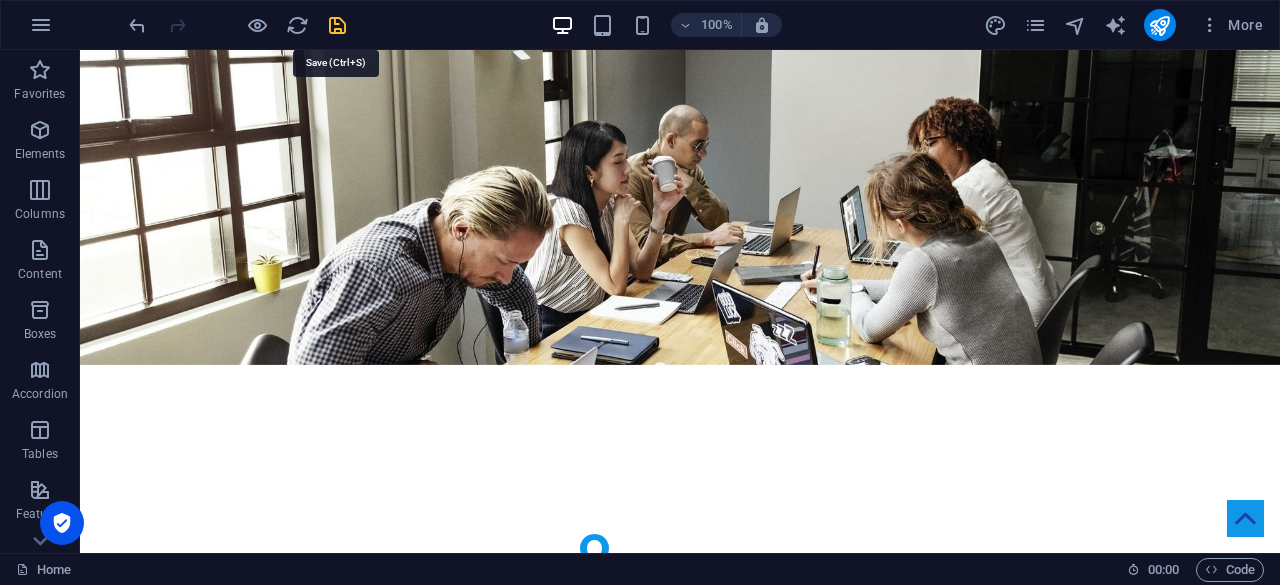 click at bounding box center [337, 25] 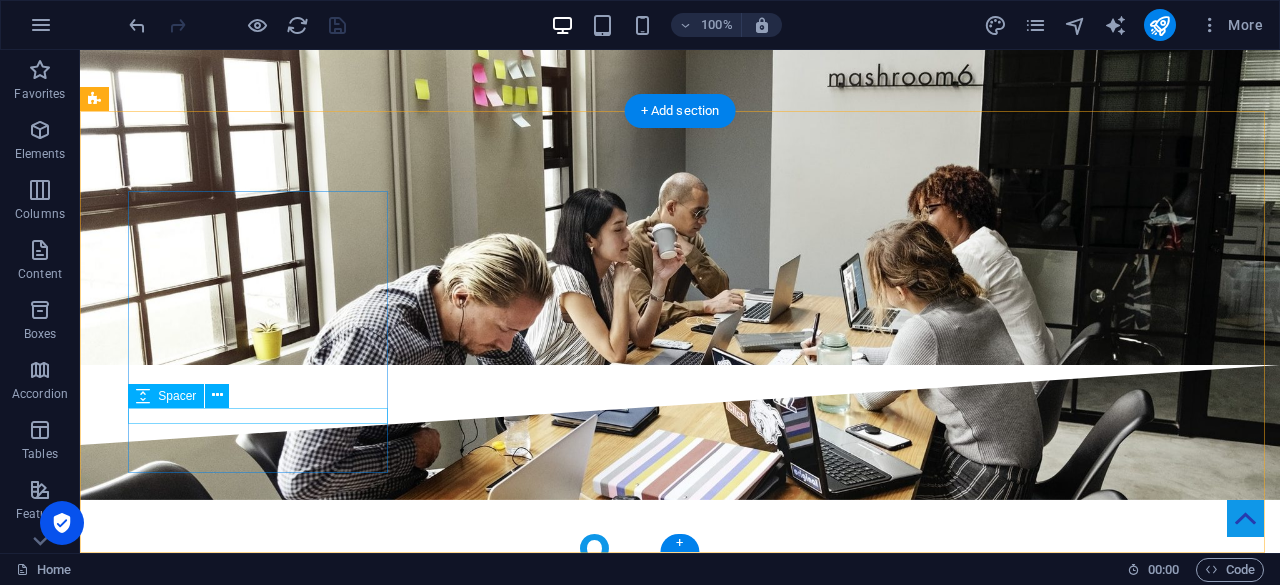 click at bounding box center [226, 4676] 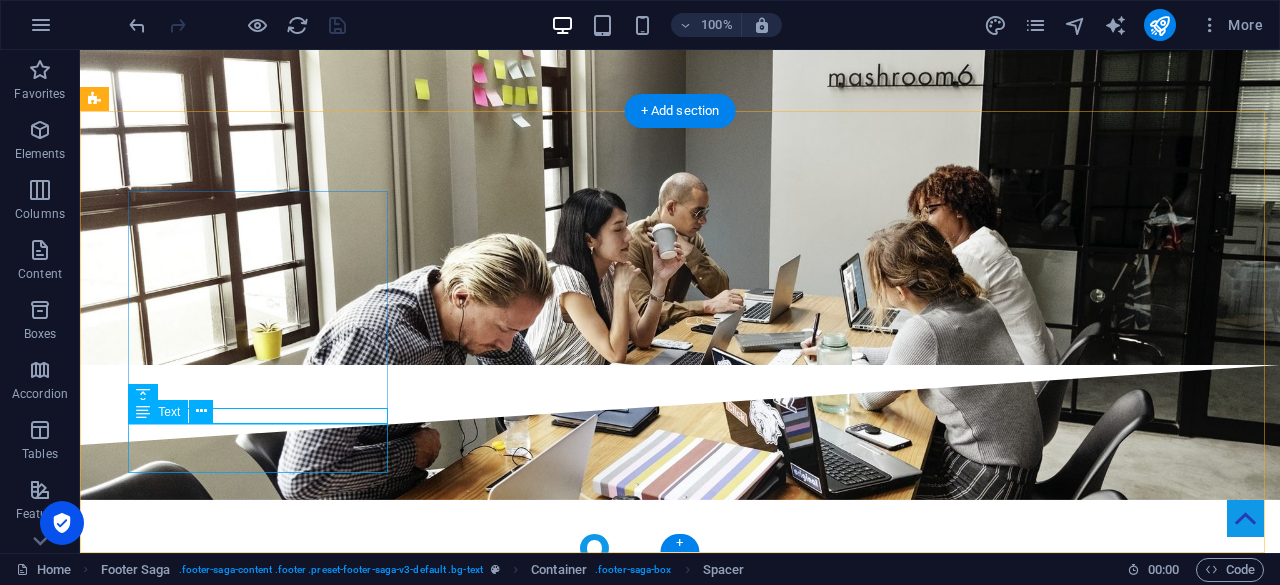 click on "Legal Notice Privacy Policy" at bounding box center (226, 4708) 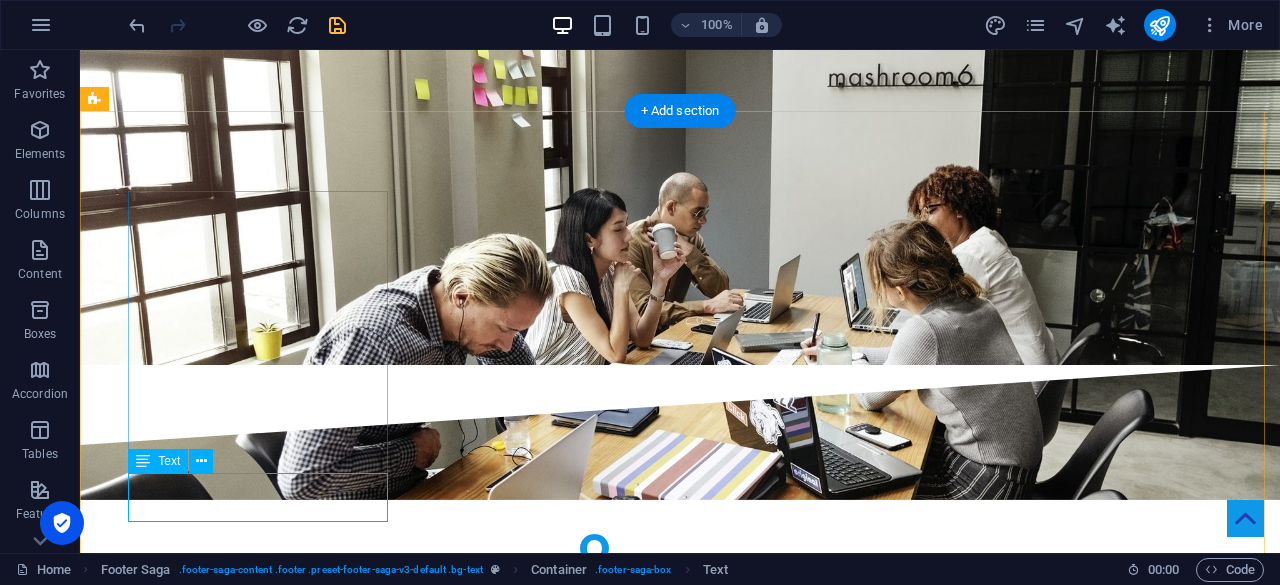 click on "Legal Notice Privacy Policy" at bounding box center (226, 4757) 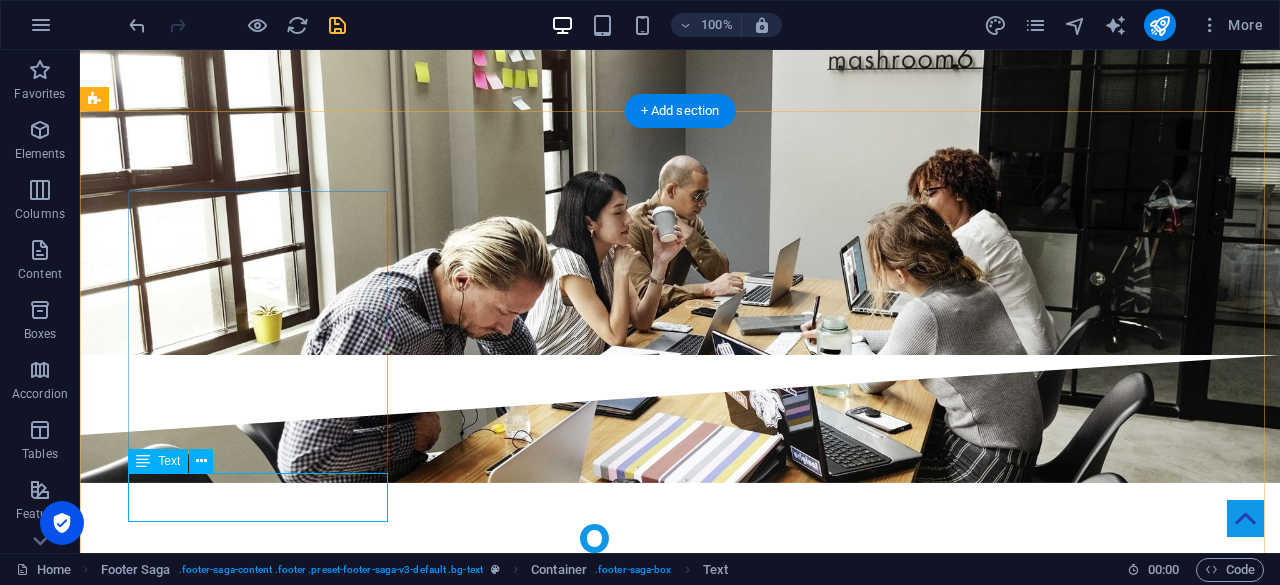 scroll, scrollTop: 4988, scrollLeft: 0, axis: vertical 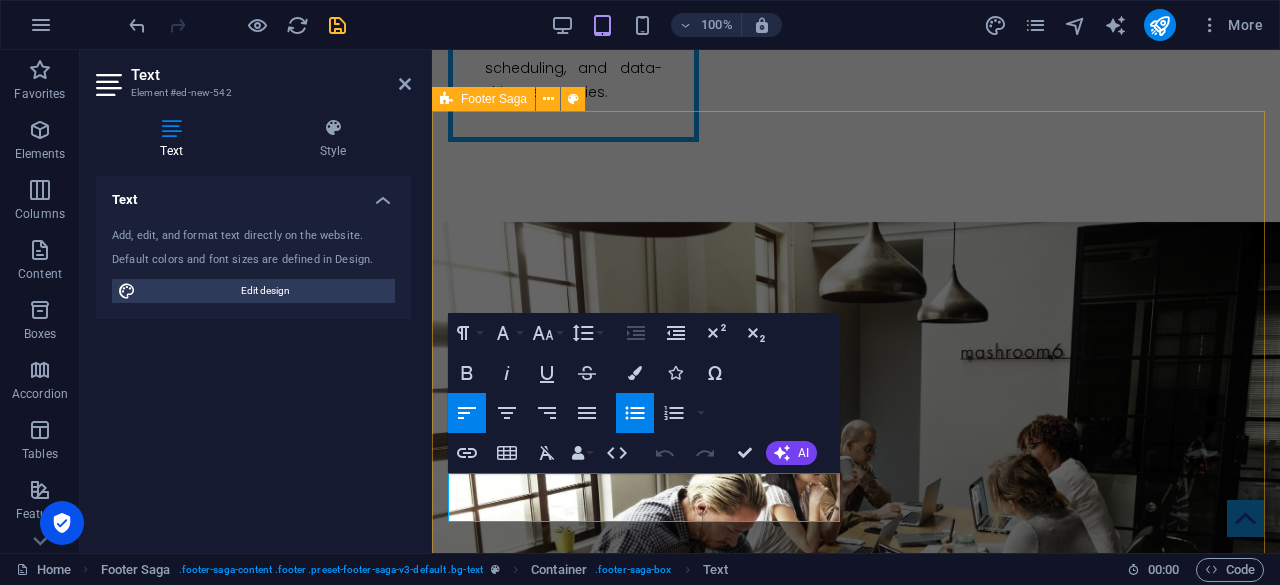 drag, startPoint x: 563, startPoint y: 488, endPoint x: 439, endPoint y: 485, distance: 124.036285 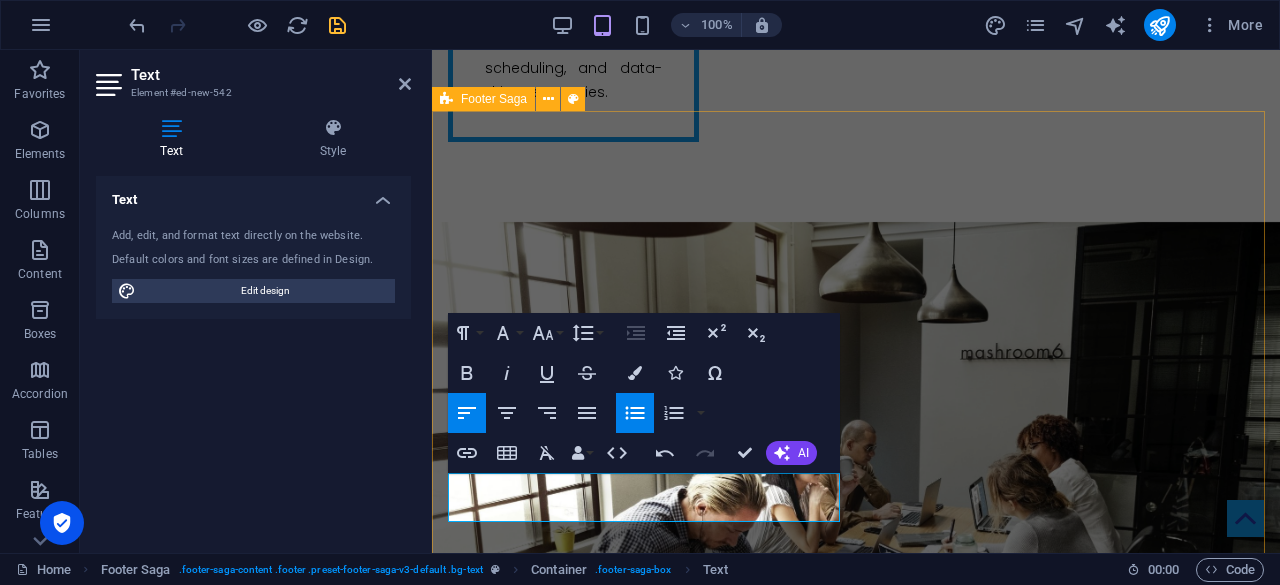 click on "[PERSON_NAME] IT & DIGITAL SERVICES [STREET_ADDRESS] AT [EMAIL_ADDRESS][PERSON_NAME][DOMAIN_NAME] [PHONE_NUMBER] Legal Notice Privacy Policy Privacy Policy Navigation Home About us Services Team Contact Social Media Facebook Twitter Instagram Youtube" at bounding box center [856, 5192] 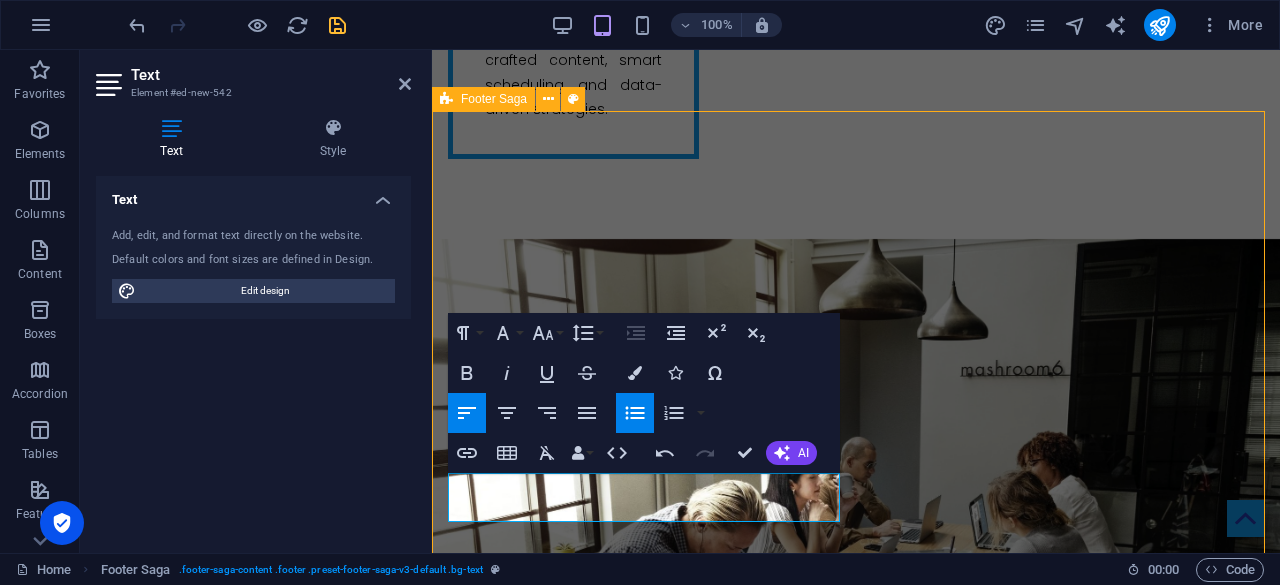 scroll, scrollTop: 4556, scrollLeft: 0, axis: vertical 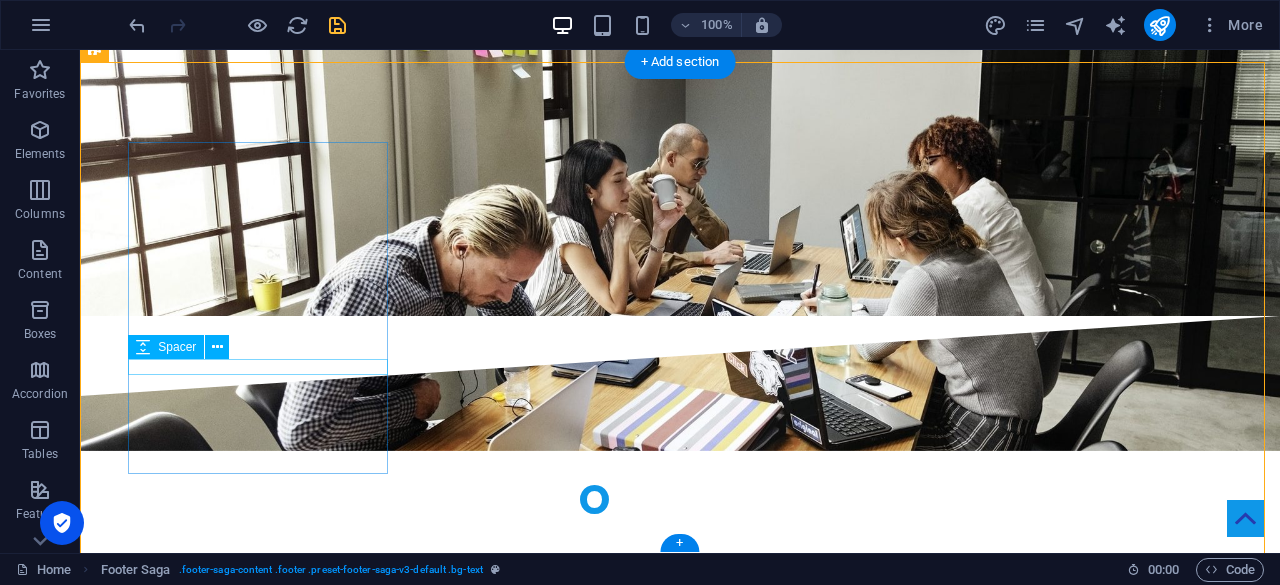click at bounding box center [226, 4627] 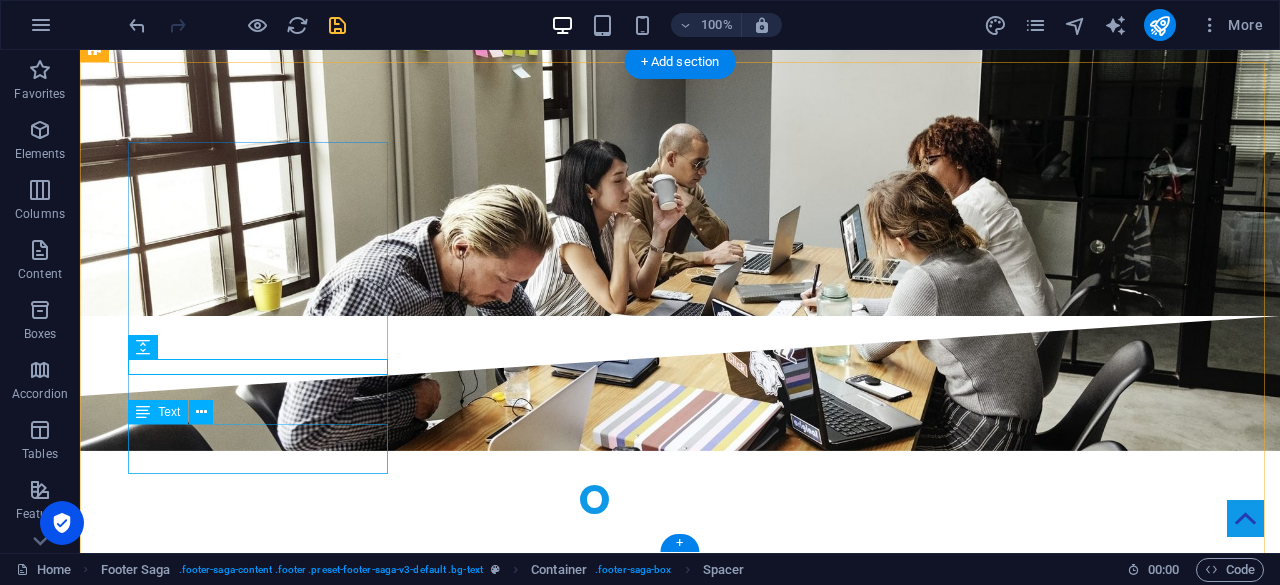 click on "Privacy Policy" at bounding box center (226, 4708) 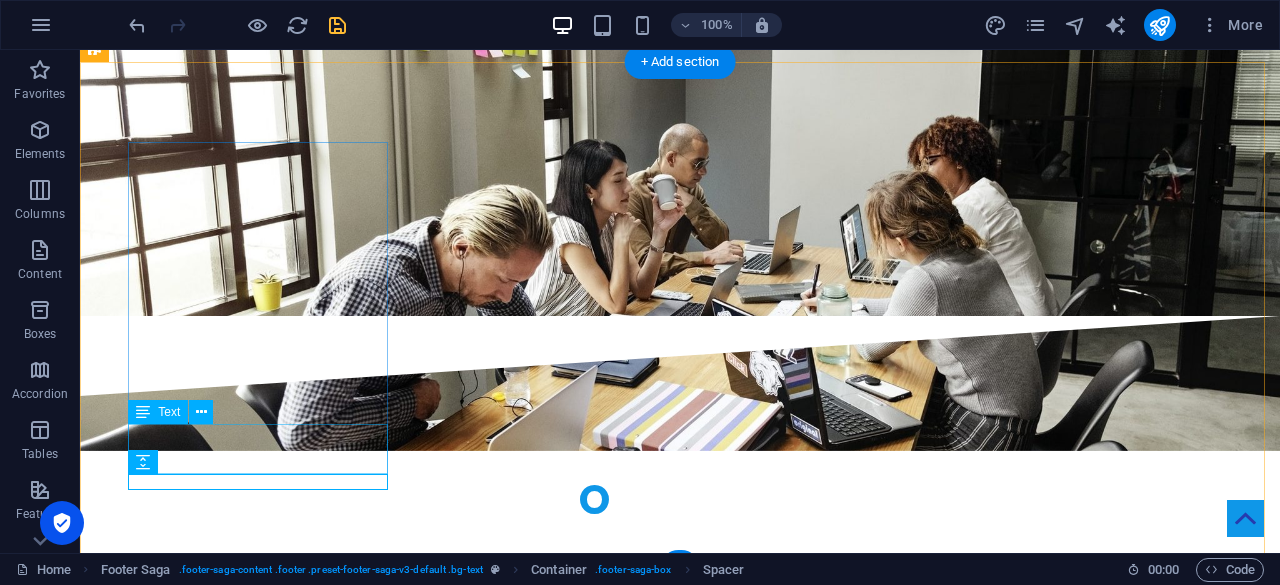 click on "Privacy Policy" at bounding box center [226, 4708] 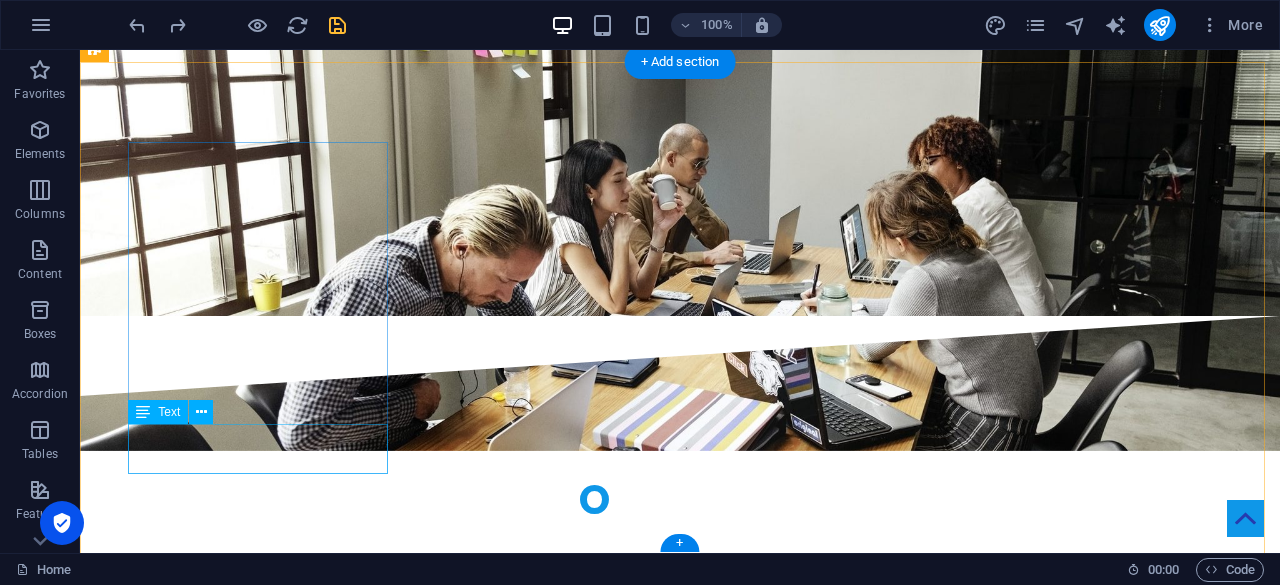 click on "Legal Notice Privacy Policy" at bounding box center (226, 4708) 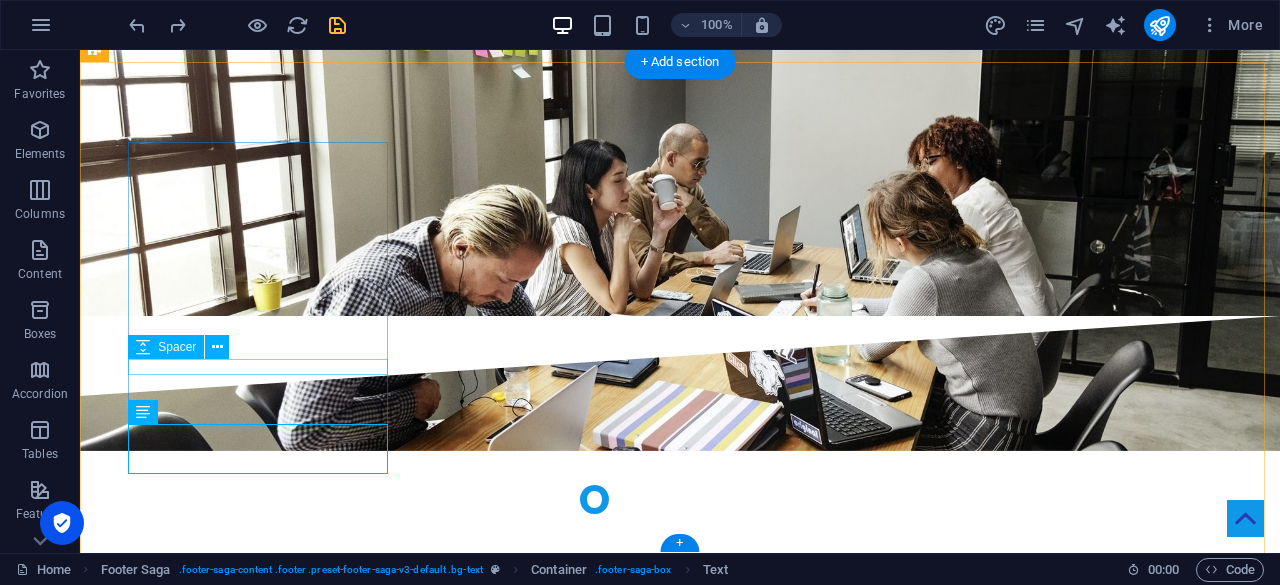 click at bounding box center [226, 4627] 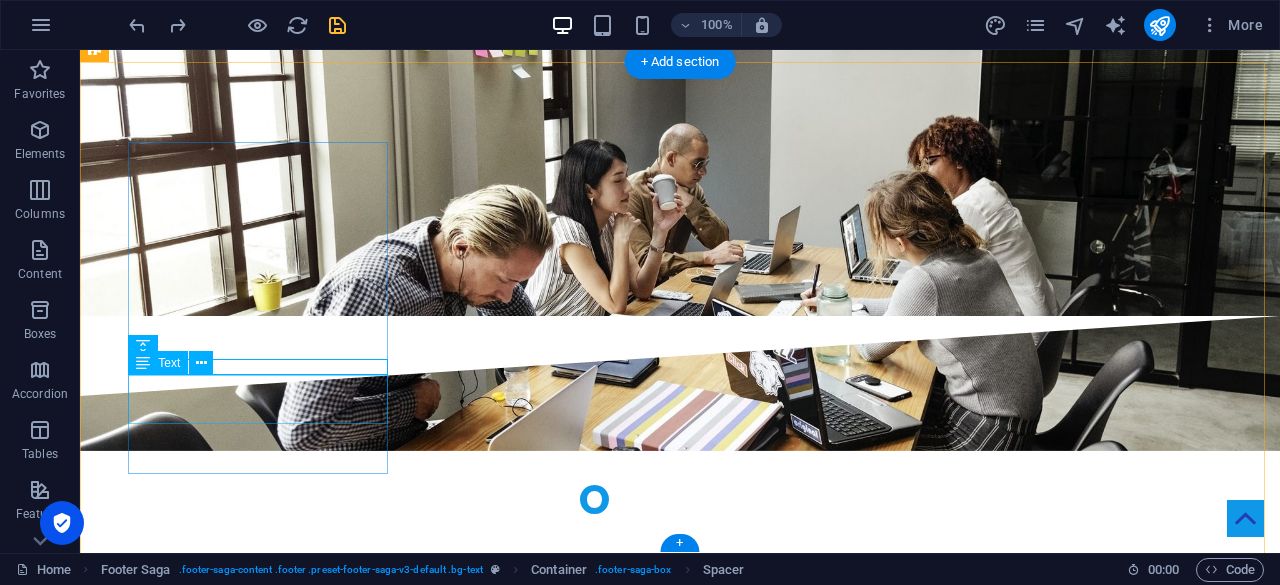click on "Legal Notice Privacy Policy" at bounding box center (226, 4659) 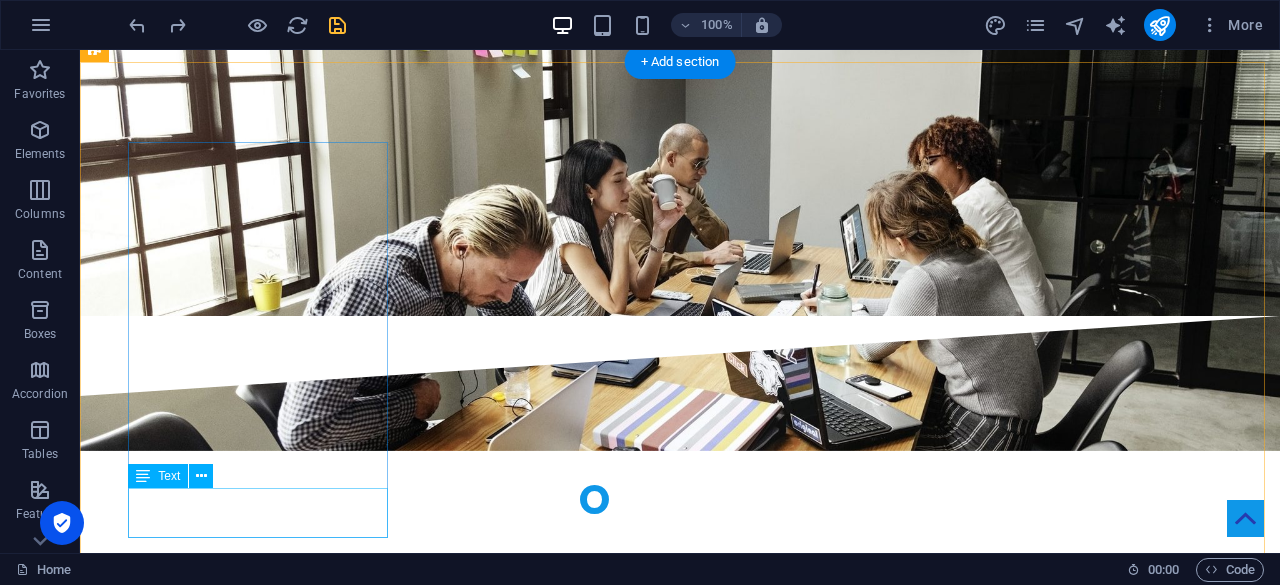 click on "Legal Notice Privacy Policy" at bounding box center (226, 4772) 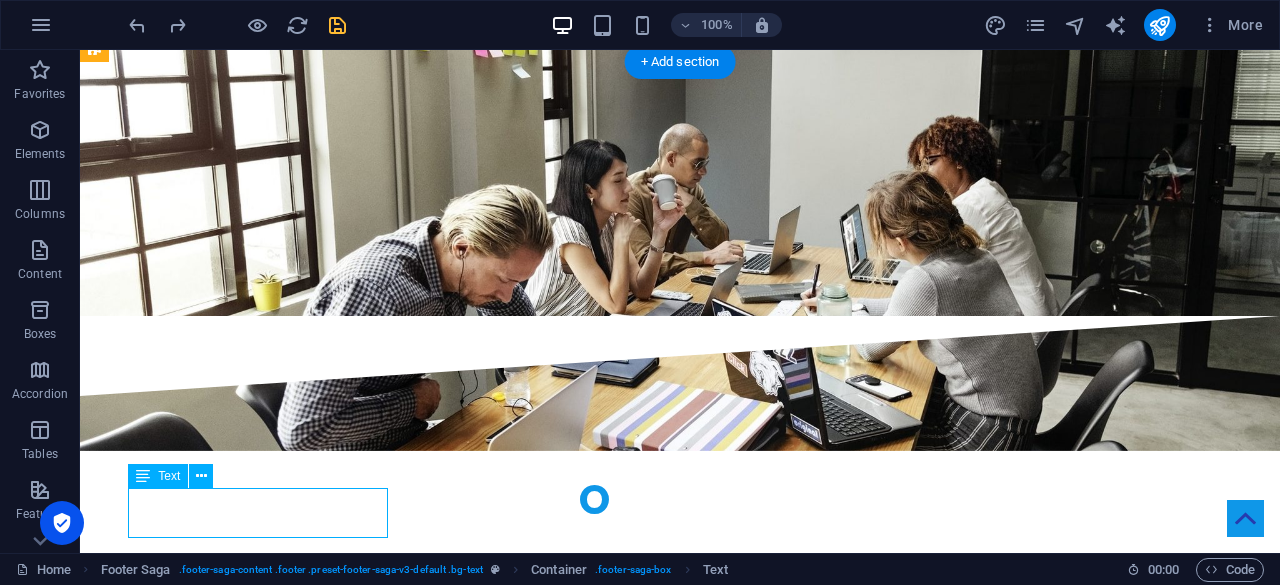 click on "Legal Notice Privacy Policy" at bounding box center (226, 4772) 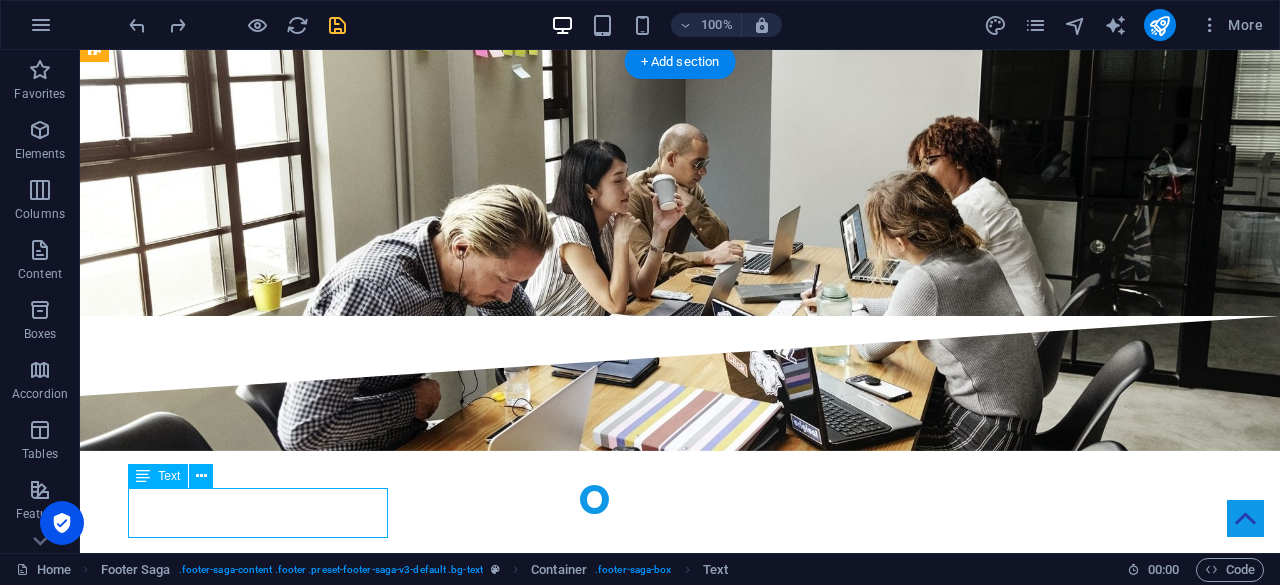 click on "Legal Notice Privacy Policy" at bounding box center [226, 4772] 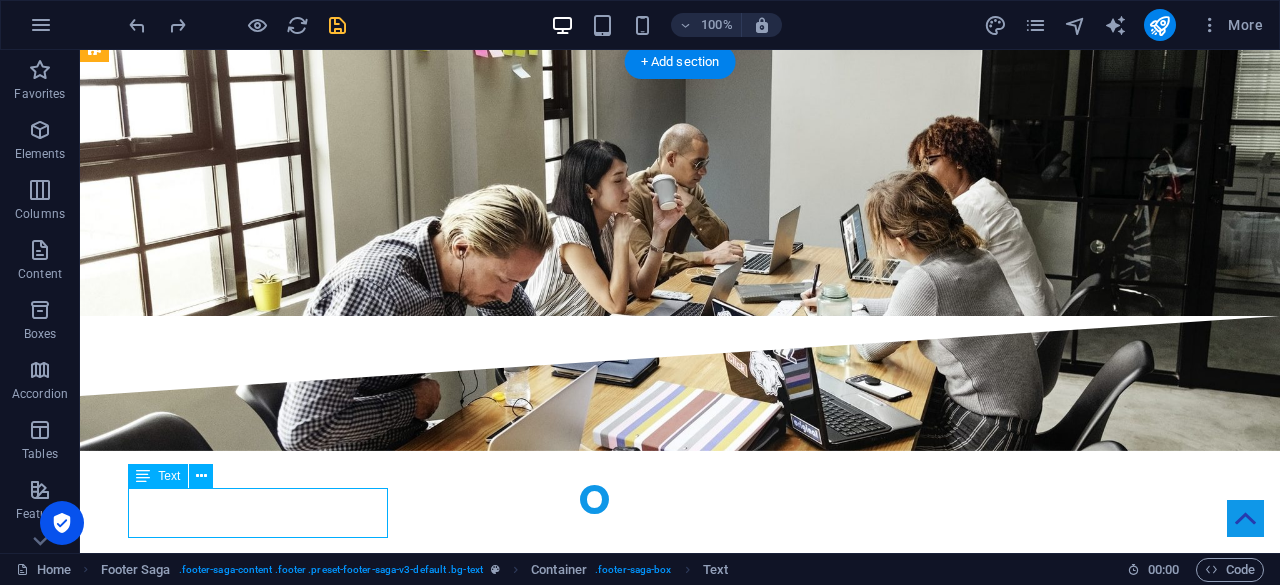 scroll, scrollTop: 5037, scrollLeft: 0, axis: vertical 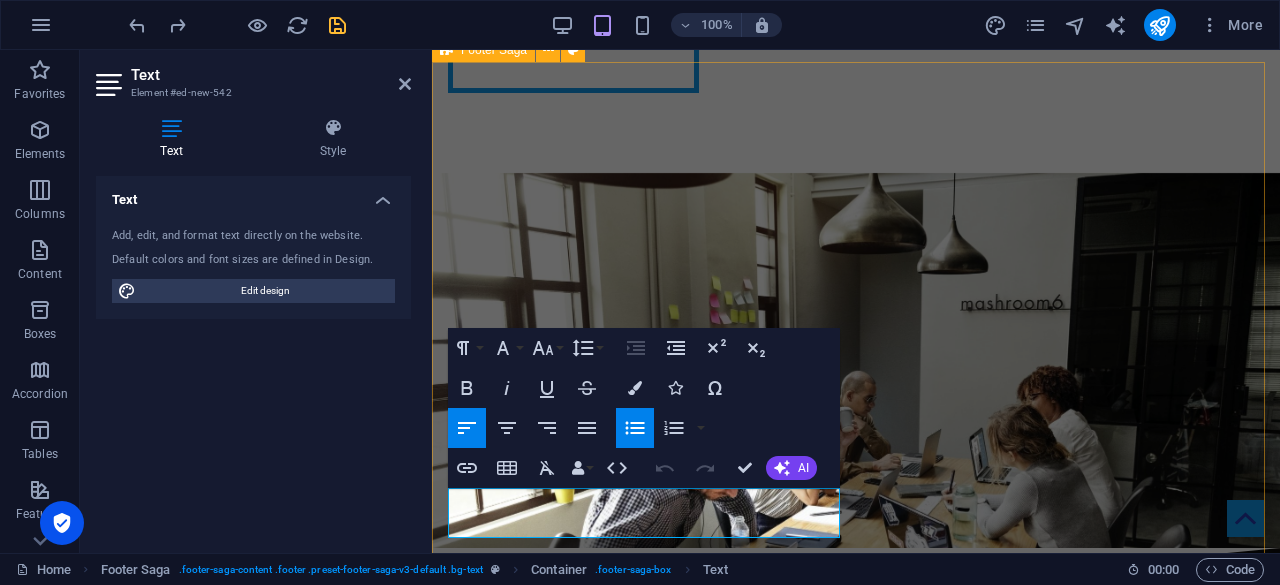 drag, startPoint x: 450, startPoint y: 526, endPoint x: 438, endPoint y: 497, distance: 31.38471 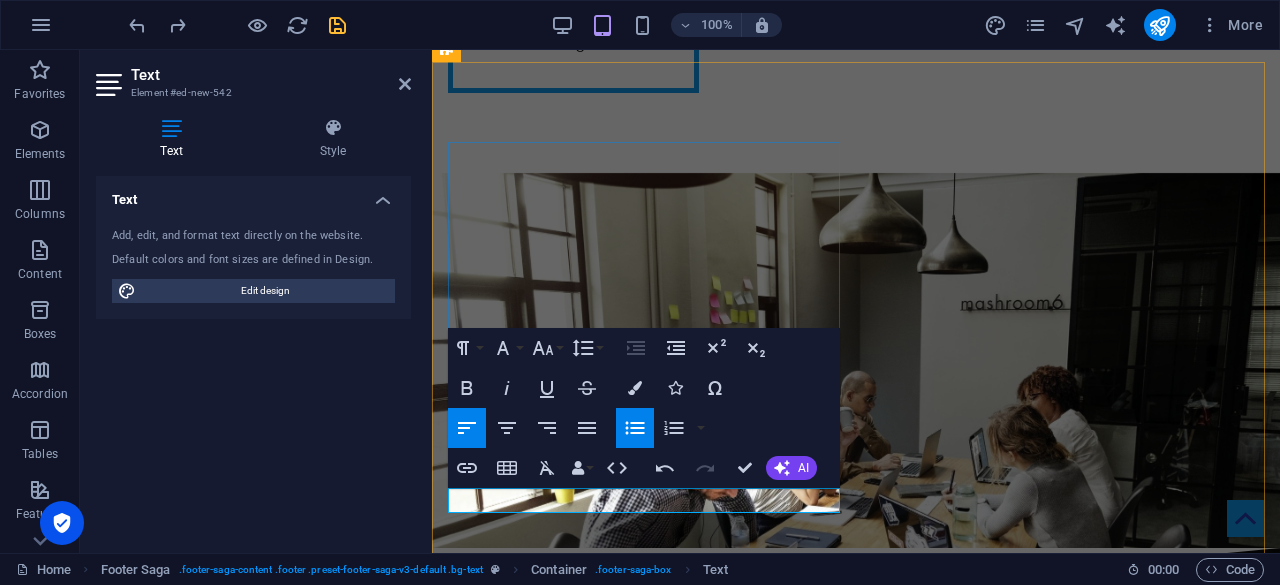 drag, startPoint x: 564, startPoint y: 506, endPoint x: 446, endPoint y: 495, distance: 118.511604 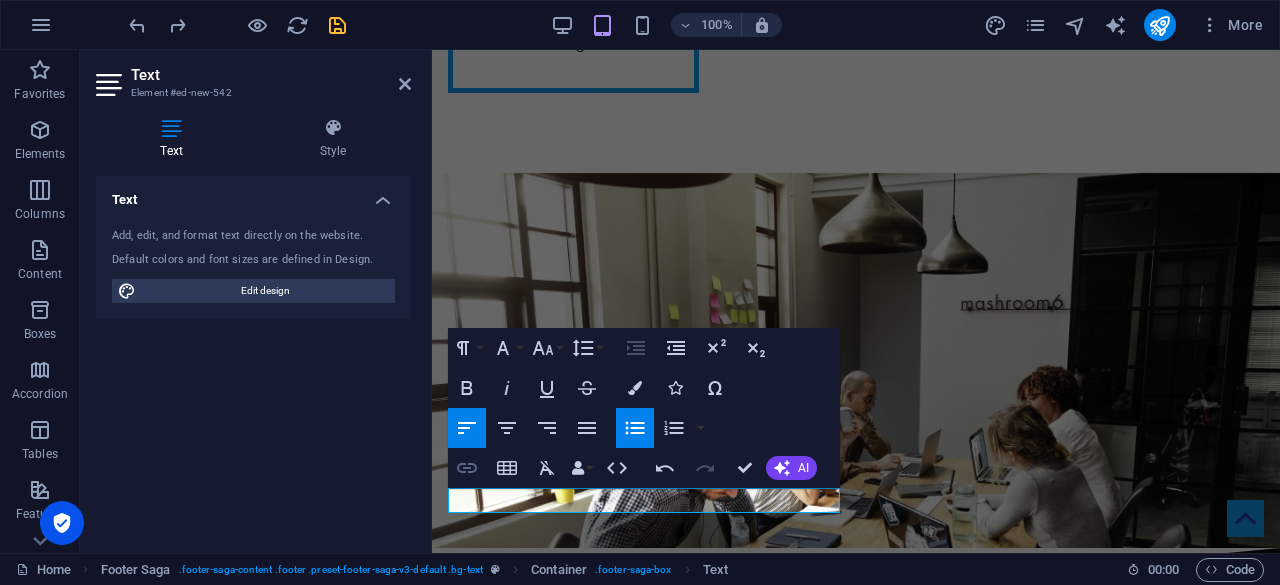 click 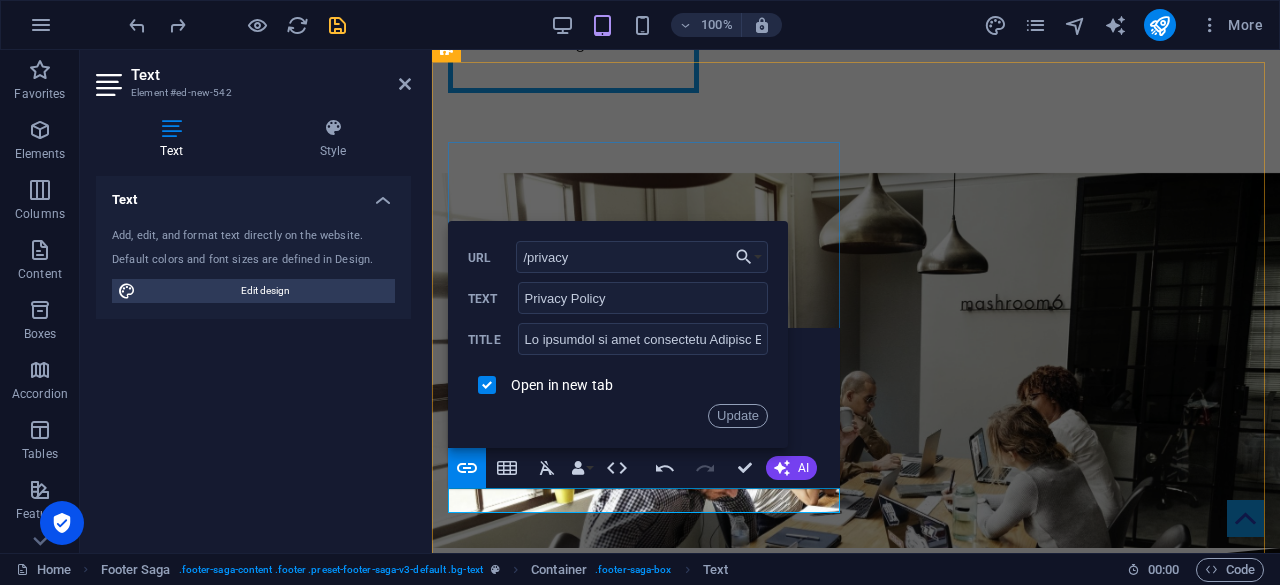 click on "Privacy Policy" at bounding box center [498, 5140] 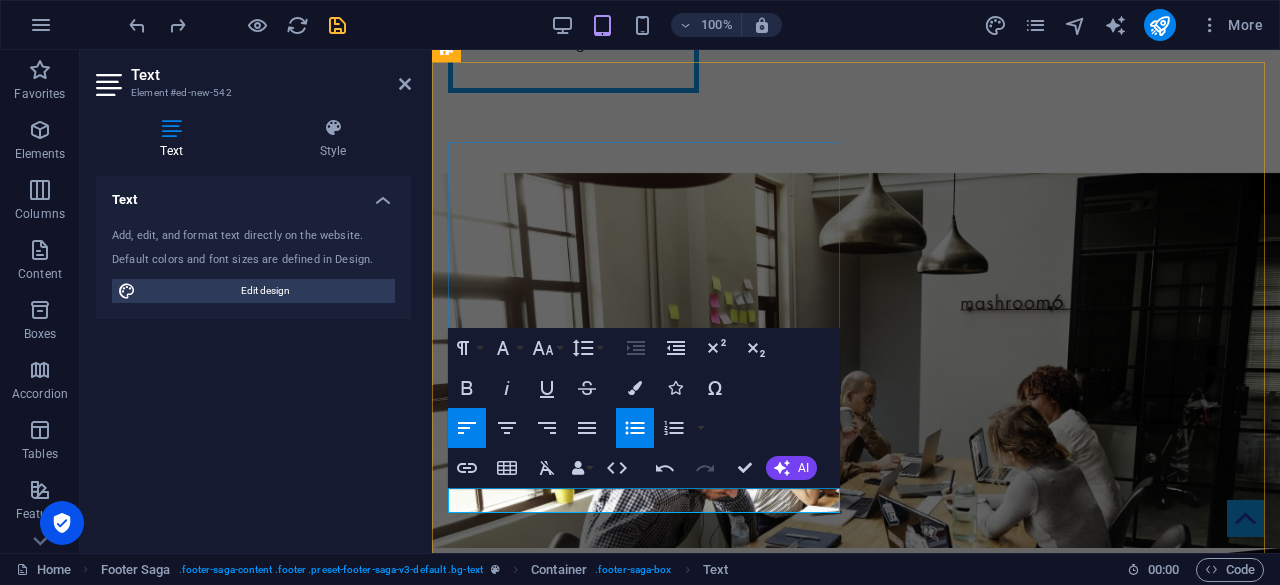drag, startPoint x: 513, startPoint y: 491, endPoint x: 501, endPoint y: 498, distance: 13.892444 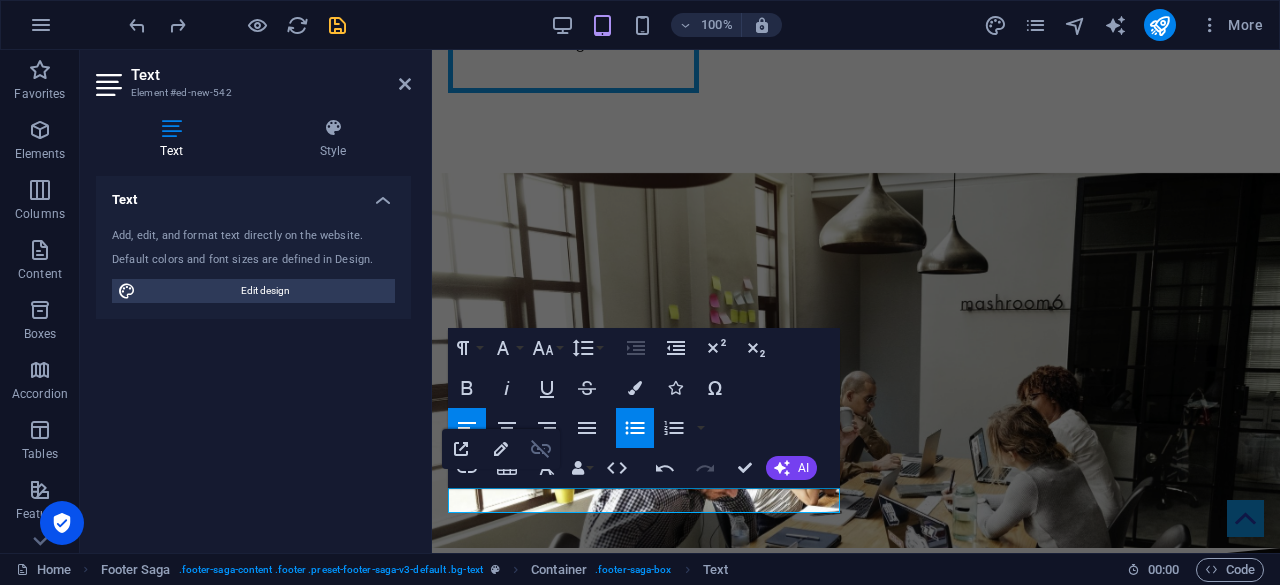 click 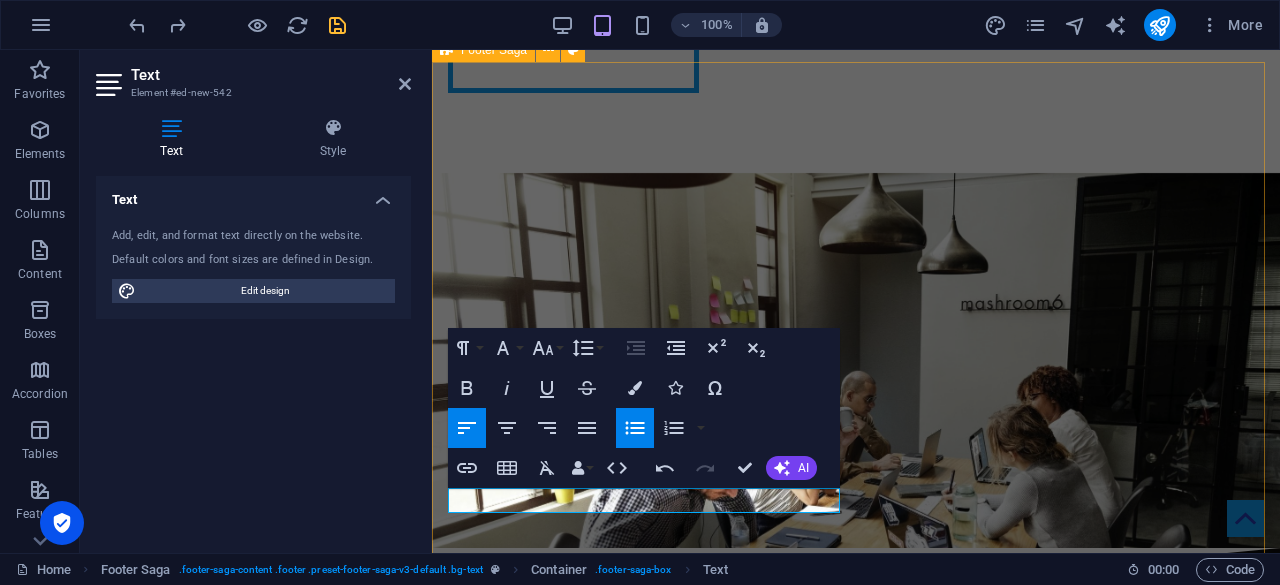 drag, startPoint x: 553, startPoint y: 495, endPoint x: 431, endPoint y: 501, distance: 122.14745 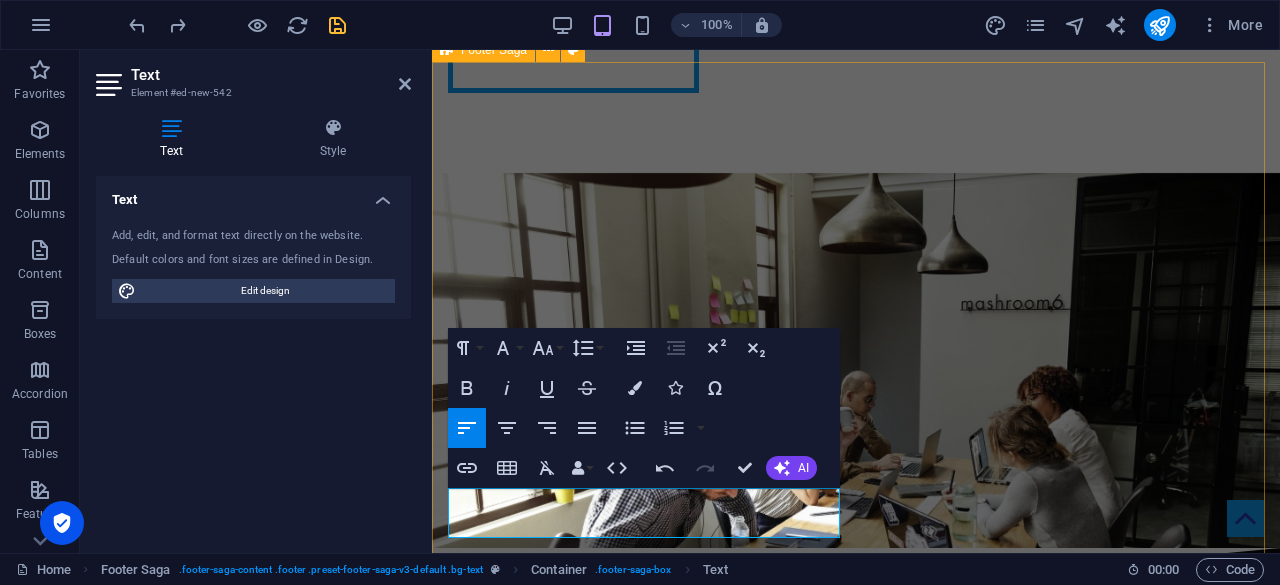 click on "[PERSON_NAME] IT & DIGITAL SERVICES [STREET_ADDRESS] AT [EMAIL_ADDRESS][PERSON_NAME][DOMAIN_NAME] [PHONE_NUMBER] Legal Notice Privacy Policy © 2025  [PERSON_NAME] IT & DIGITAL SERVICES . All rights reserved. Navigation Home About us Services Team Contact Social Media Facebook Twitter Instagram Youtube" at bounding box center (856, 5175) 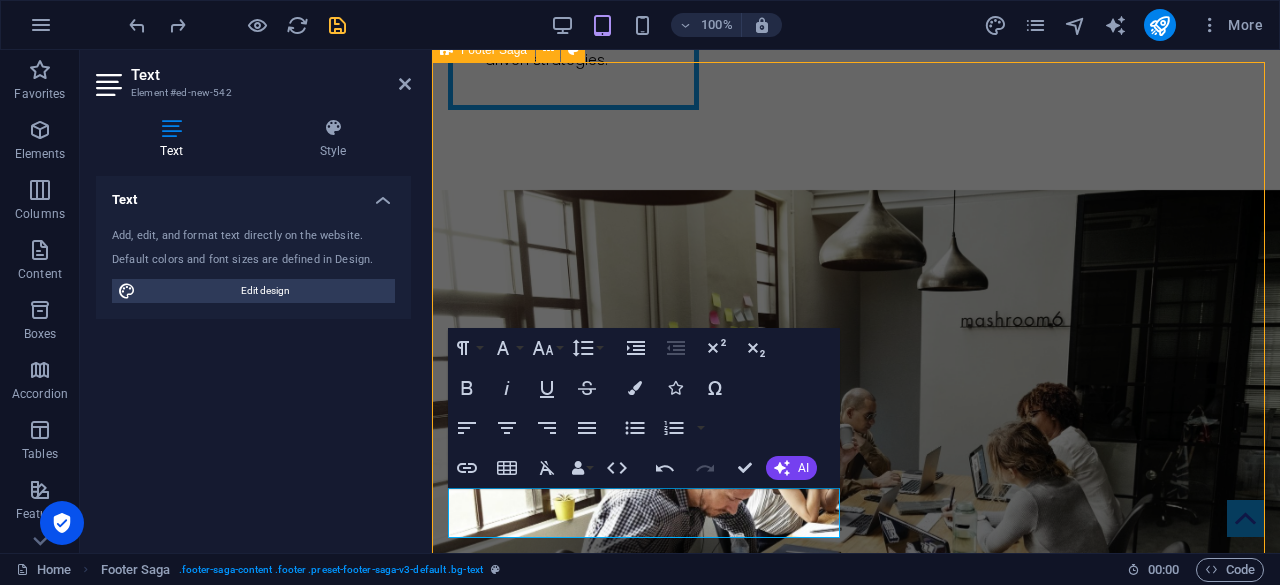 scroll, scrollTop: 4556, scrollLeft: 0, axis: vertical 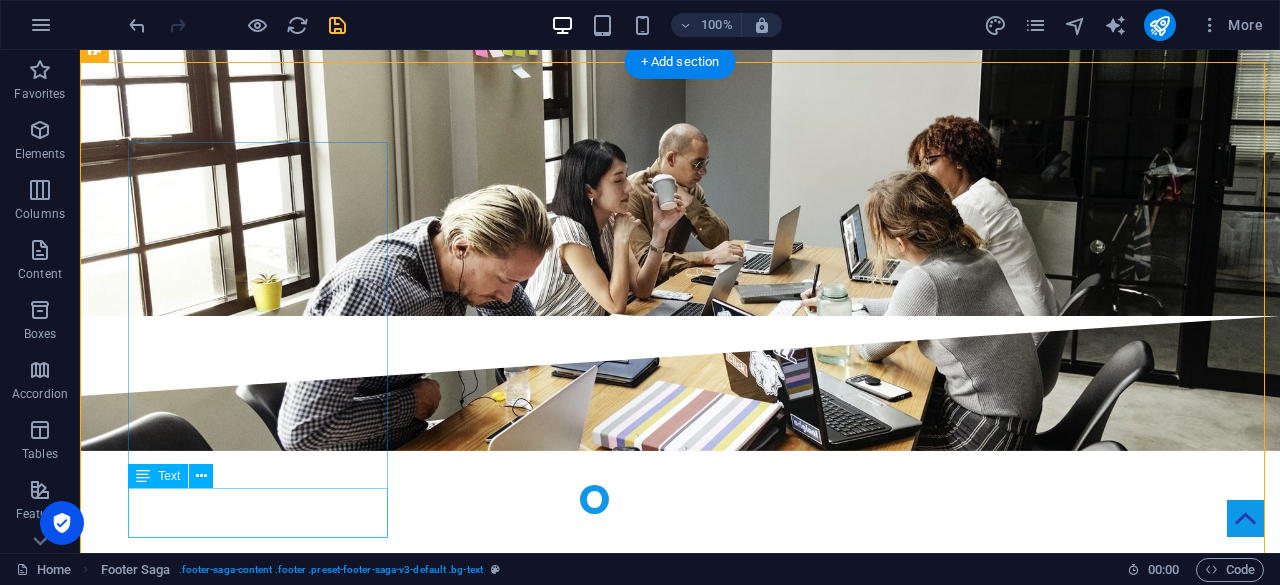 click on "© 2025  [PERSON_NAME] IT & DIGITAL SERVICES . All rights reserved." at bounding box center [226, 4785] 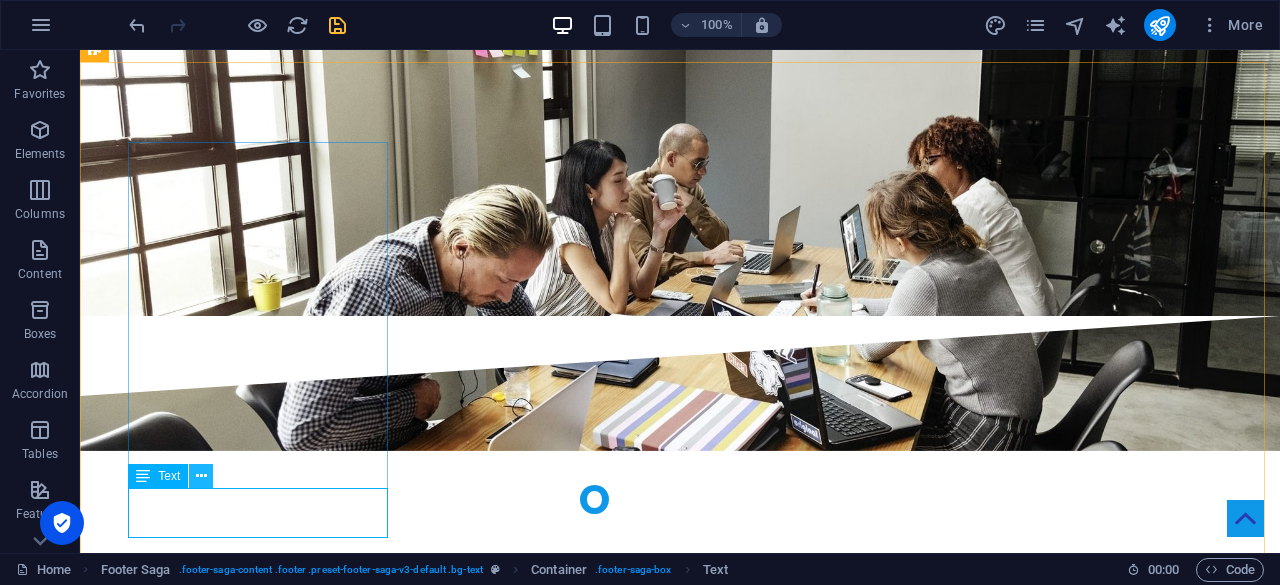 click at bounding box center (201, 476) 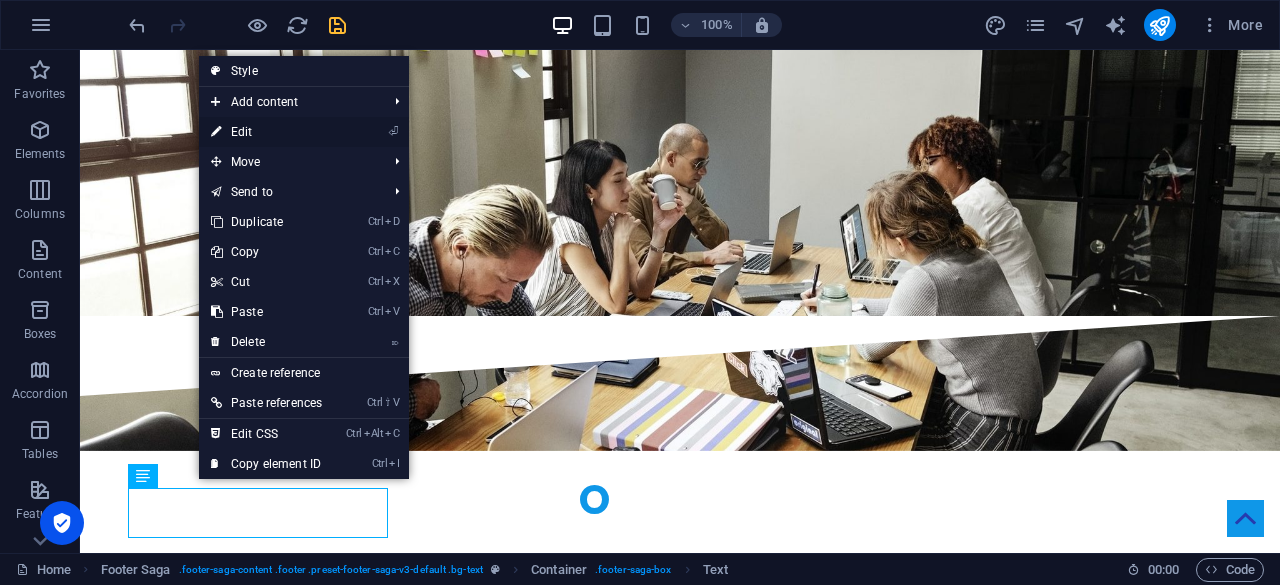 click on "⏎  Edit" at bounding box center [266, 132] 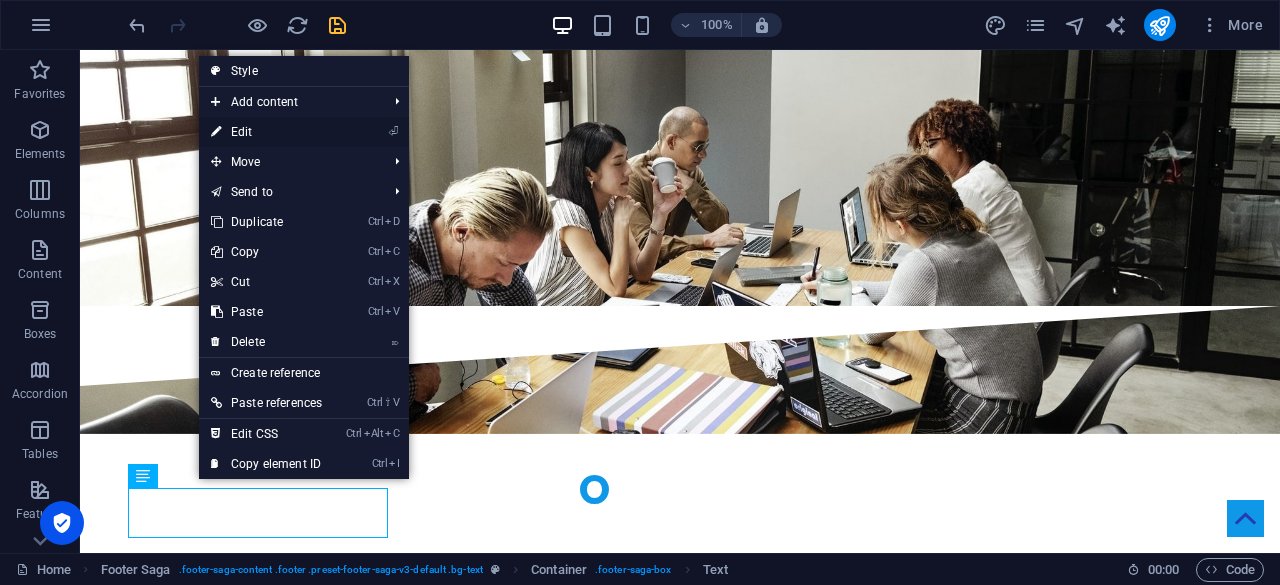scroll, scrollTop: 5037, scrollLeft: 0, axis: vertical 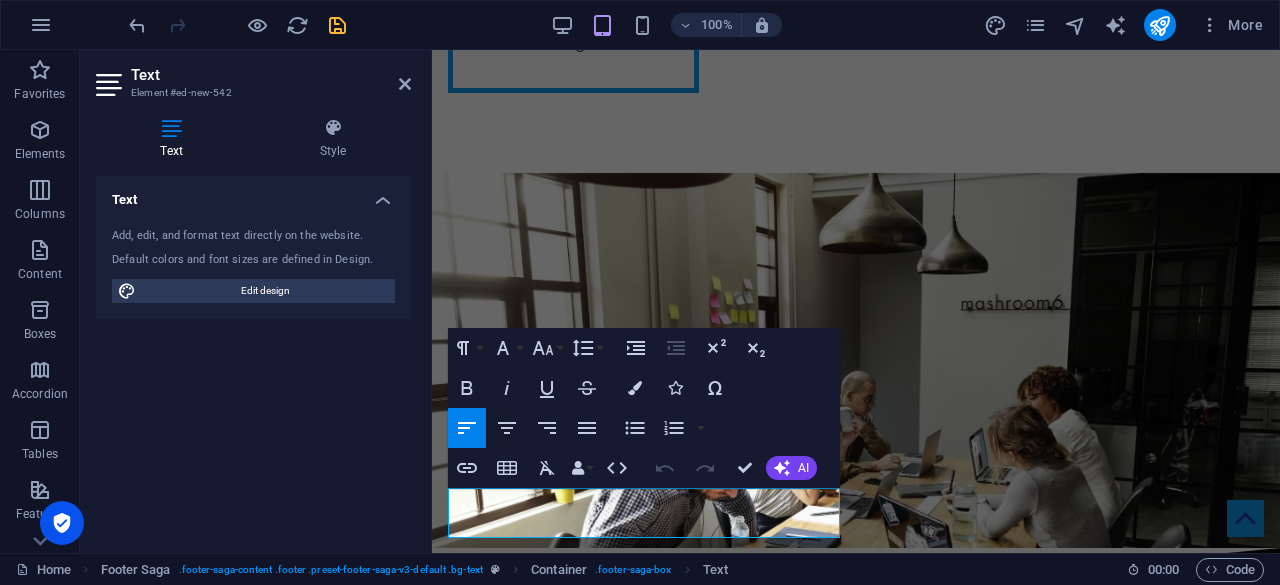 click on "Text" at bounding box center (175, 139) 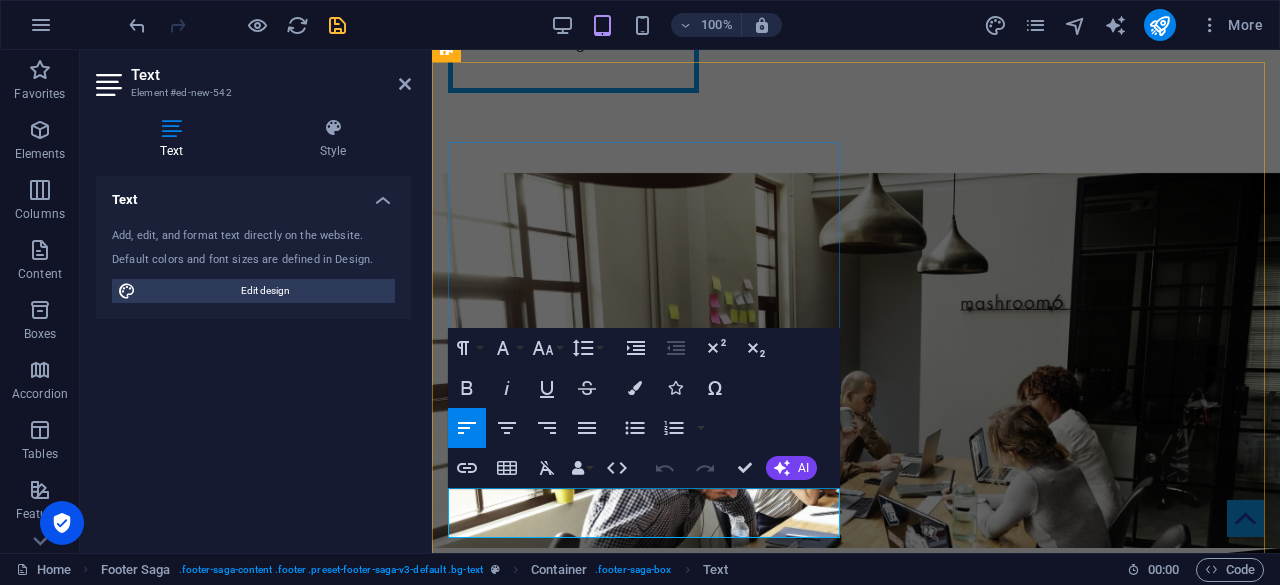 drag, startPoint x: 525, startPoint y: 527, endPoint x: 446, endPoint y: 499, distance: 83.81527 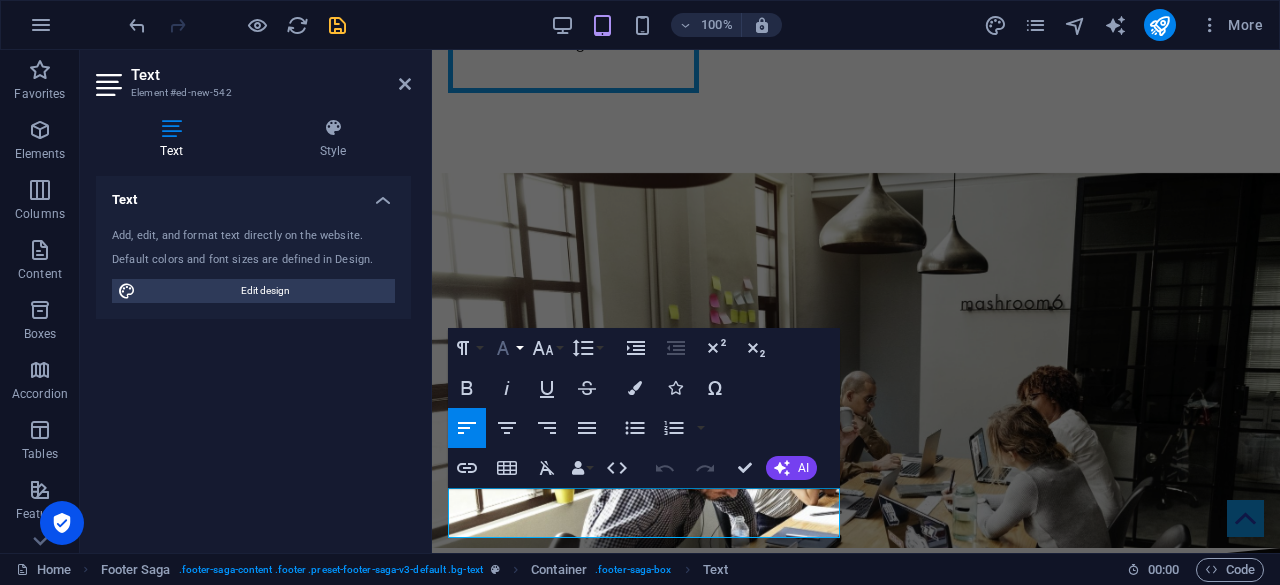 click on "Font Family" at bounding box center [507, 348] 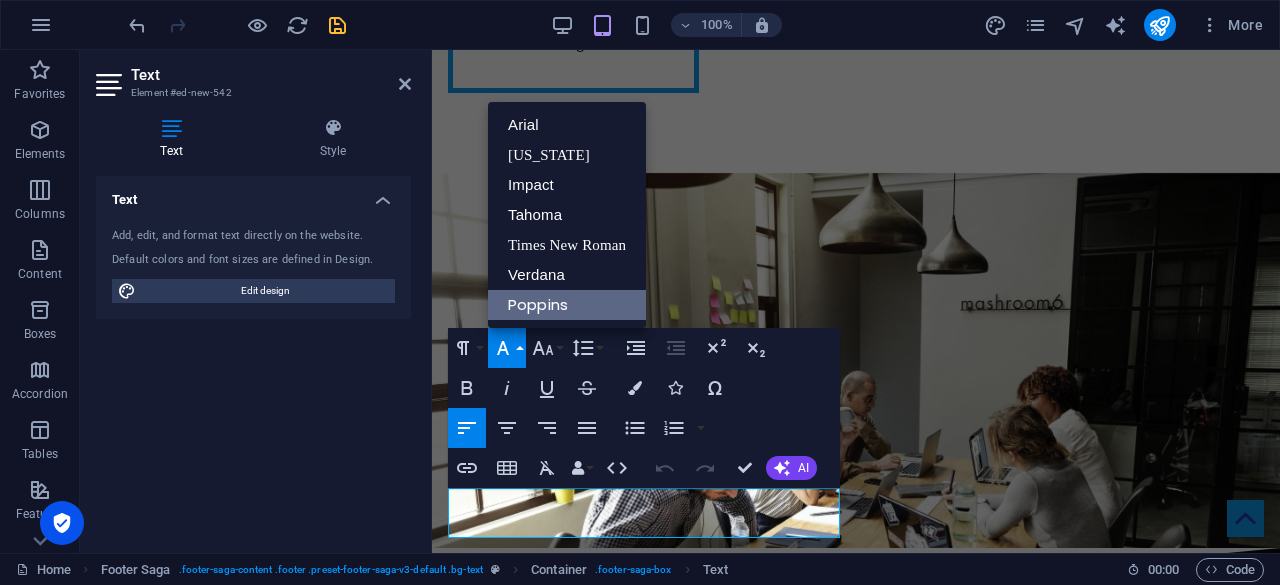 scroll, scrollTop: 0, scrollLeft: 0, axis: both 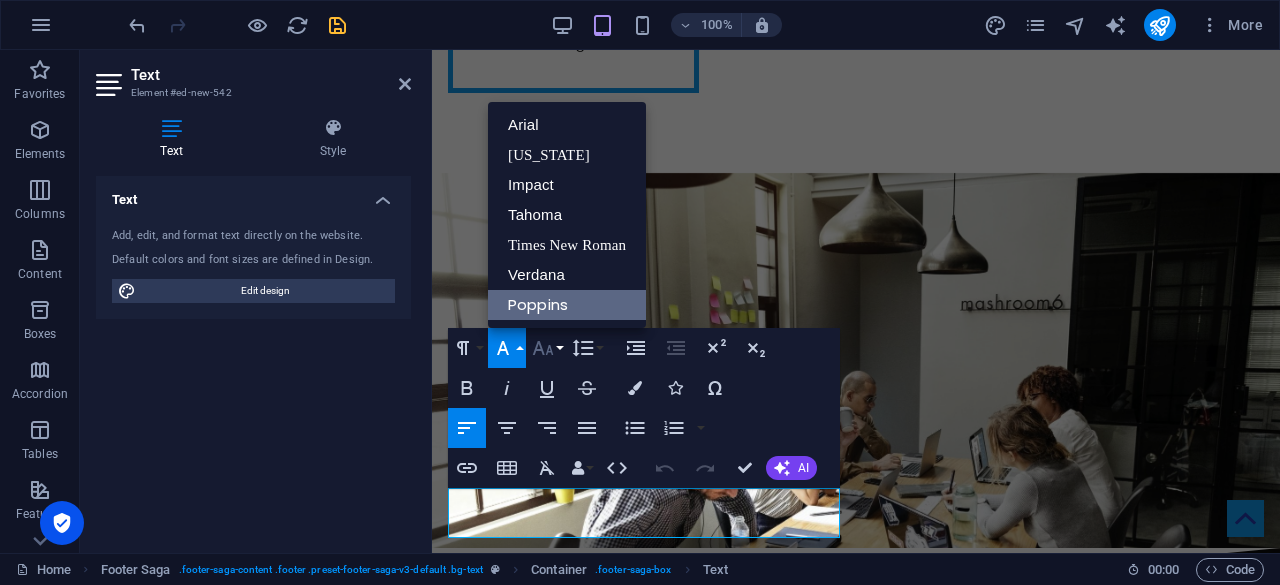 click on "Font Size" at bounding box center [547, 348] 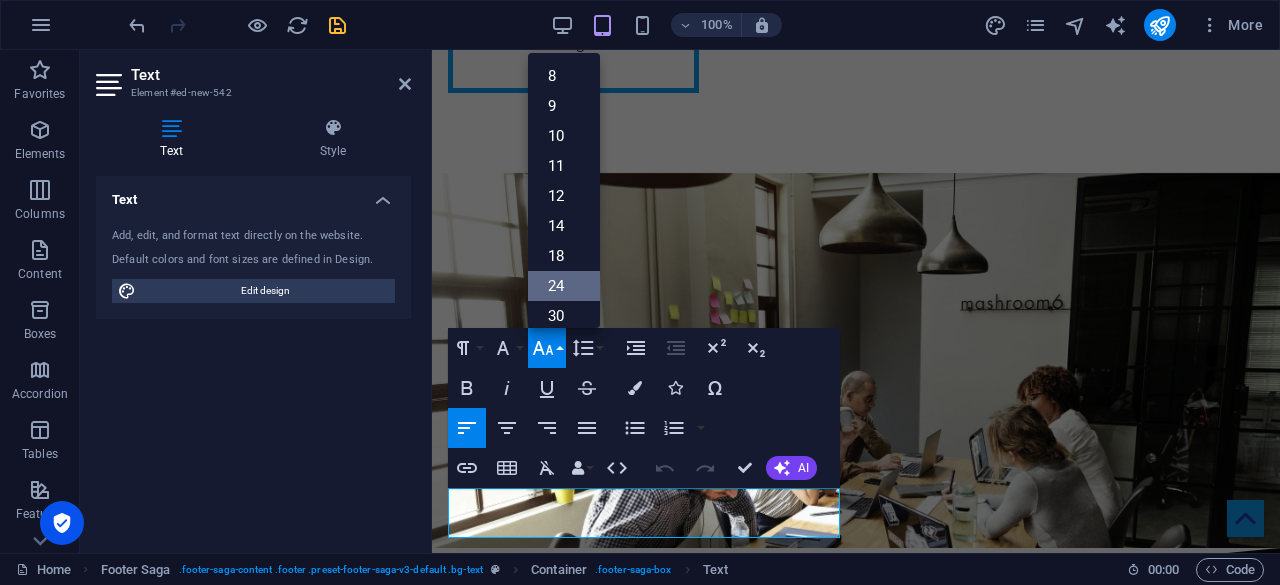 click on "24" at bounding box center (564, 286) 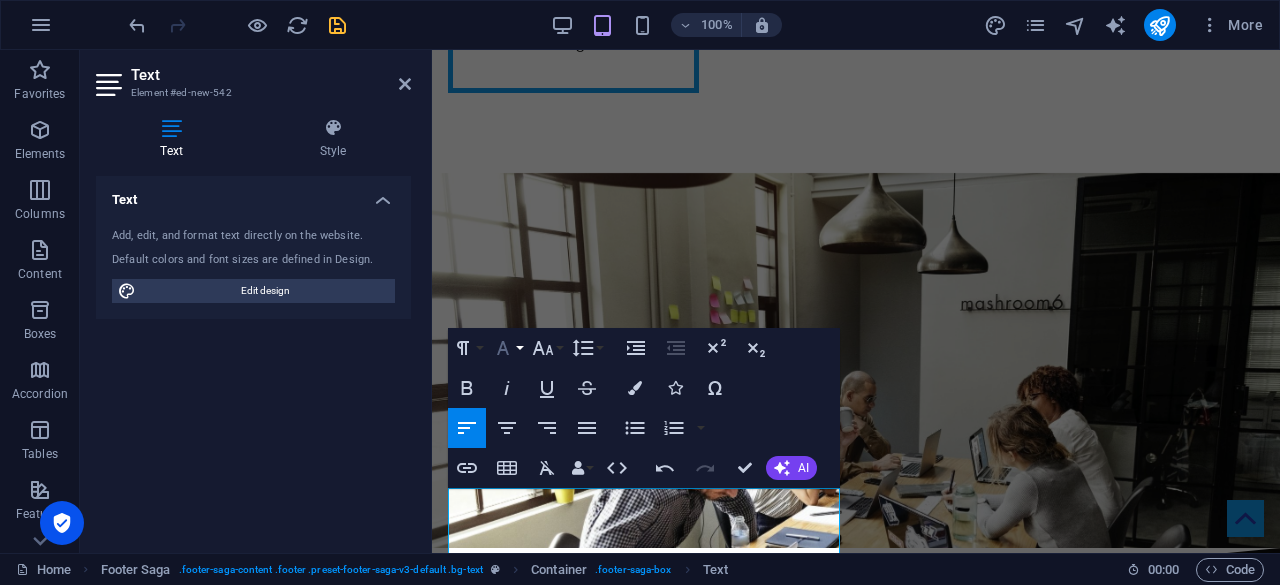 click on "Font Family" at bounding box center (507, 348) 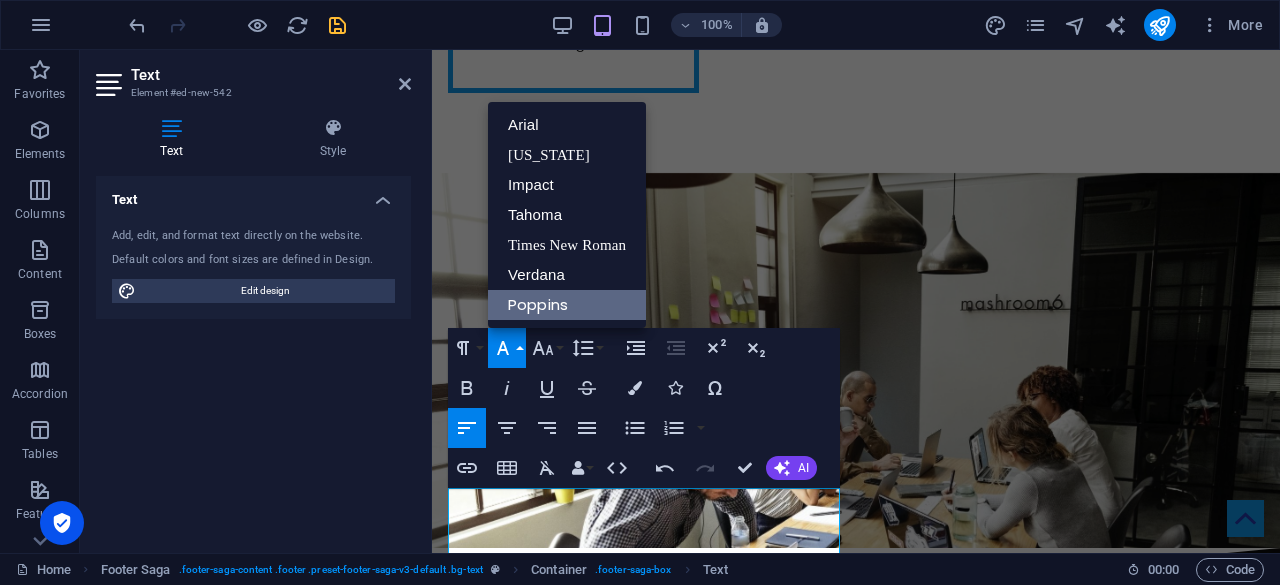 scroll, scrollTop: 0, scrollLeft: 0, axis: both 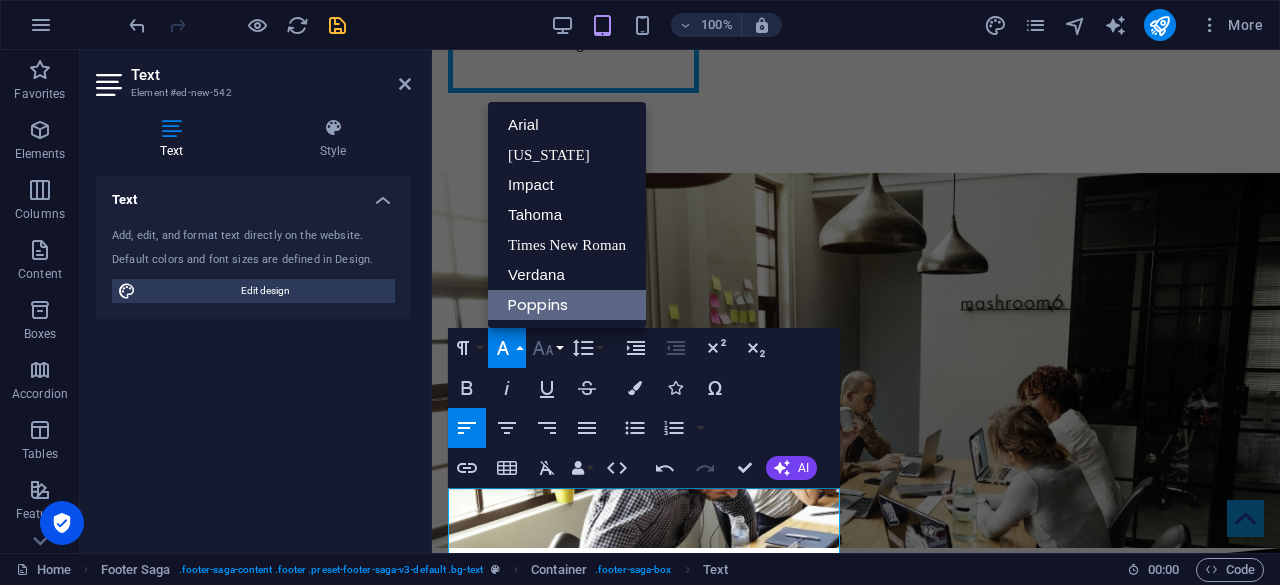 click on "Font Size" at bounding box center (547, 348) 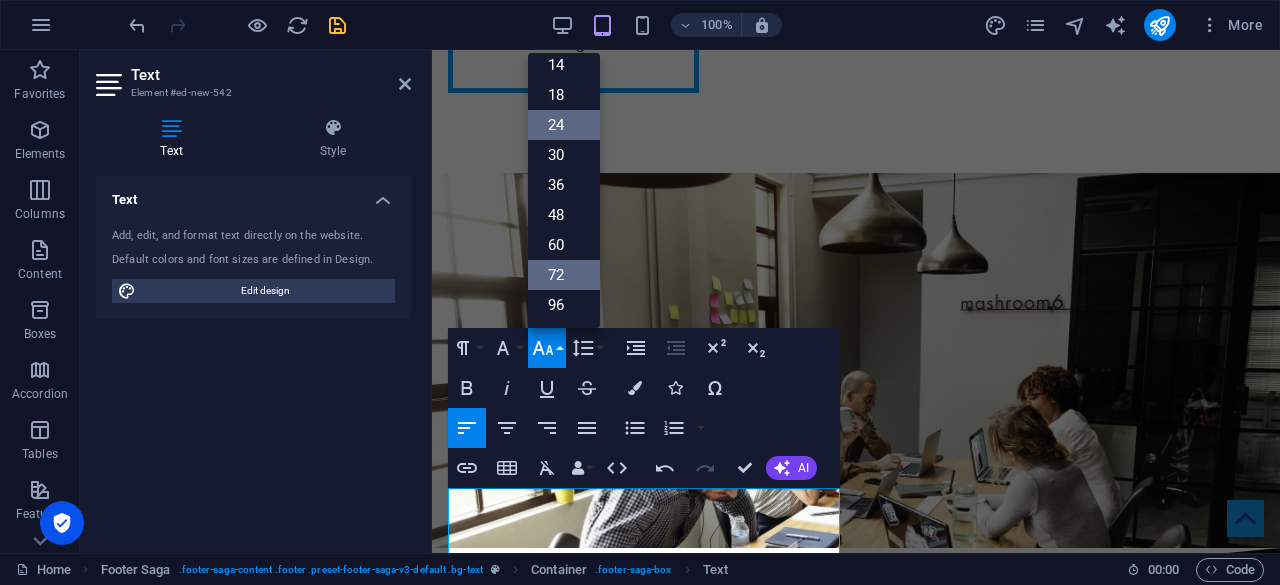 scroll, scrollTop: 160, scrollLeft: 0, axis: vertical 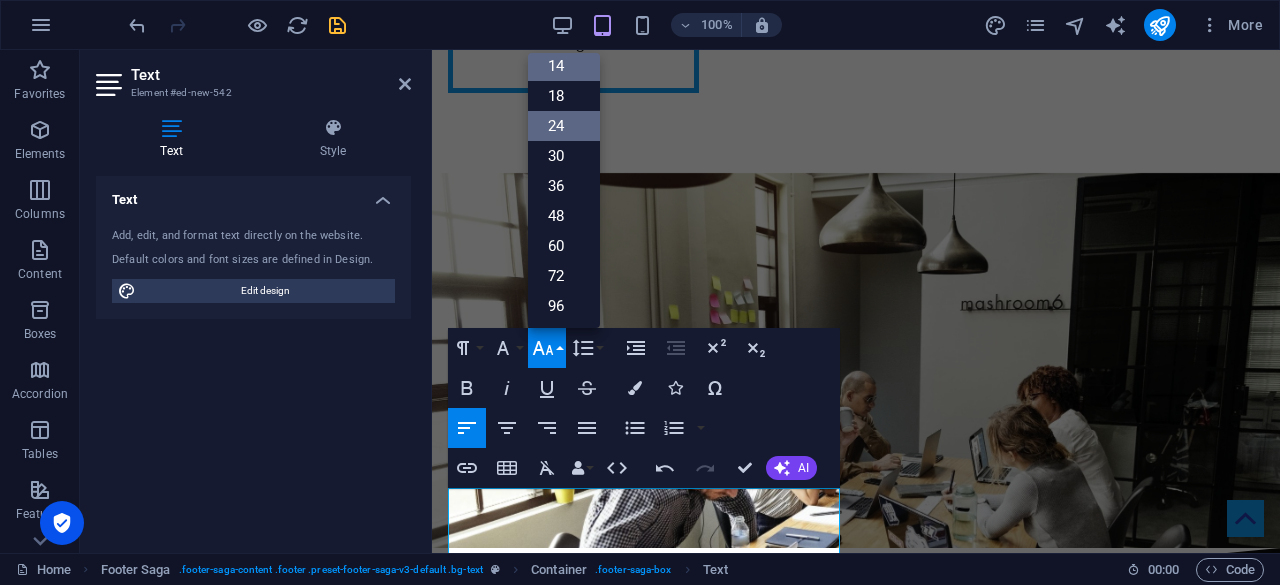 click on "14" at bounding box center (564, 66) 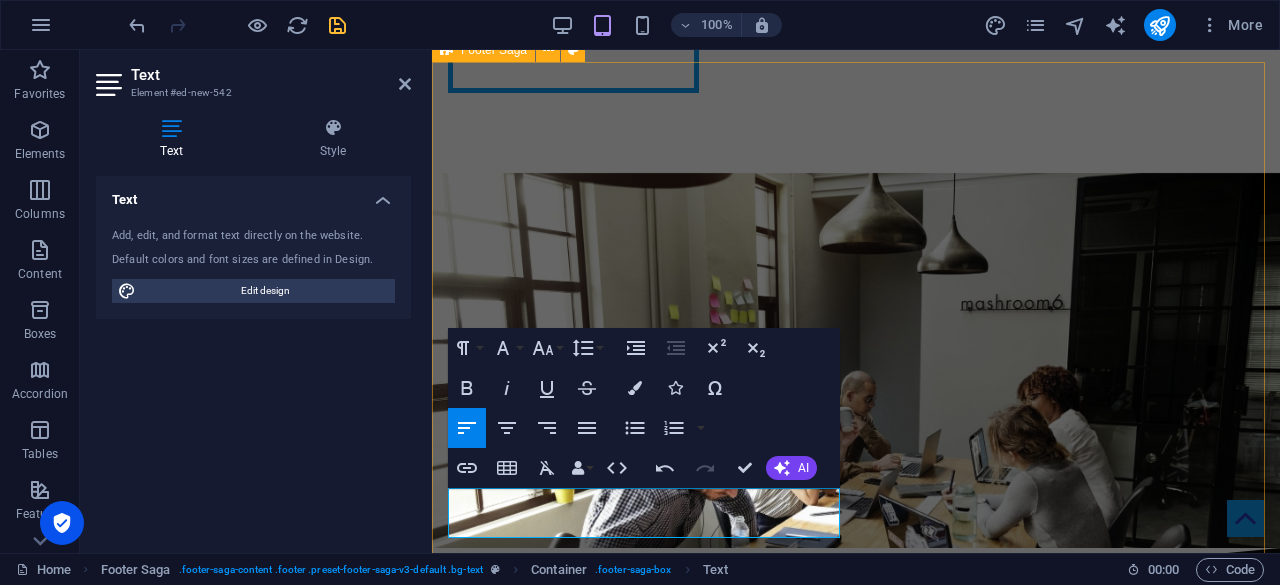 click on "[PERSON_NAME] IT & DIGITAL SERVICES [STREET_ADDRESS] AT [EMAIL_ADDRESS][PERSON_NAME][DOMAIN_NAME] [PHONE_NUMBER] Legal Notice Privacy Policy © 2025  [PERSON_NAME] IT & DIGITAL SERVICES . All rights reserved. Navigation Home About us Services Team Contact Social Media Facebook Twitter Instagram Youtube" at bounding box center [856, 5175] 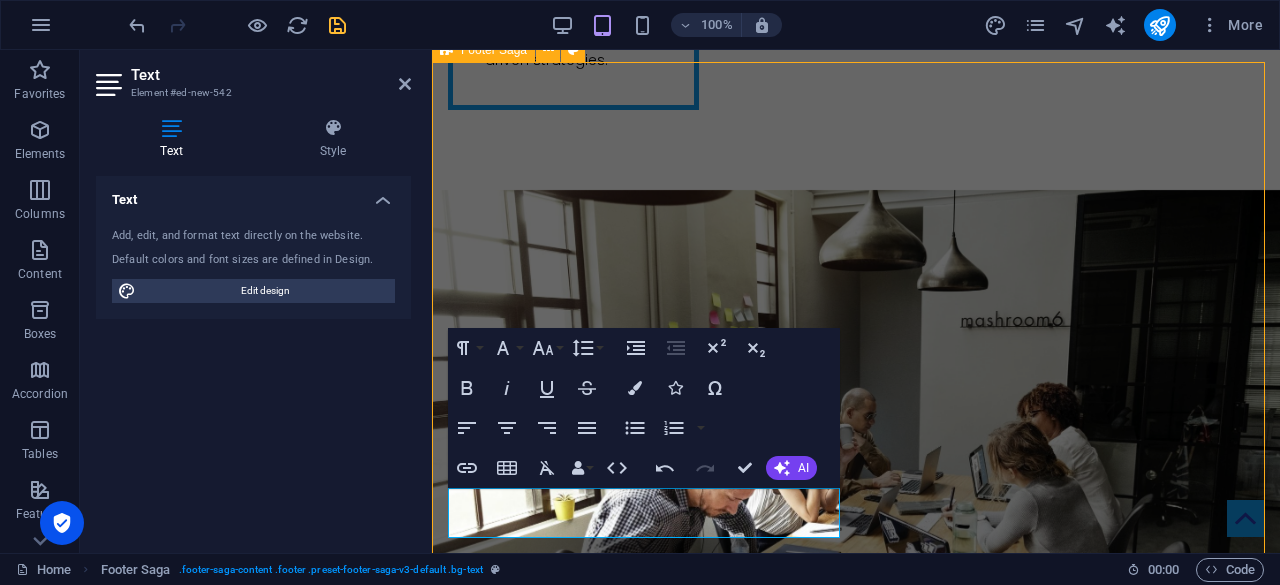 scroll, scrollTop: 4556, scrollLeft: 0, axis: vertical 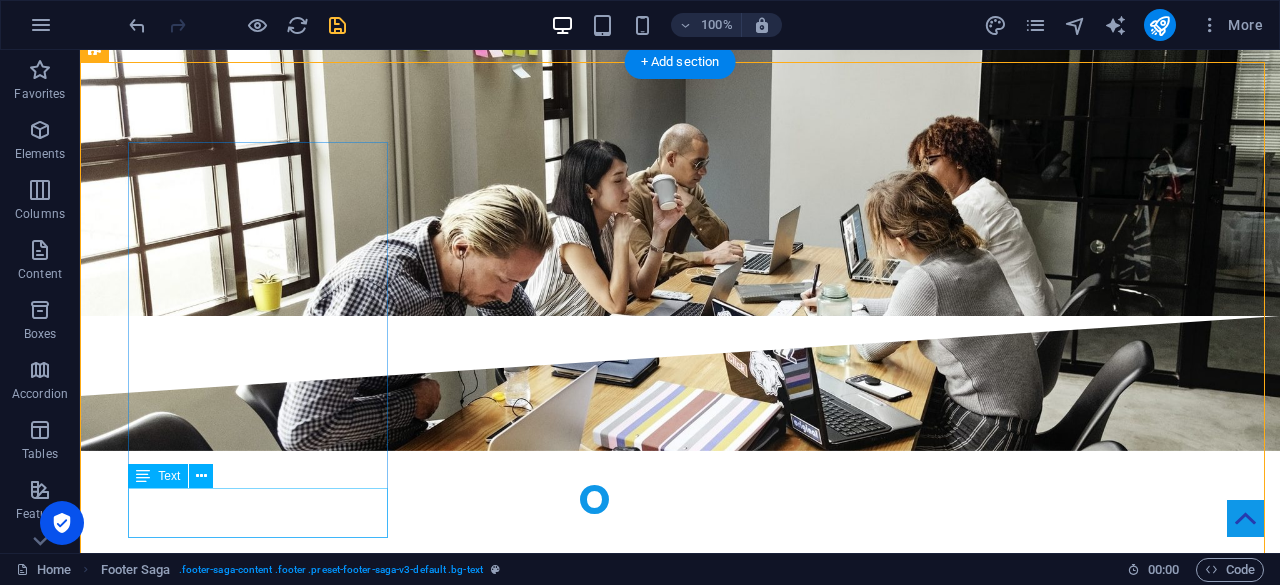click on "© 2025  [PERSON_NAME] IT & DIGITAL SERVICES . All rights reserved." at bounding box center (226, 4785) 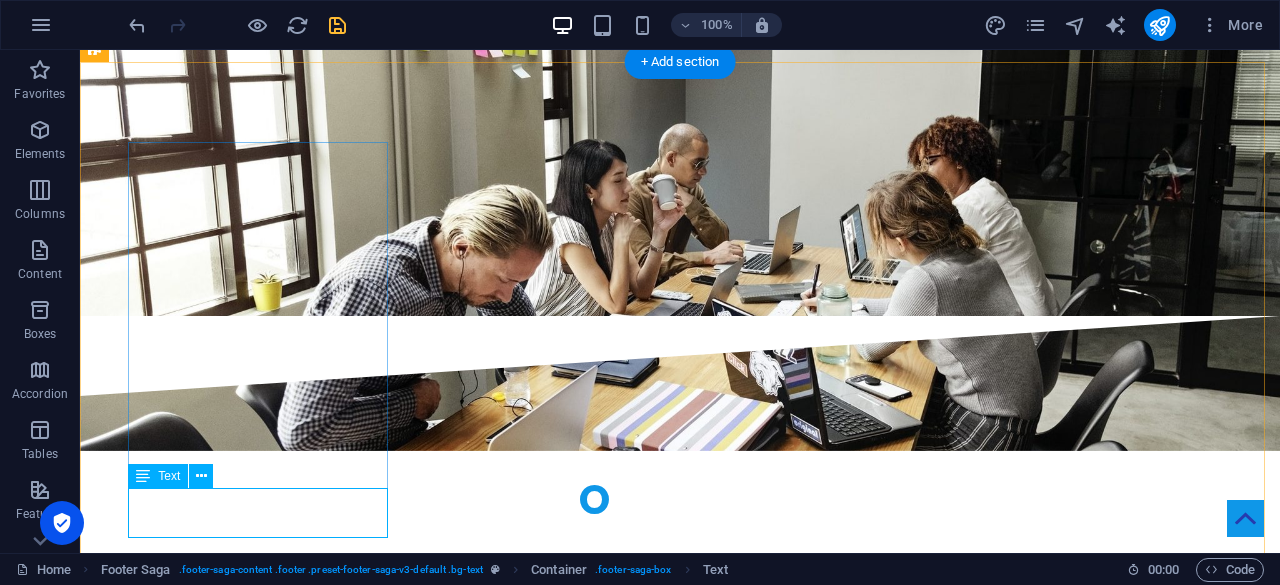 click on "© 2025  [PERSON_NAME] IT & DIGITAL SERVICES . All rights reserved." at bounding box center [226, 4785] 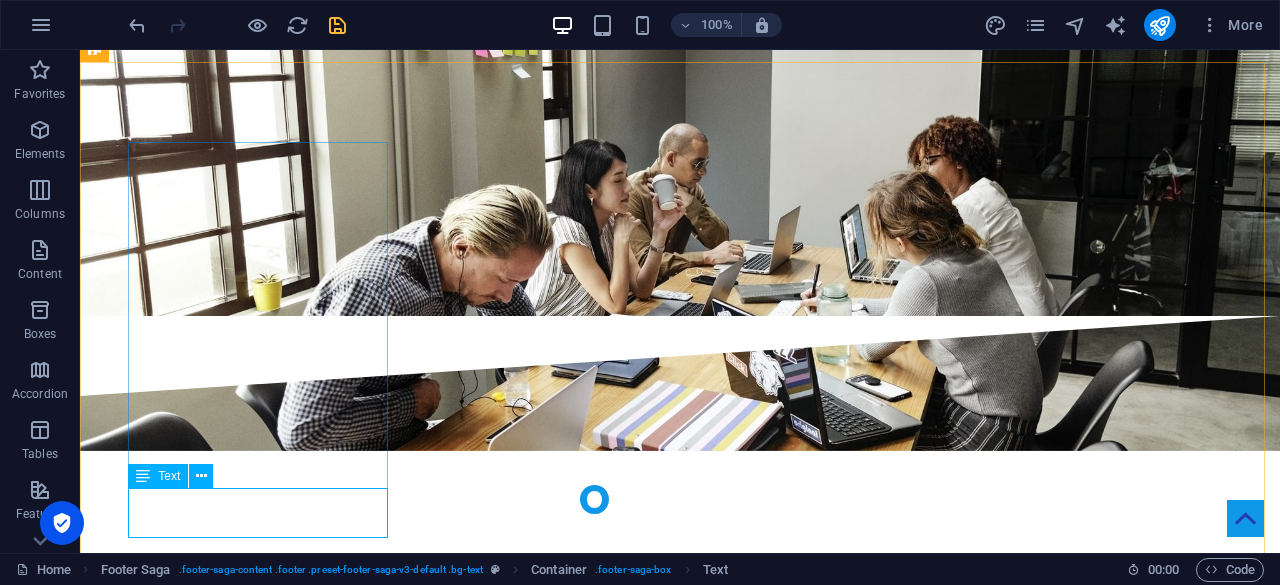 click on "Text" at bounding box center [169, 476] 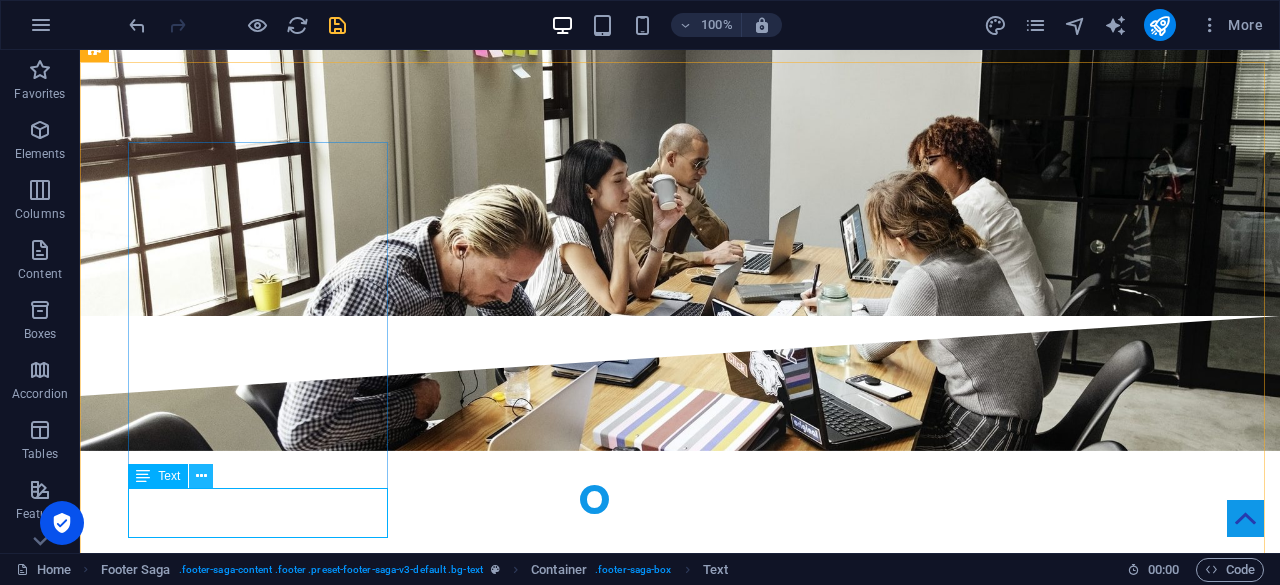 click at bounding box center [201, 476] 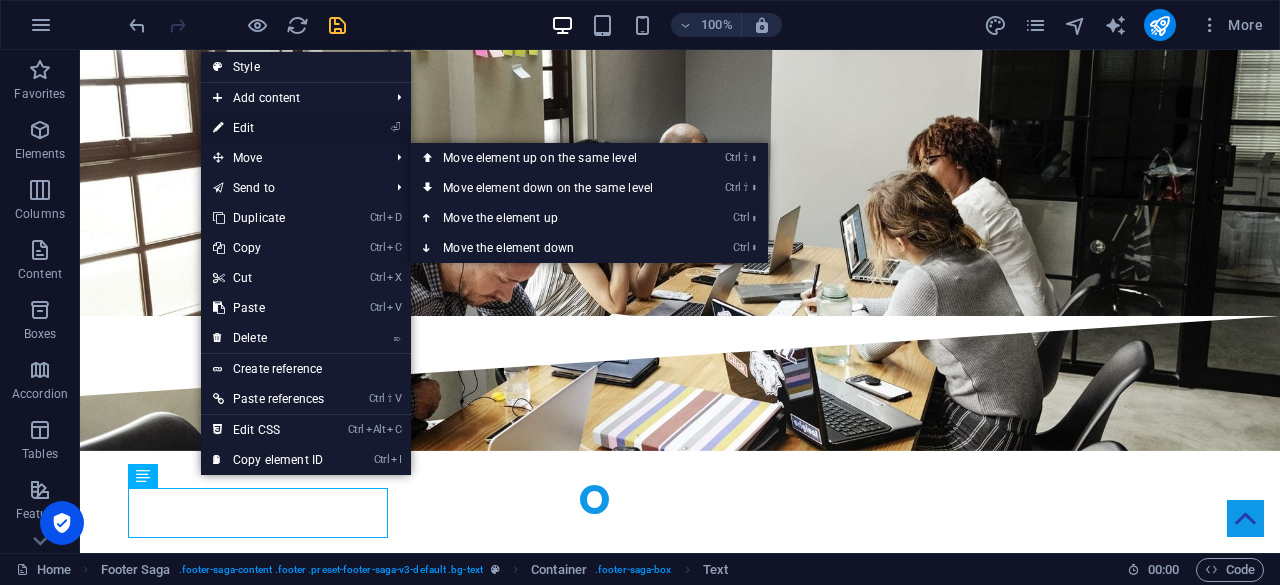 click on "⏎  Edit" at bounding box center (268, 128) 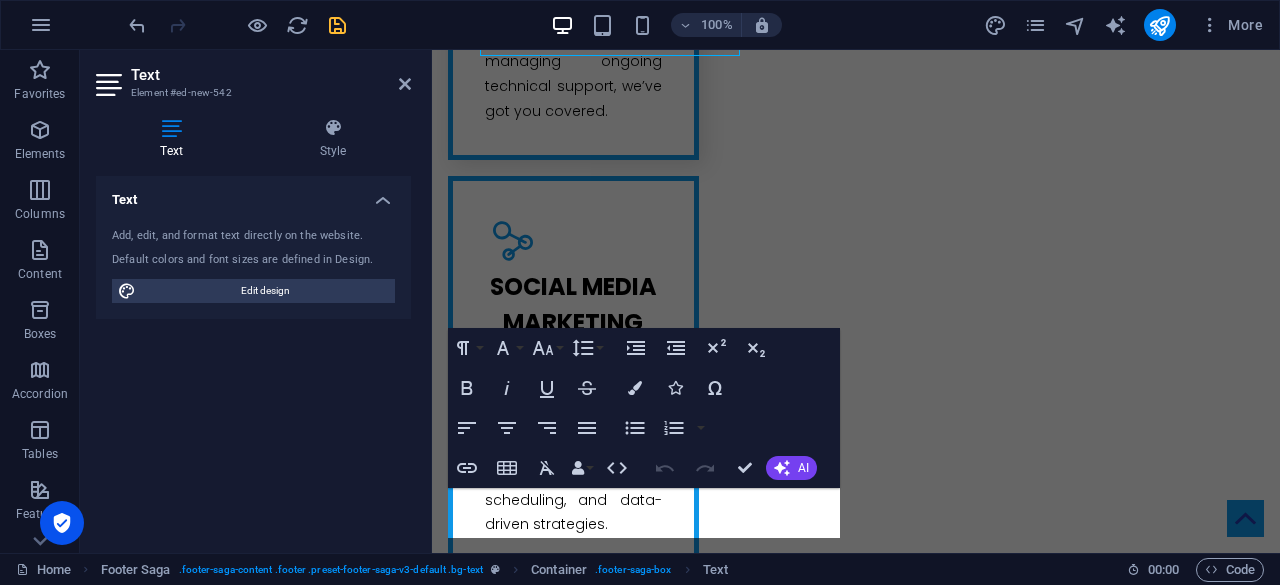 scroll, scrollTop: 5037, scrollLeft: 0, axis: vertical 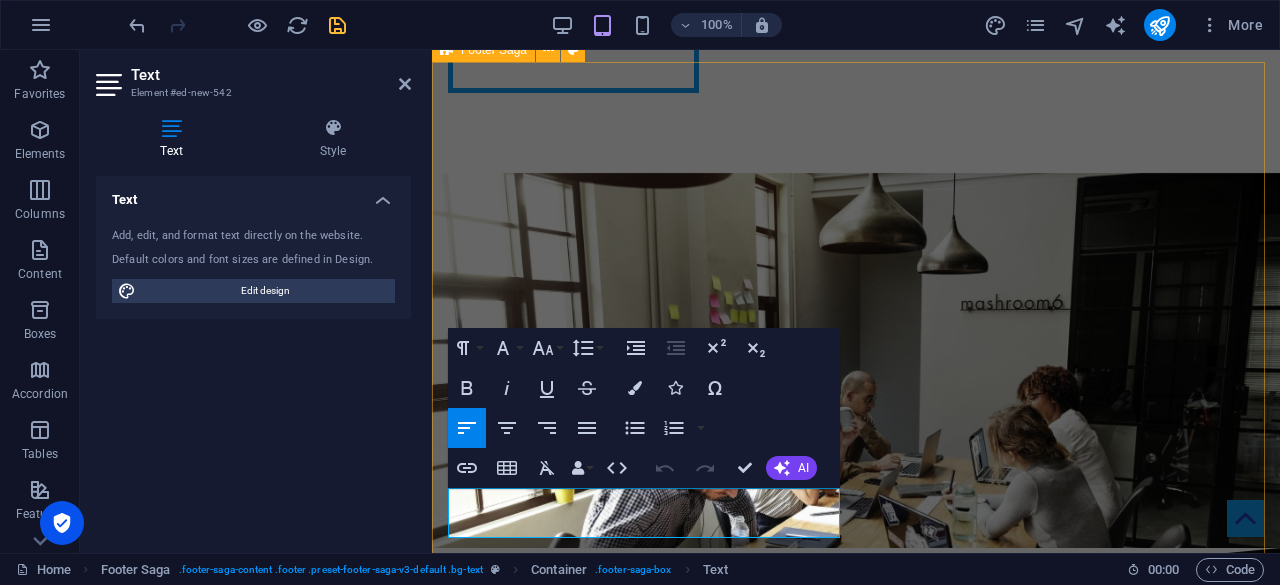 drag, startPoint x: 539, startPoint y: 536, endPoint x: 445, endPoint y: 502, distance: 99.95999 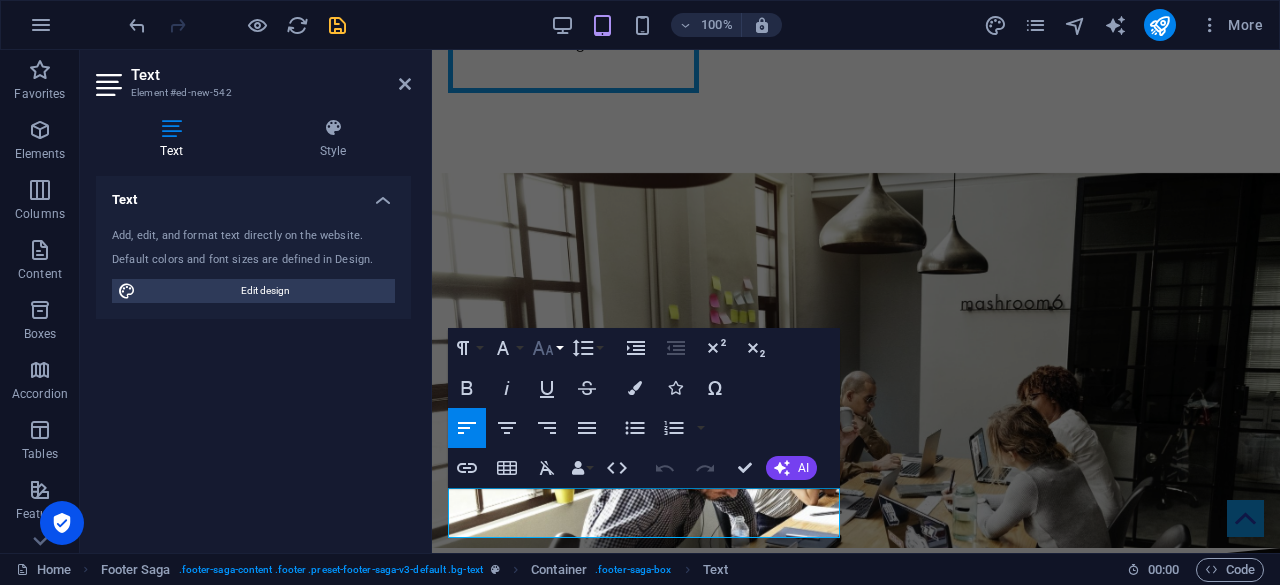 click on "Font Size" at bounding box center [547, 348] 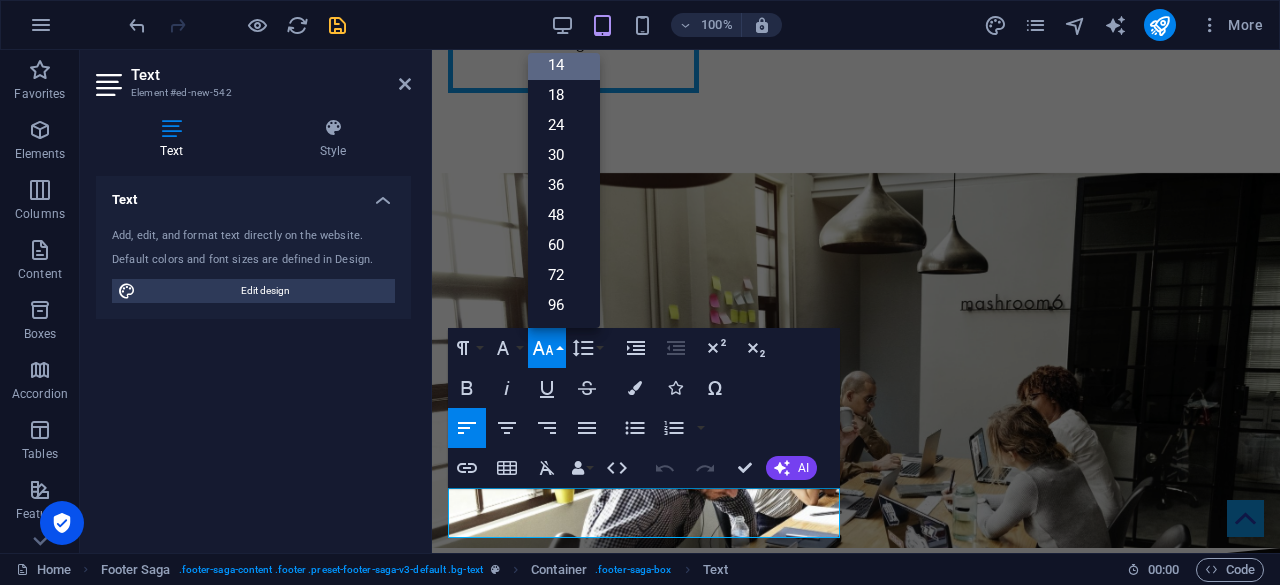 scroll, scrollTop: 160, scrollLeft: 0, axis: vertical 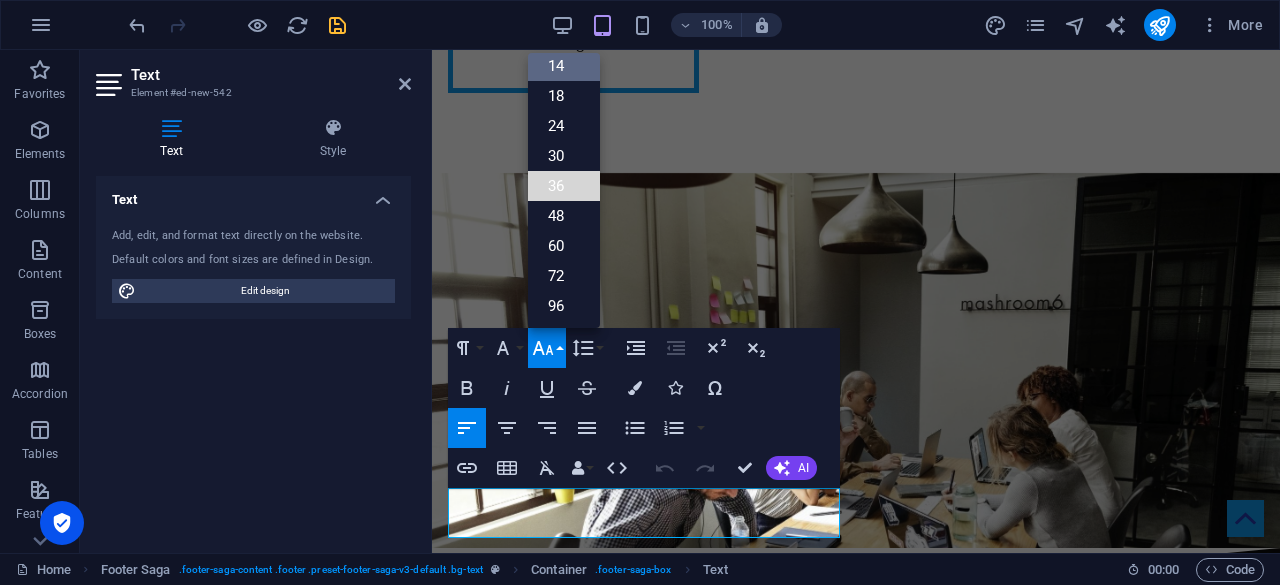click on "8 9 10 11 12 14 18 24 30 36 48 60 72 96" at bounding box center (564, 190) 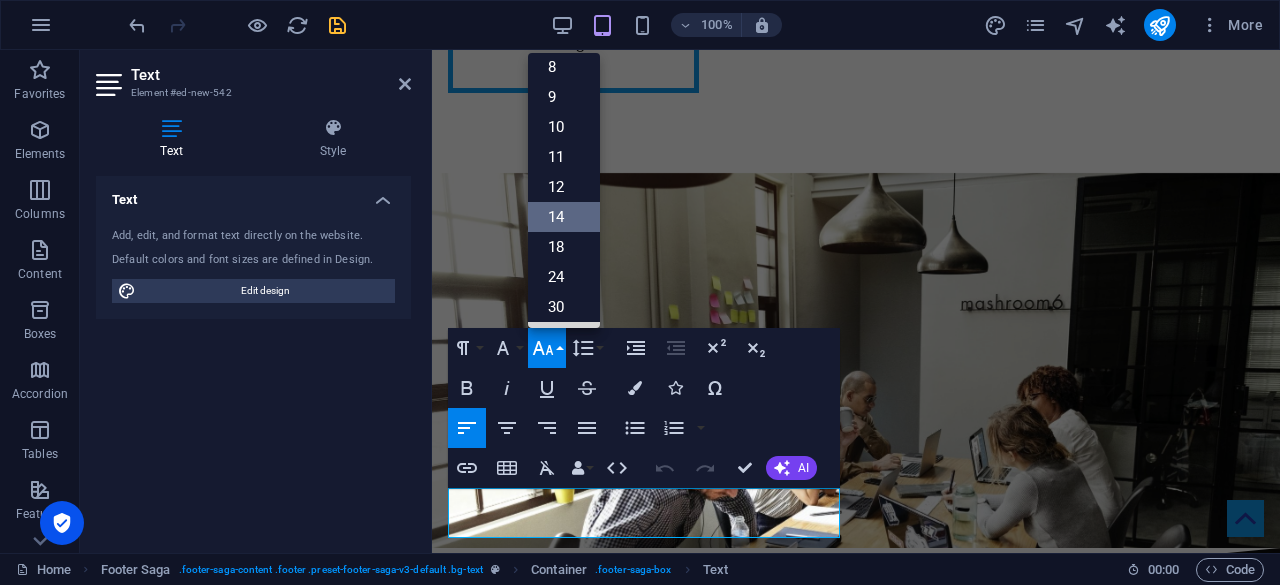 scroll, scrollTop: 0, scrollLeft: 0, axis: both 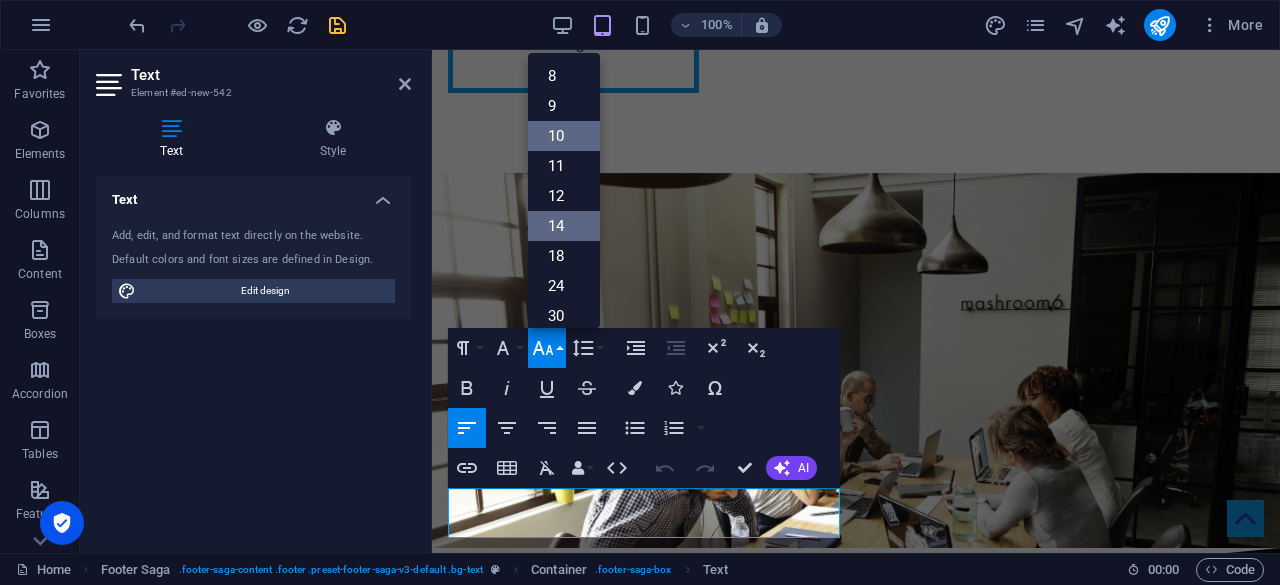 click on "10" at bounding box center (564, 136) 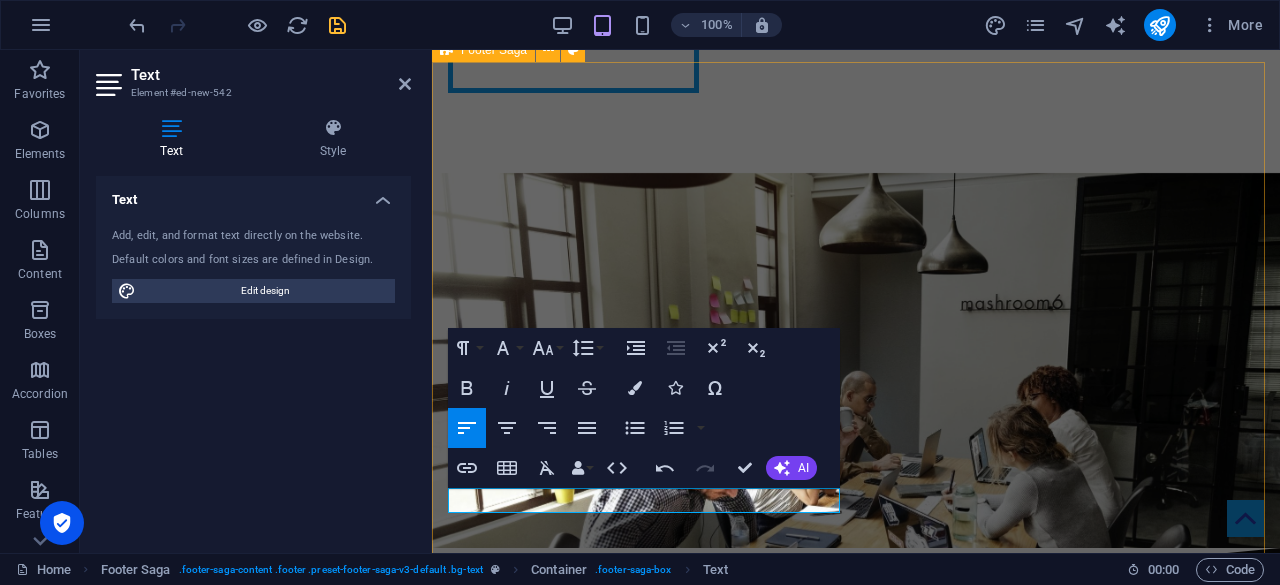 click on "[PERSON_NAME] IT & DIGITAL SERVICES [STREET_ADDRESS] AT [EMAIL_ADDRESS][PERSON_NAME][DOMAIN_NAME] [PHONE_NUMBER] Legal Notice Privacy Policy © 2025  [PERSON_NAME] IT & DIGITAL SERVICES . All rights reserved. Navigation Home About us Services Team Contact Social Media Facebook Twitter Instagram Youtube" at bounding box center [856, 5175] 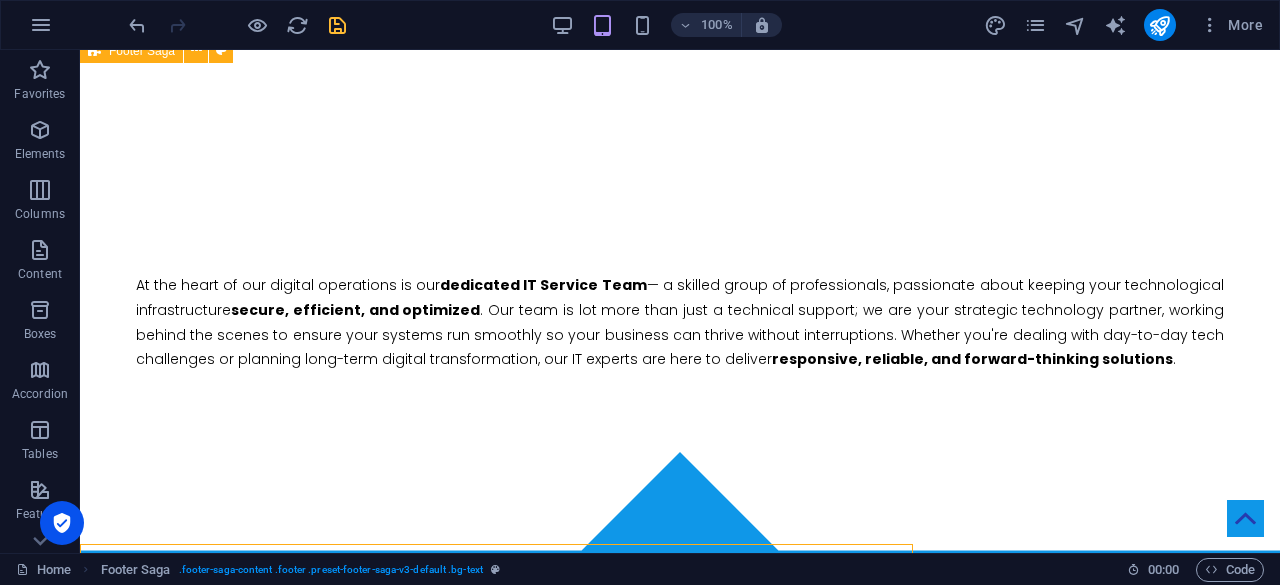 scroll, scrollTop: 4556, scrollLeft: 0, axis: vertical 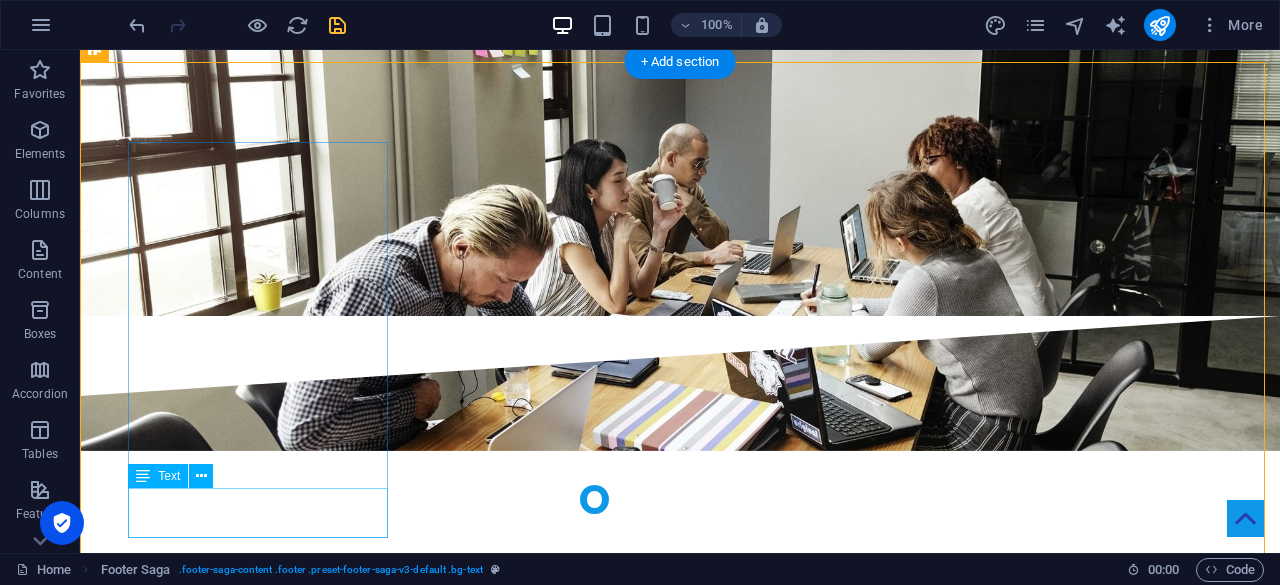 click on "© 2025  [PERSON_NAME] IT & DIGITAL SERVICES . All rights reserved." at bounding box center (226, 4772) 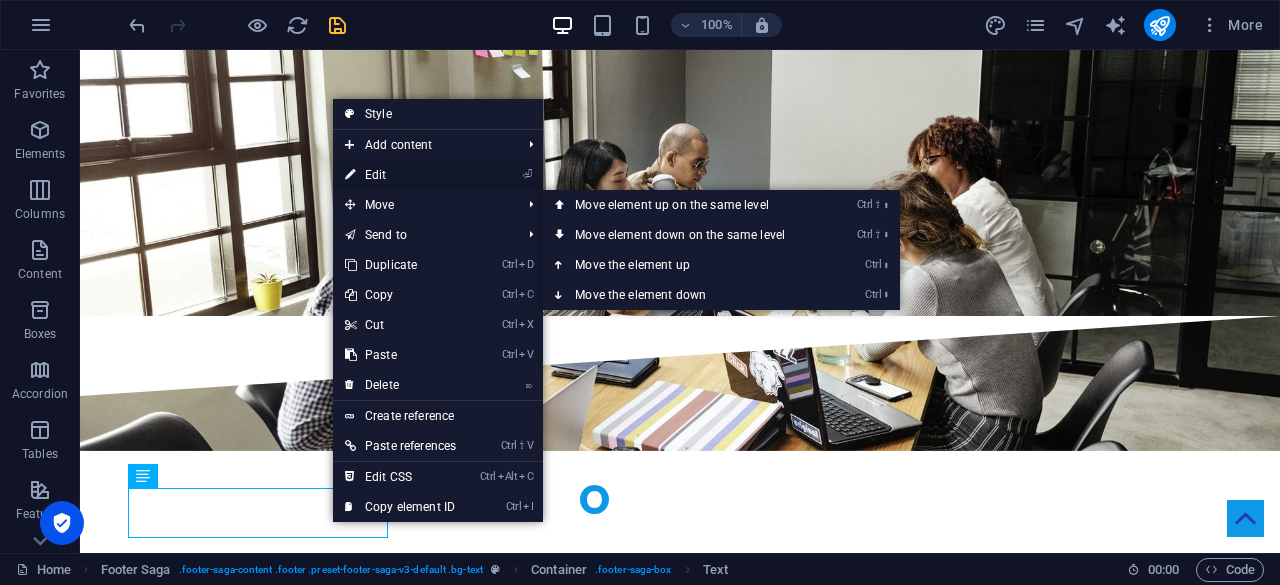 click on "⏎  Edit" at bounding box center (400, 175) 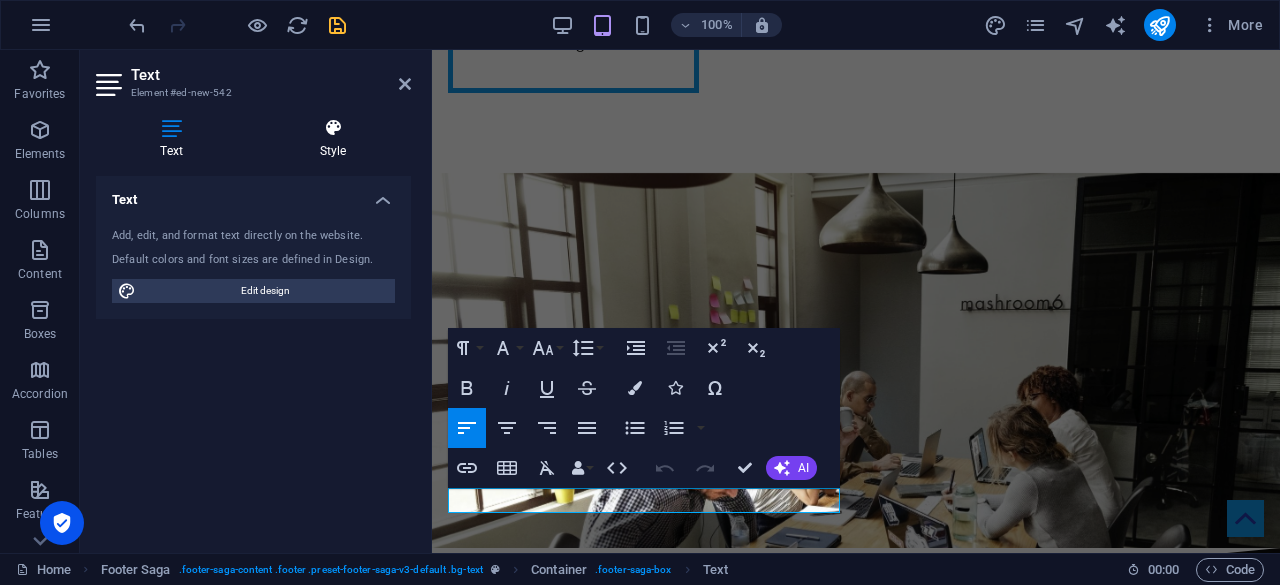 click at bounding box center (333, 128) 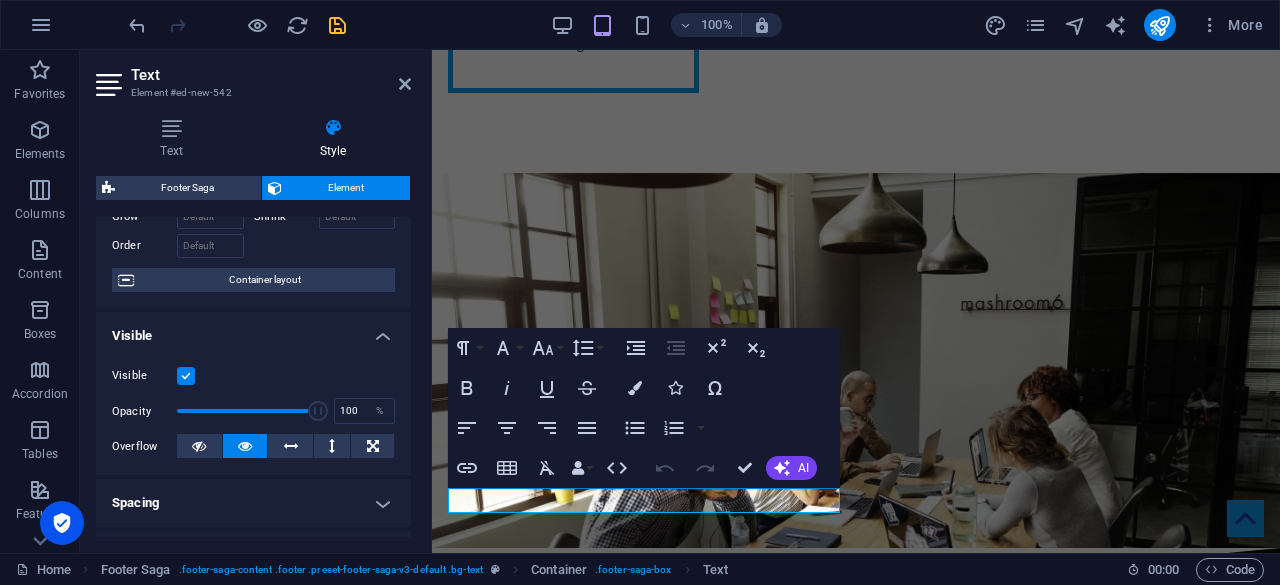 scroll, scrollTop: 69, scrollLeft: 0, axis: vertical 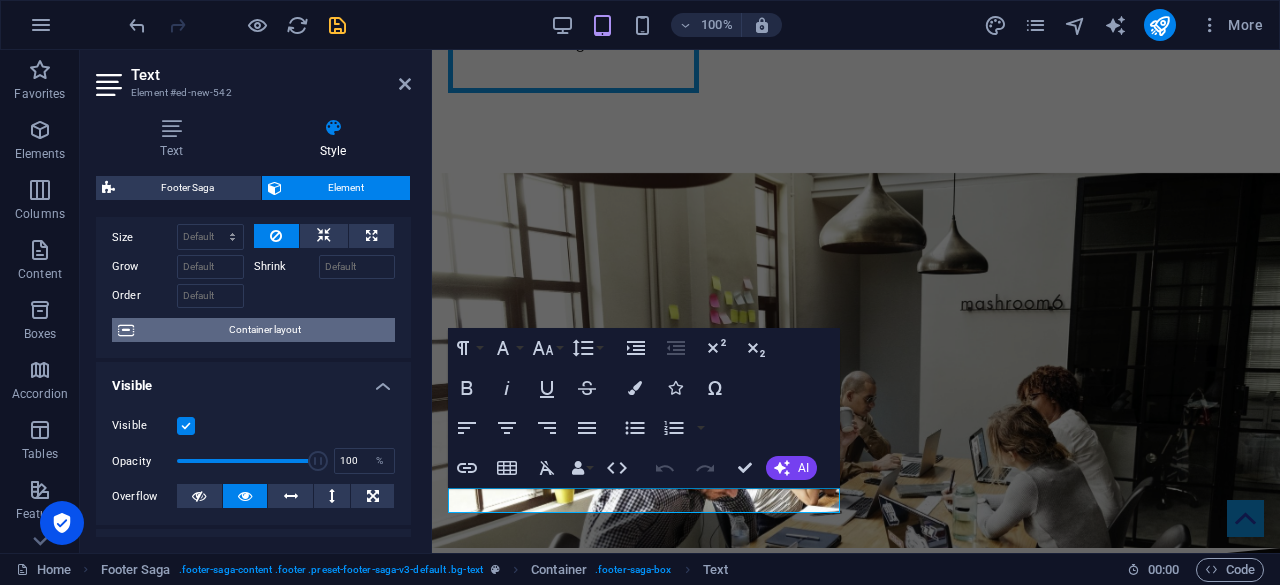 click on "Container layout" at bounding box center [264, 330] 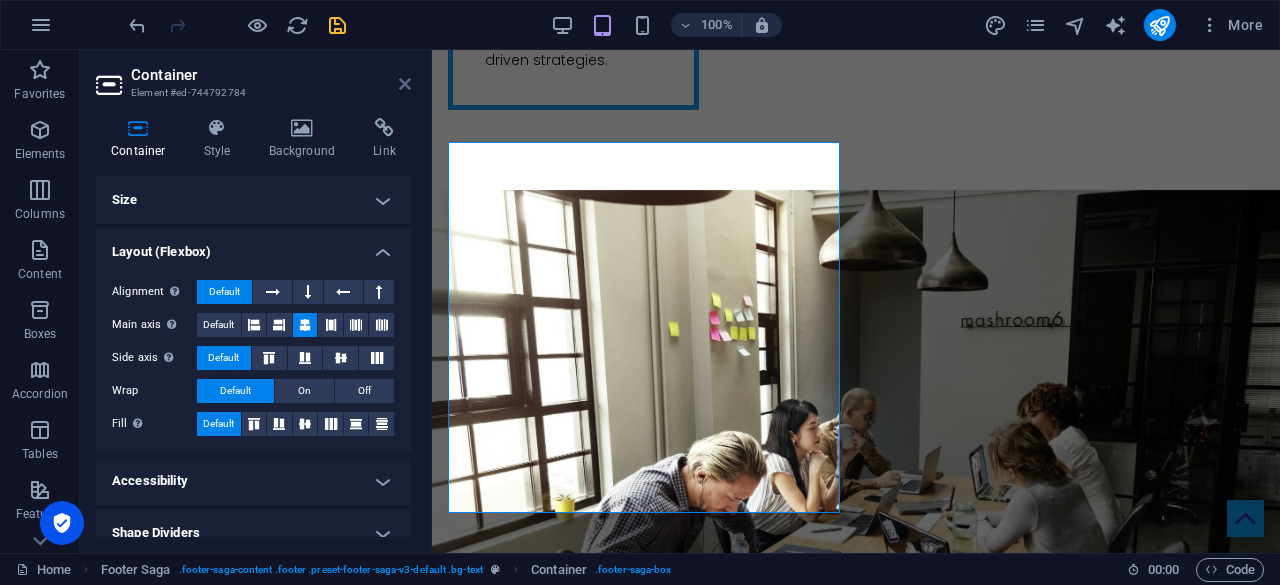 click at bounding box center [405, 84] 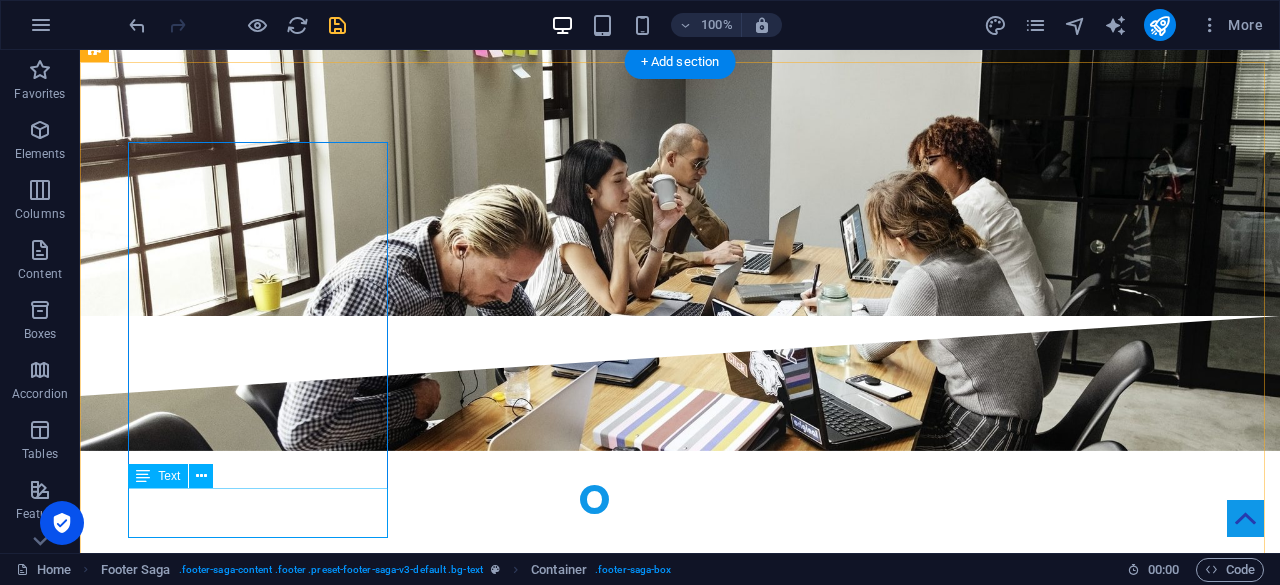 click on "© 2025  [PERSON_NAME] IT & DIGITAL SERVICES . All rights reserved." at bounding box center [226, 4772] 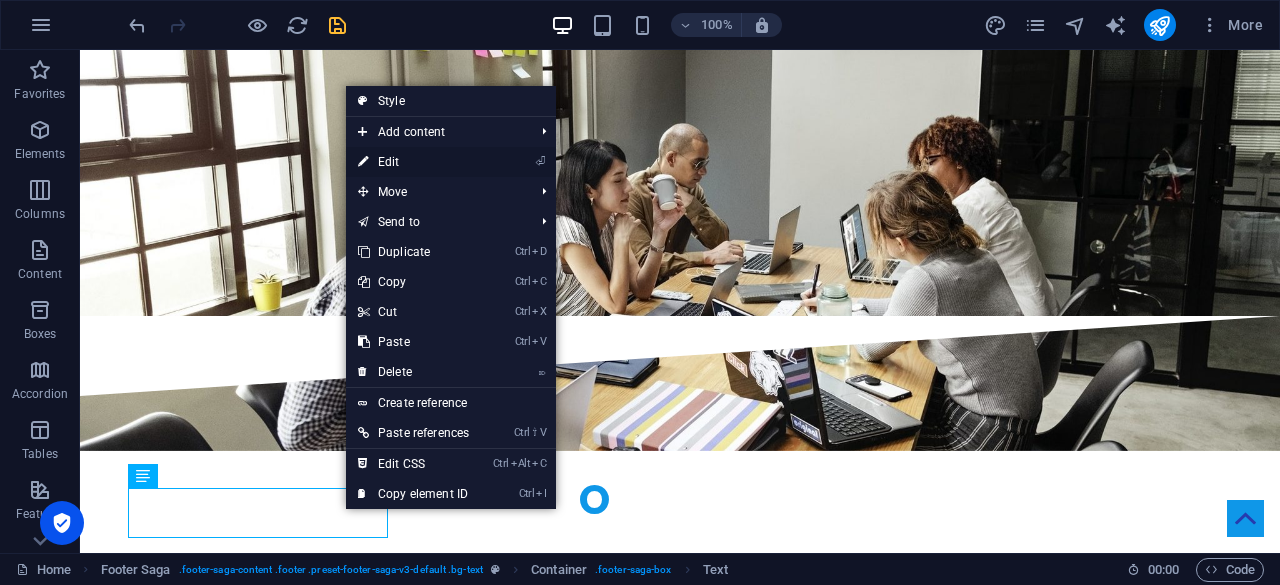 click on "⏎  Edit" at bounding box center [413, 162] 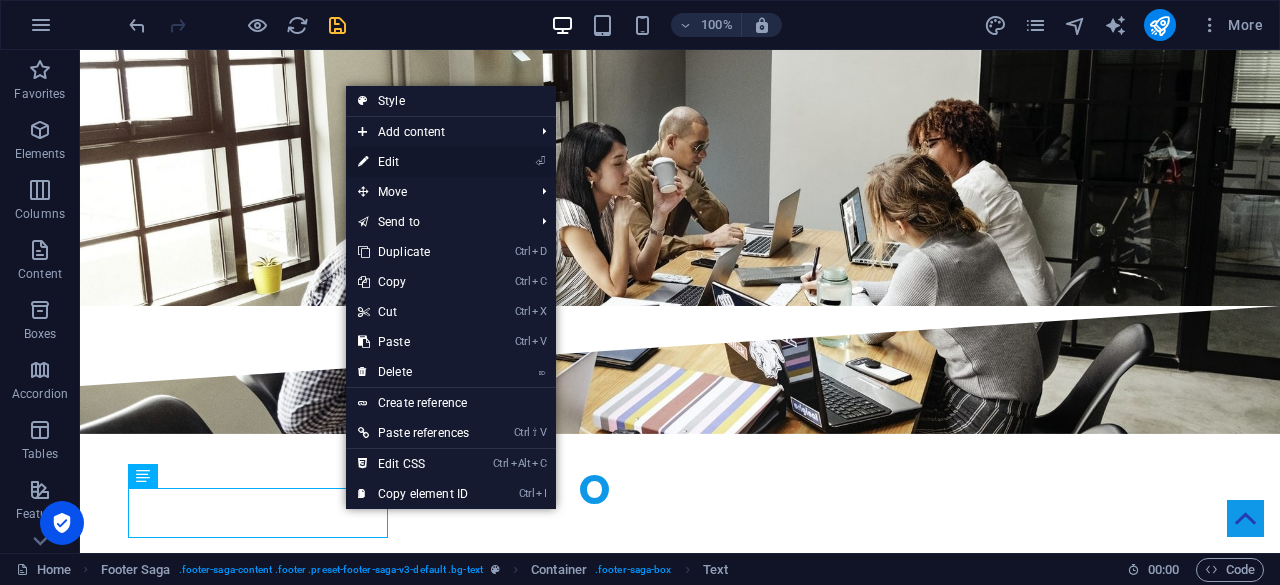 scroll, scrollTop: 5037, scrollLeft: 0, axis: vertical 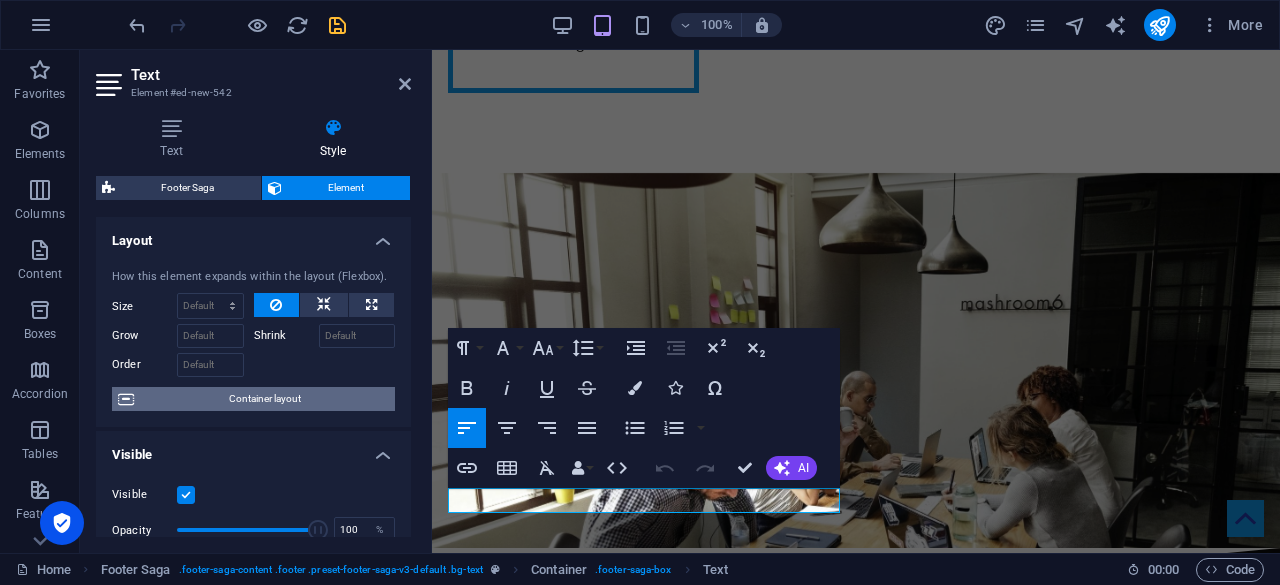 click on "Container layout" at bounding box center (264, 399) 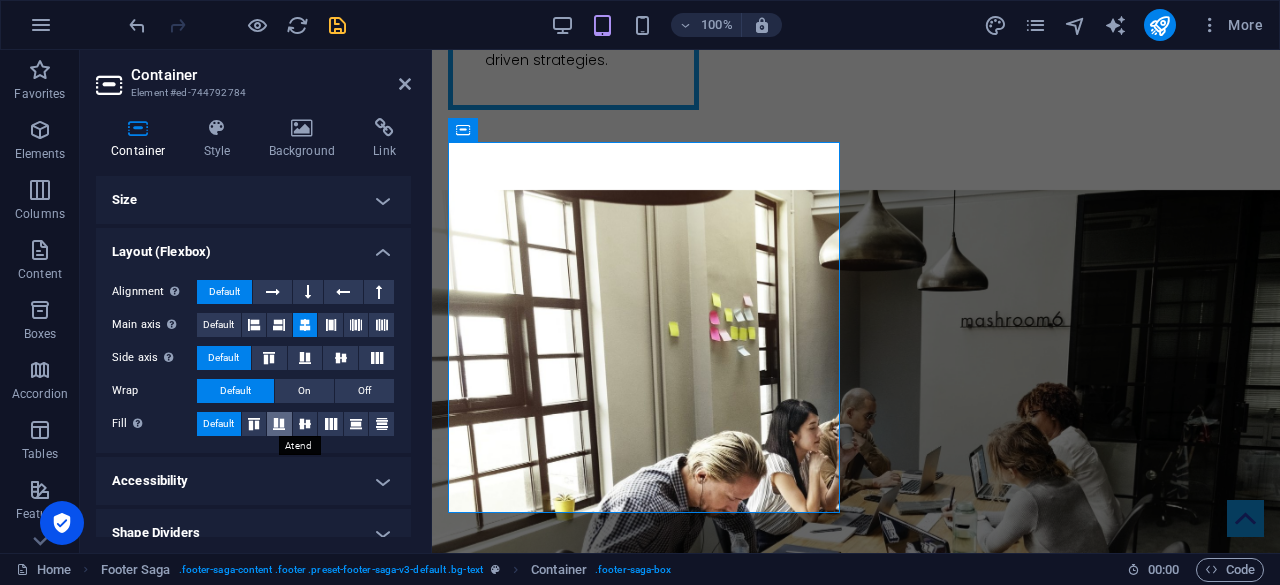 scroll, scrollTop: 19, scrollLeft: 0, axis: vertical 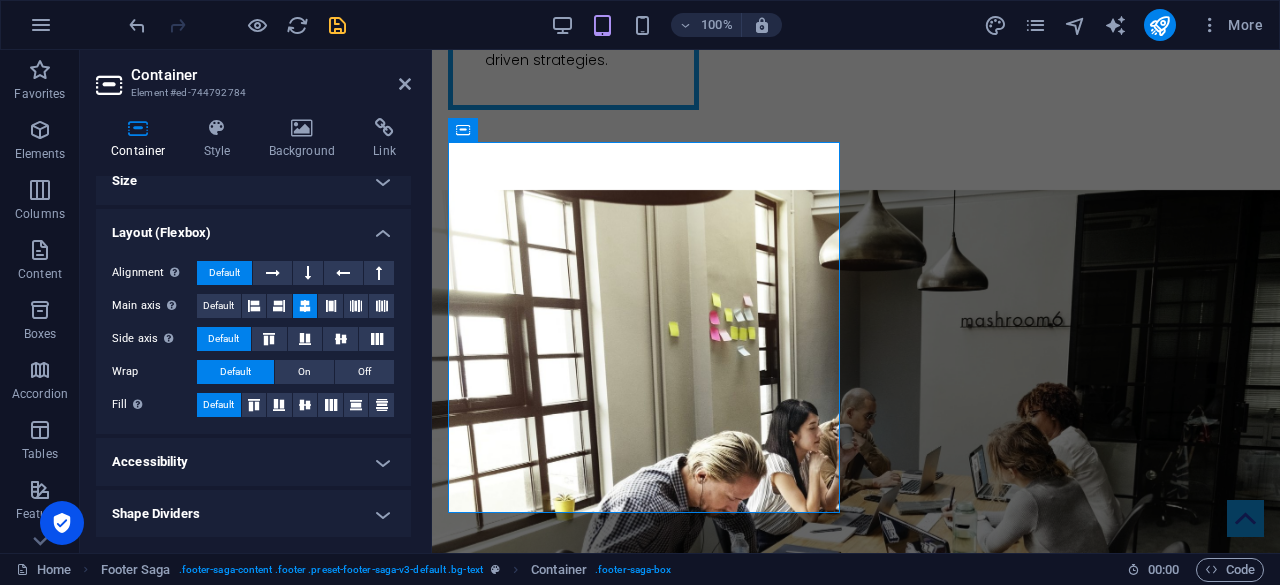 click on "Shape Dividers" at bounding box center (253, 514) 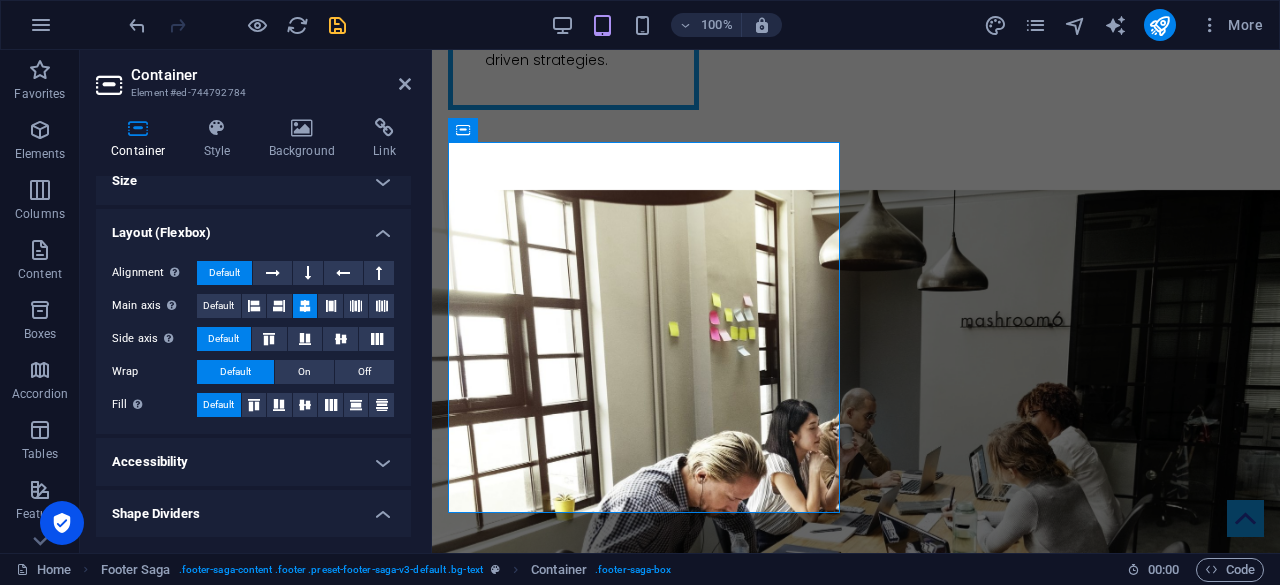 scroll, scrollTop: 63, scrollLeft: 0, axis: vertical 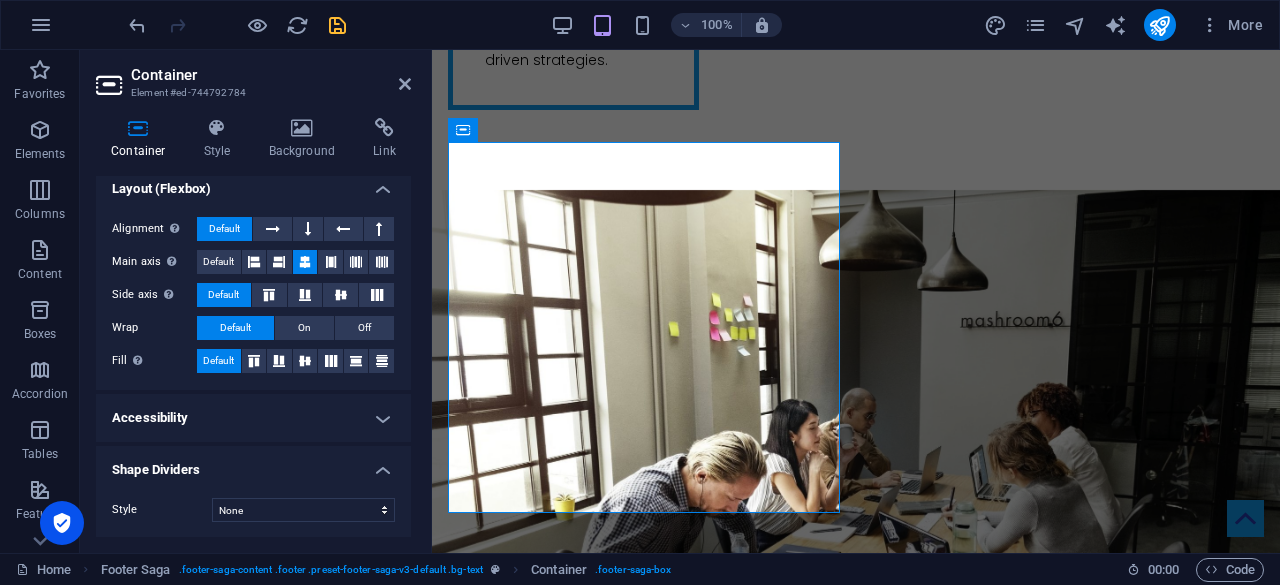 click on "Accessibility" at bounding box center (253, 418) 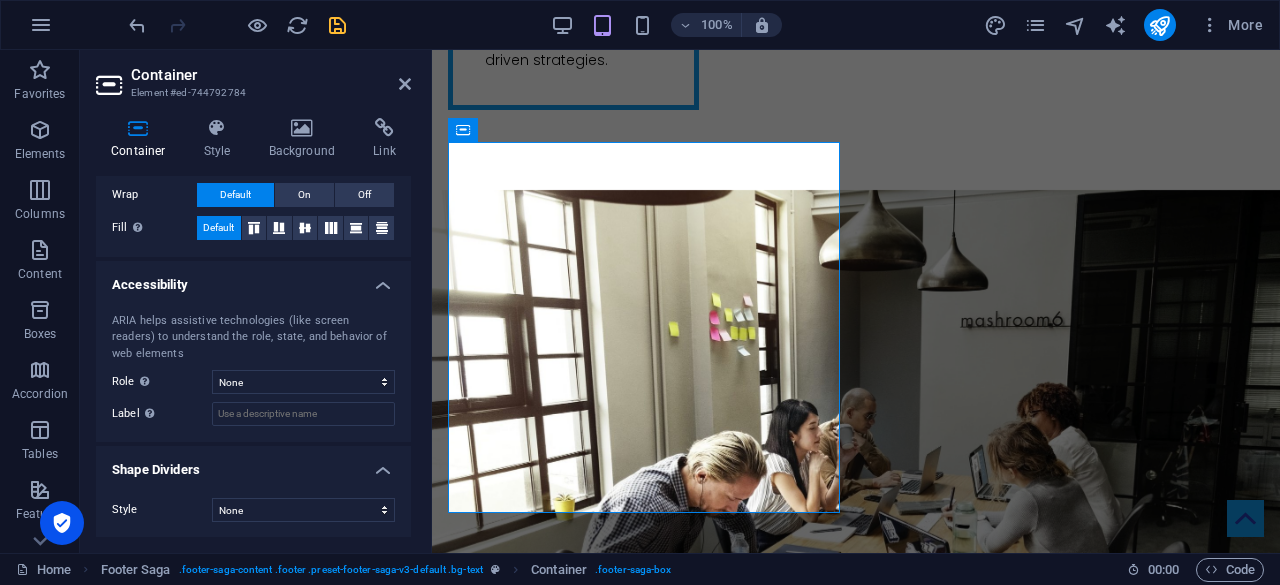 scroll, scrollTop: 0, scrollLeft: 0, axis: both 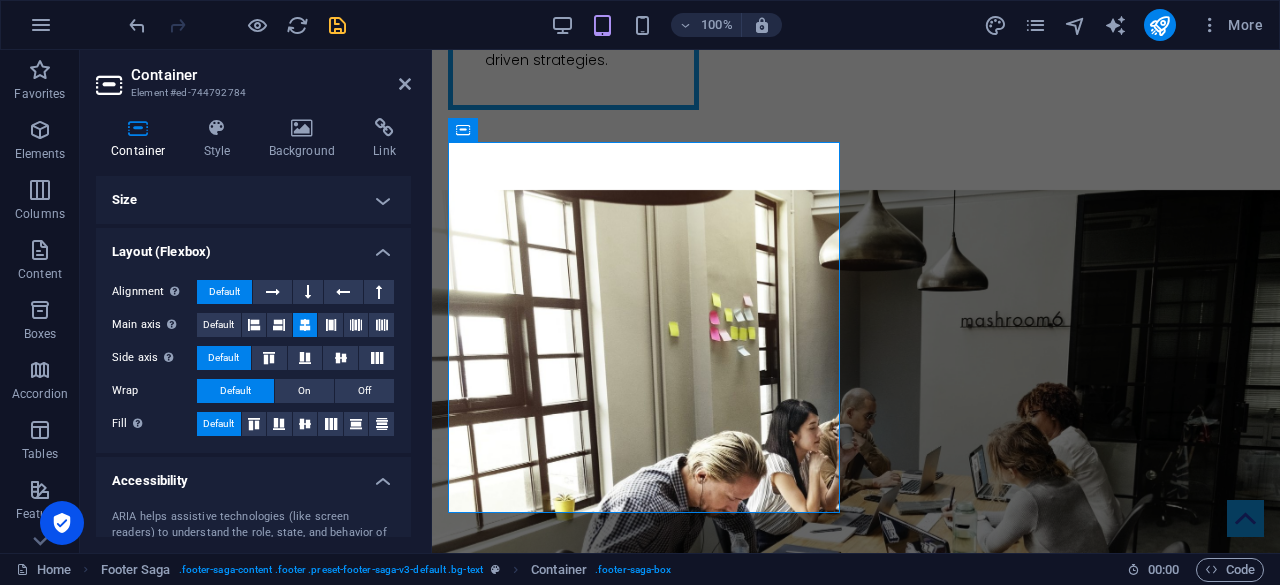 click on "Size" at bounding box center [253, 200] 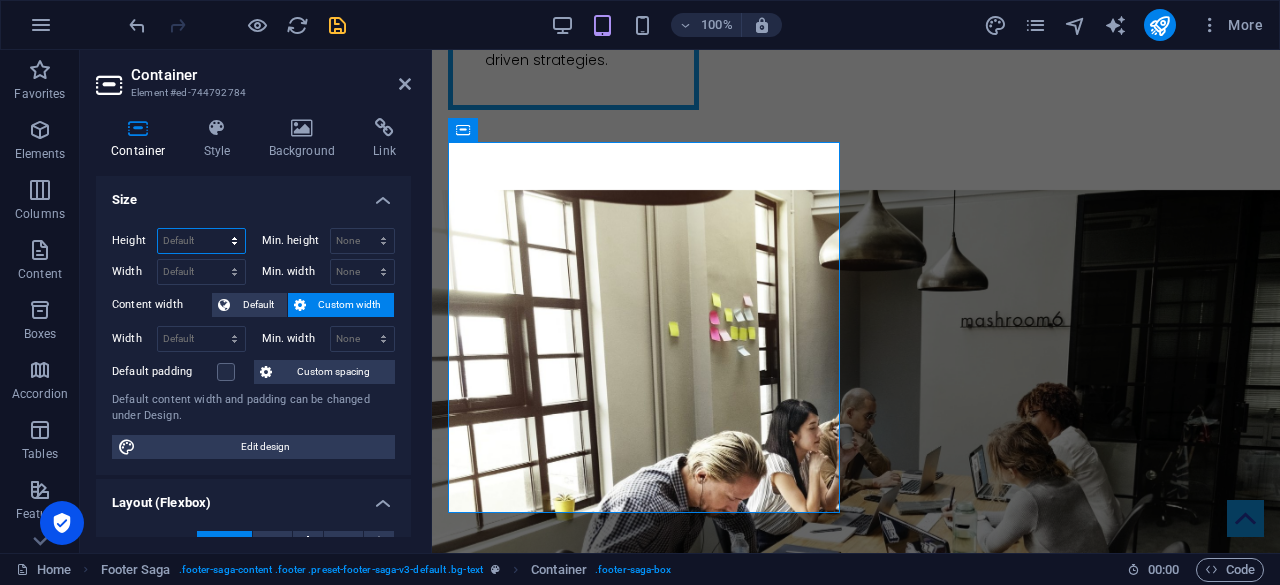 click on "Default px rem % vh vw" at bounding box center (201, 241) 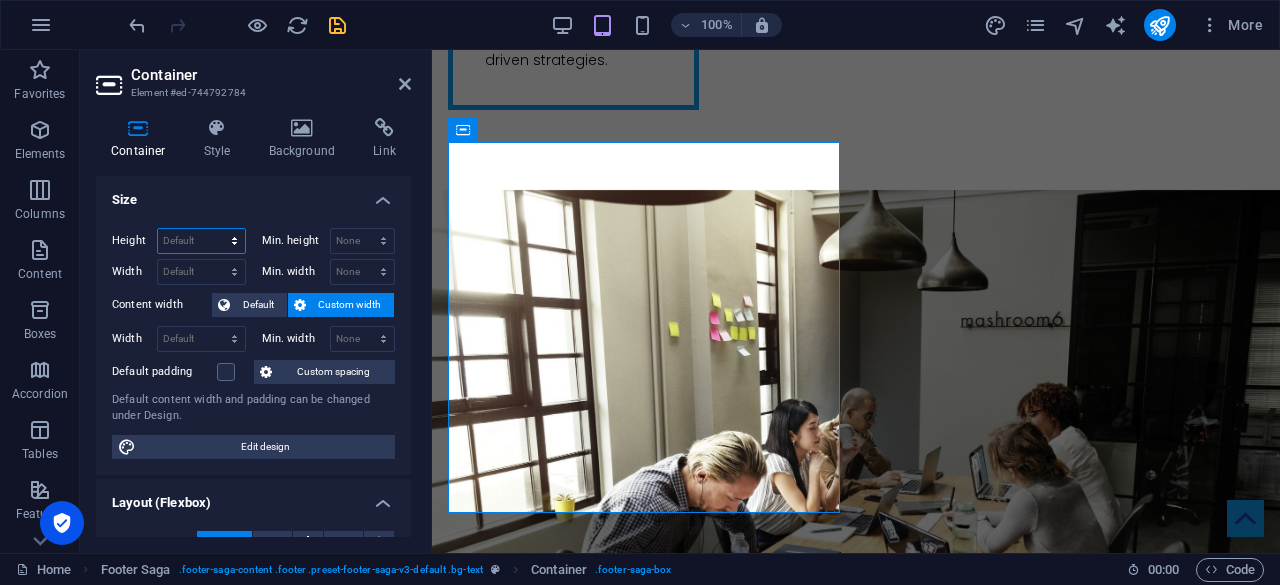 click on "Default px rem % vh vw" at bounding box center [201, 241] 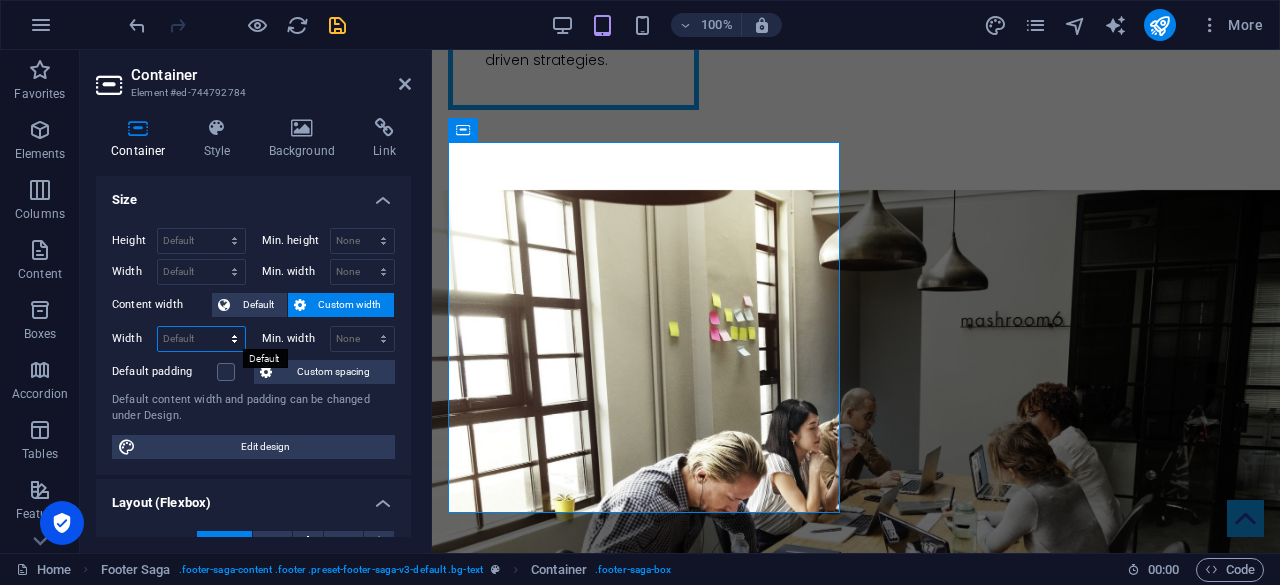 click on "Default px rem % em vh vw" at bounding box center [201, 339] 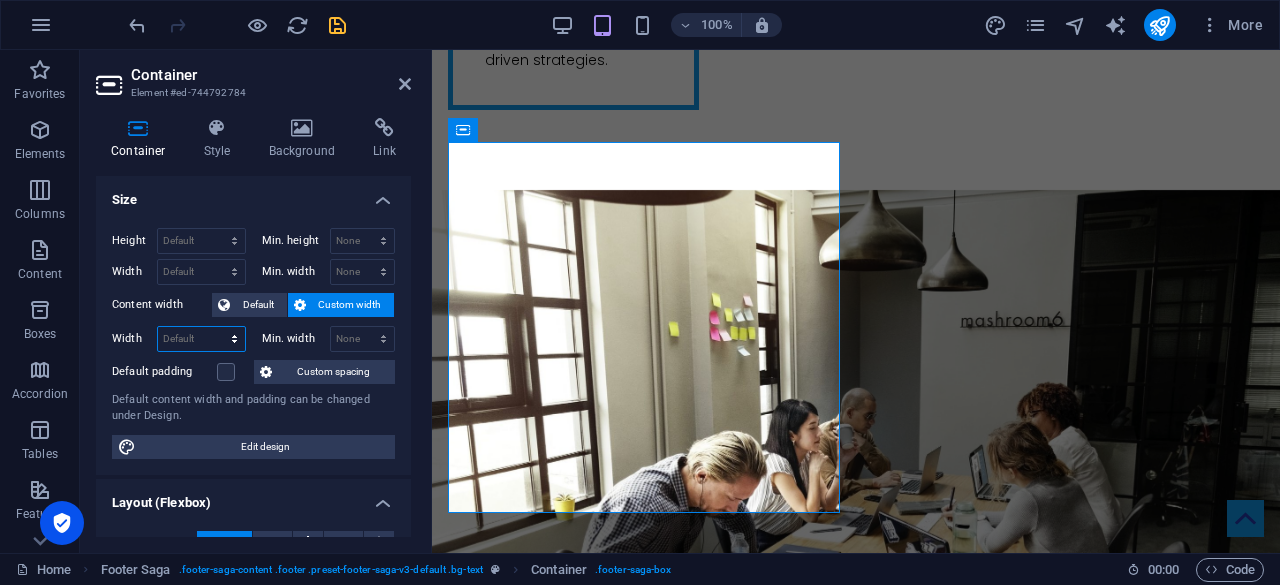 select on "px" 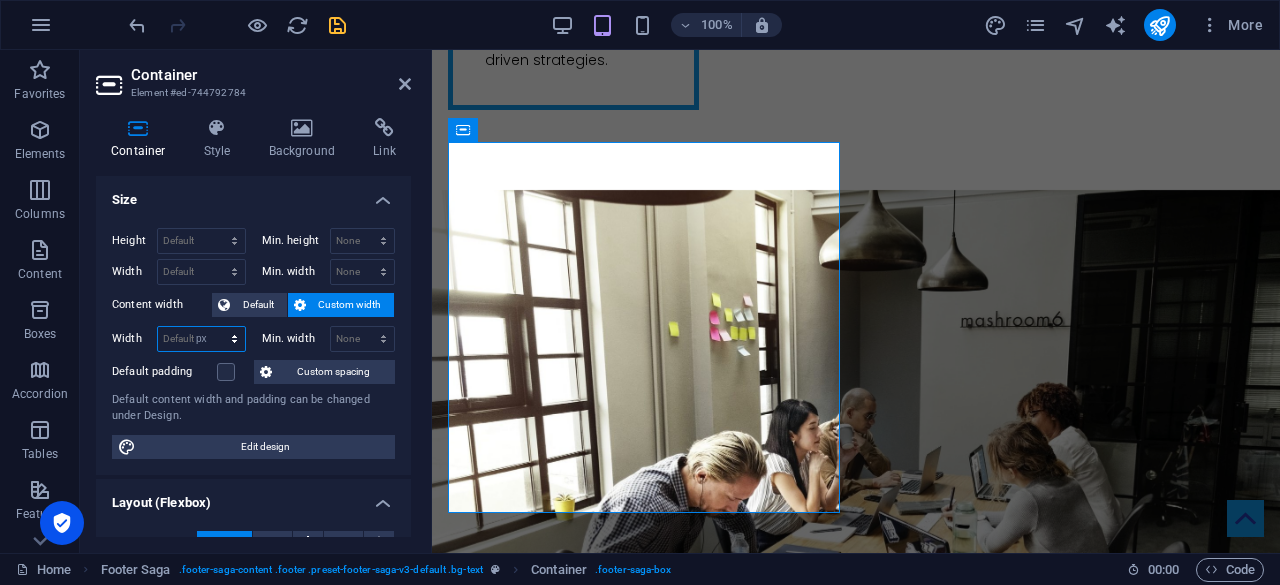 click on "Default px rem % em vh vw" at bounding box center (201, 339) 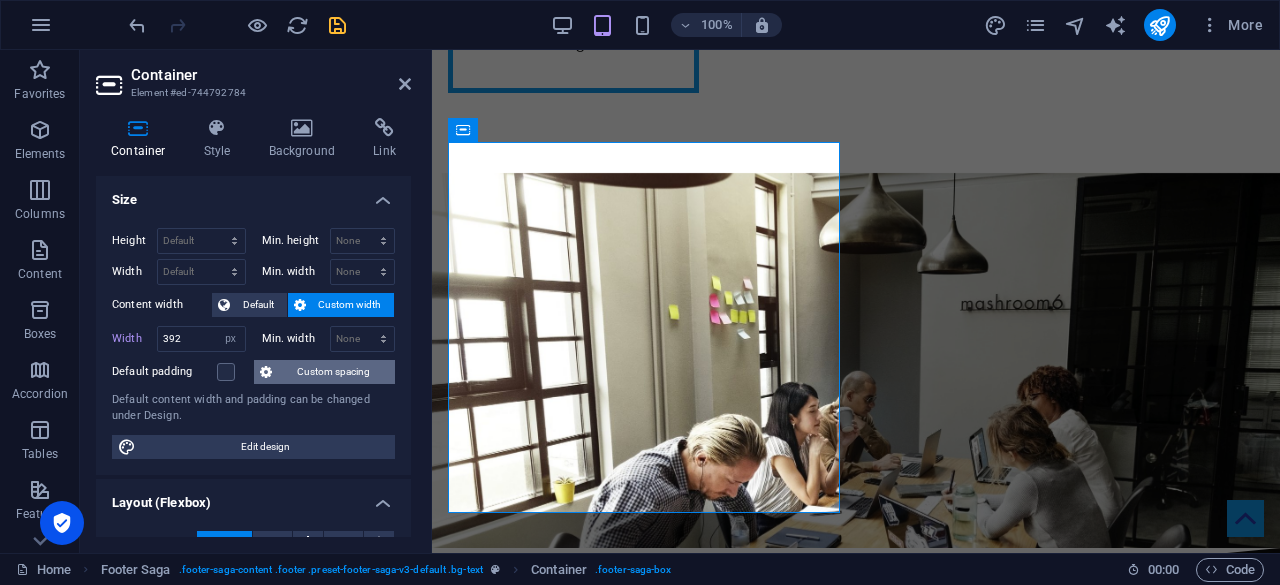 click on "Custom spacing" at bounding box center [333, 372] 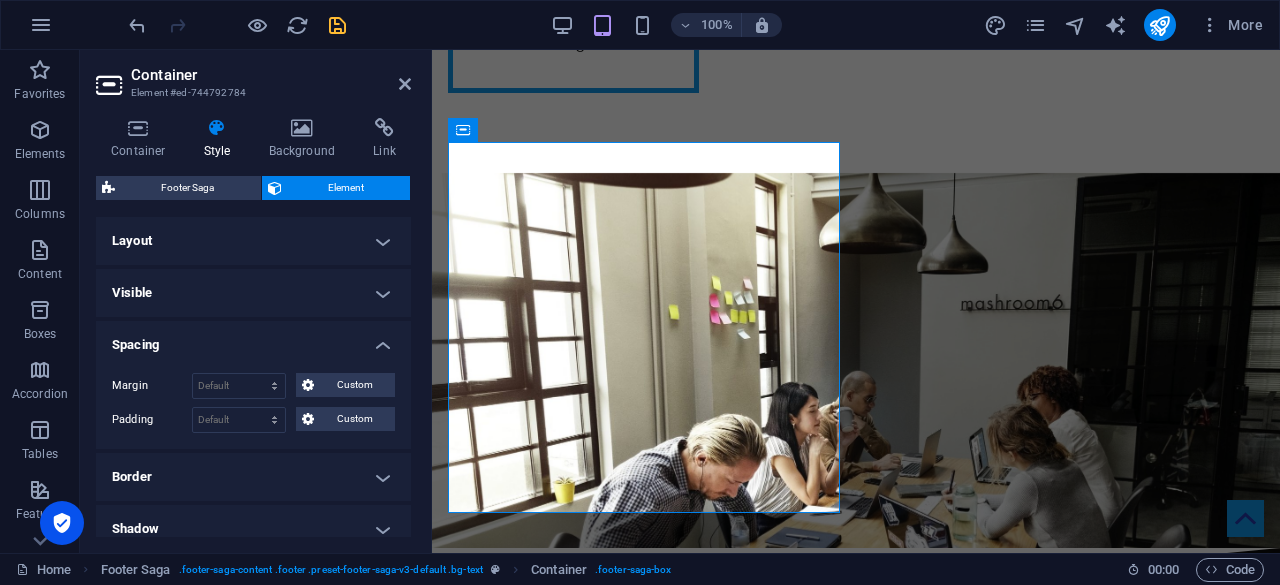 click on "Footer Saga Element Layout How this element expands within the layout (Flexbox). Size Default auto px % 1/1 1/2 1/3 1/4 1/5 1/6 1/7 1/8 1/9 1/10 Grow Shrink Order Container layout Visible Visible Opacity 100 % Overflow Spacing Margin Default auto px % rem vw vh Custom Custom auto px % rem vw vh auto px % rem vw vh auto px % rem vw vh auto px % rem vw vh Padding Default px rem % vh vw Custom Custom px rem % vh vw px rem % vh vw px rem % vh vw px rem % vh vw Border Style              - Width 1 auto px rem % vh vw Custom Custom 1 auto px rem % vh vw 1 auto px rem % vh vw 1 auto px rem % vh vw 1 auto px rem % vh vw  - Color Round corners For background overlay and background images, the overflow must be hidden so that the round corners are visible Default px rem % vh vw Custom Custom px rem % vh vw px rem % vh vw px rem % vh vw px rem % vh vw Shadow Default None Outside Inside Color X offset 0 px rem vh vw Y offset 0 px rem vh vw Blur 0 px rem % vh vw Spread 0 px rem vh vw Text Shadow Default None Color" at bounding box center (253, 356) 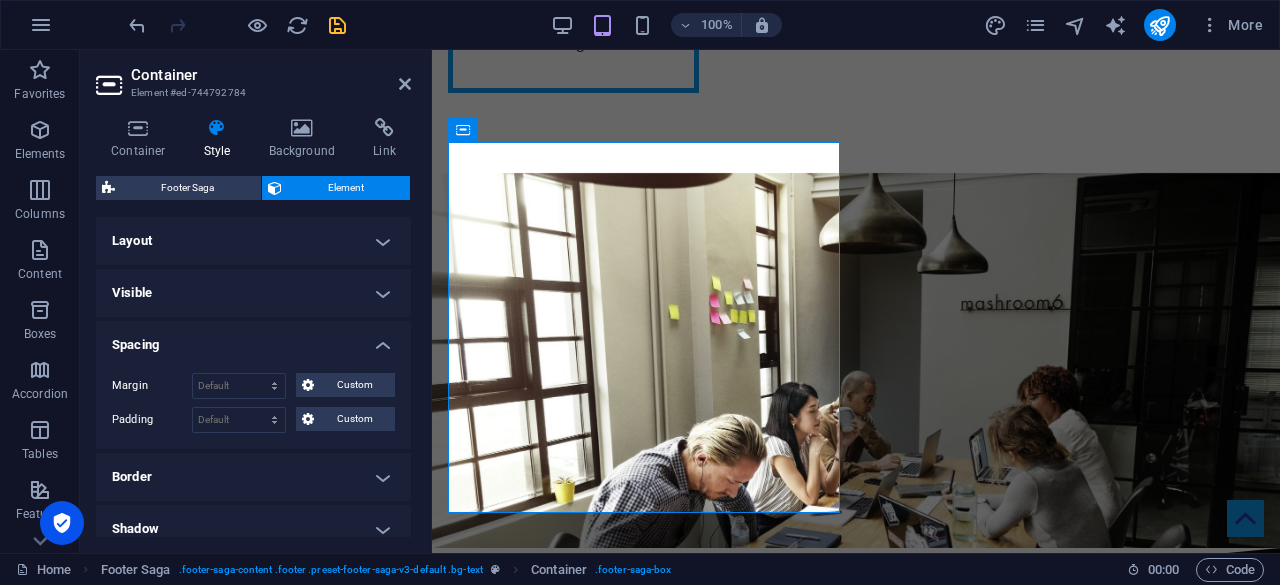 click on "Layout" at bounding box center [253, 241] 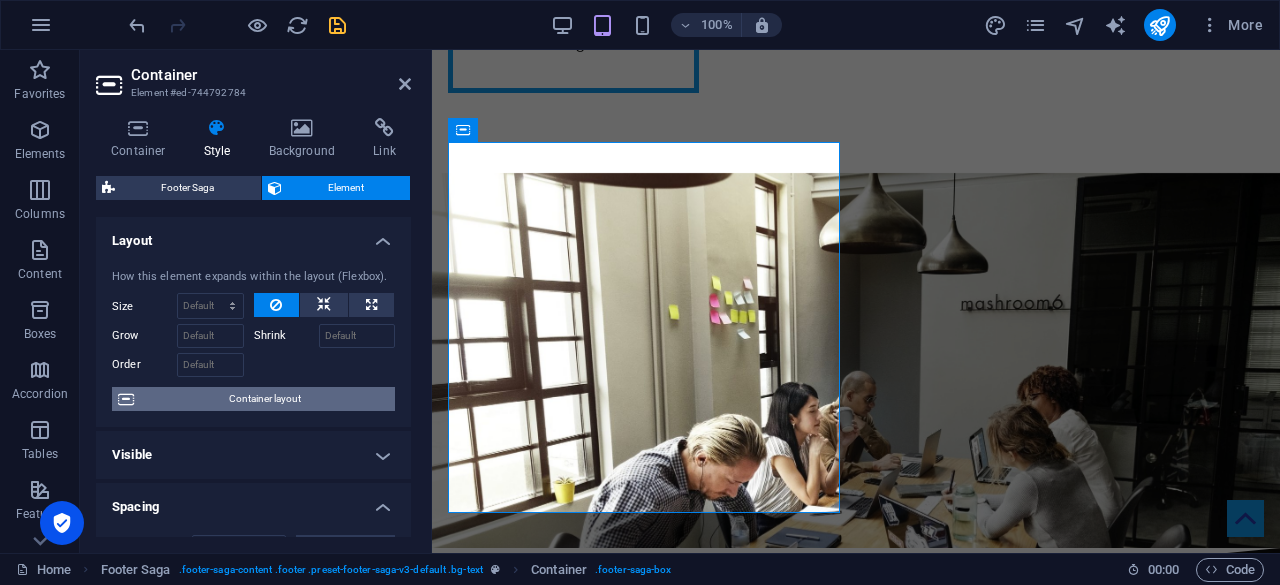 click on "Container layout" at bounding box center [264, 399] 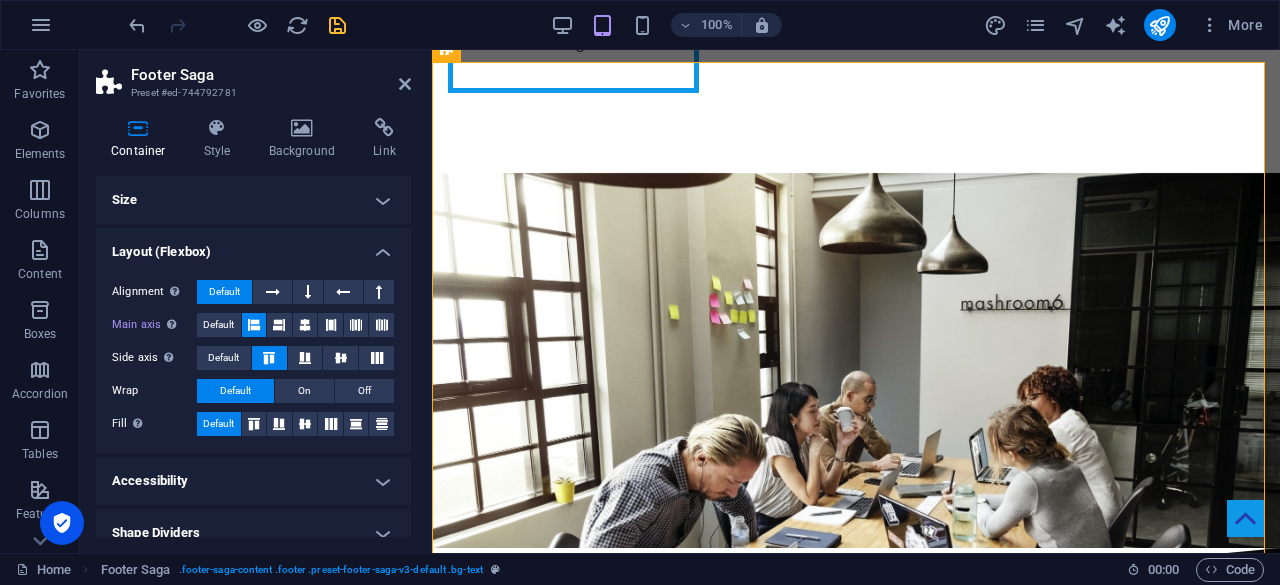 click on "Size" at bounding box center (253, 200) 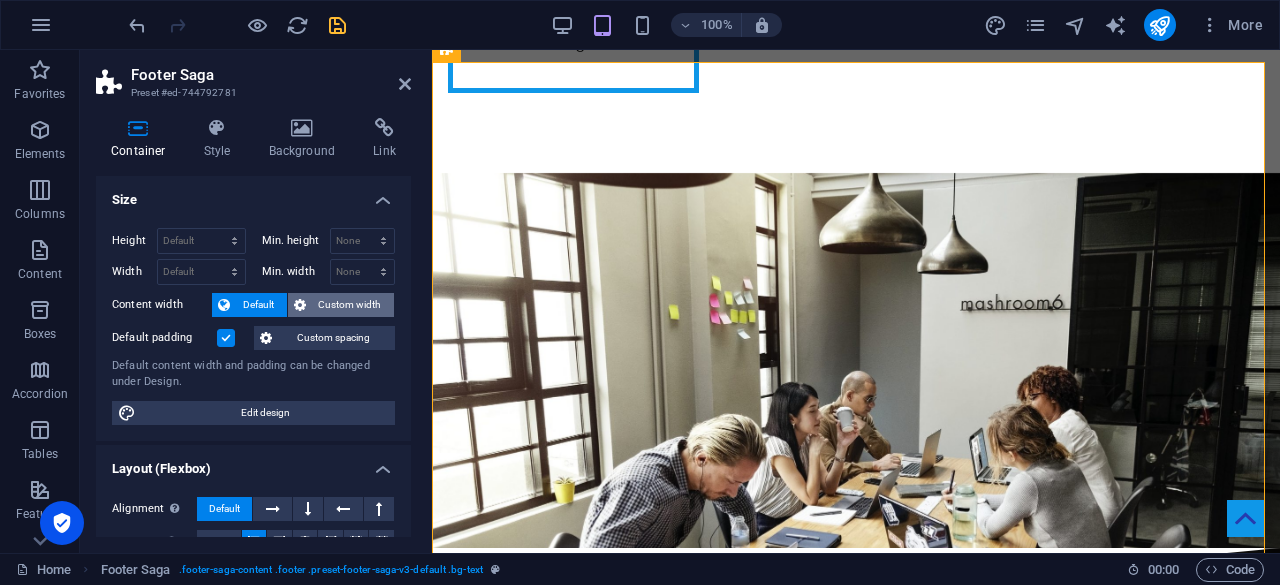 click on "Custom width" at bounding box center (350, 305) 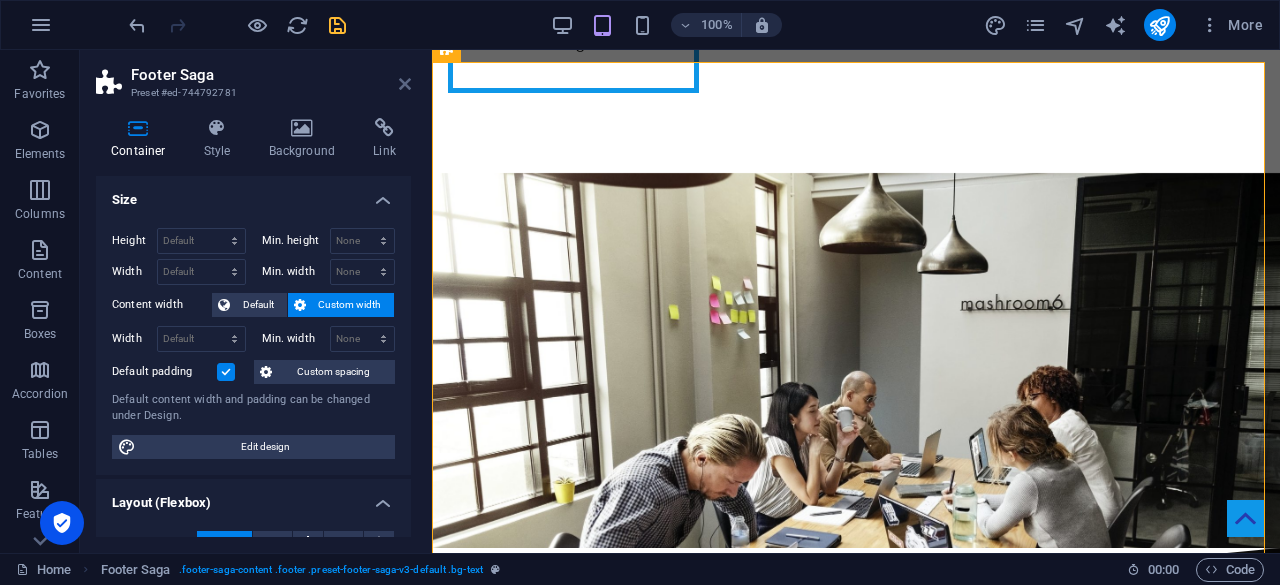 click at bounding box center (405, 84) 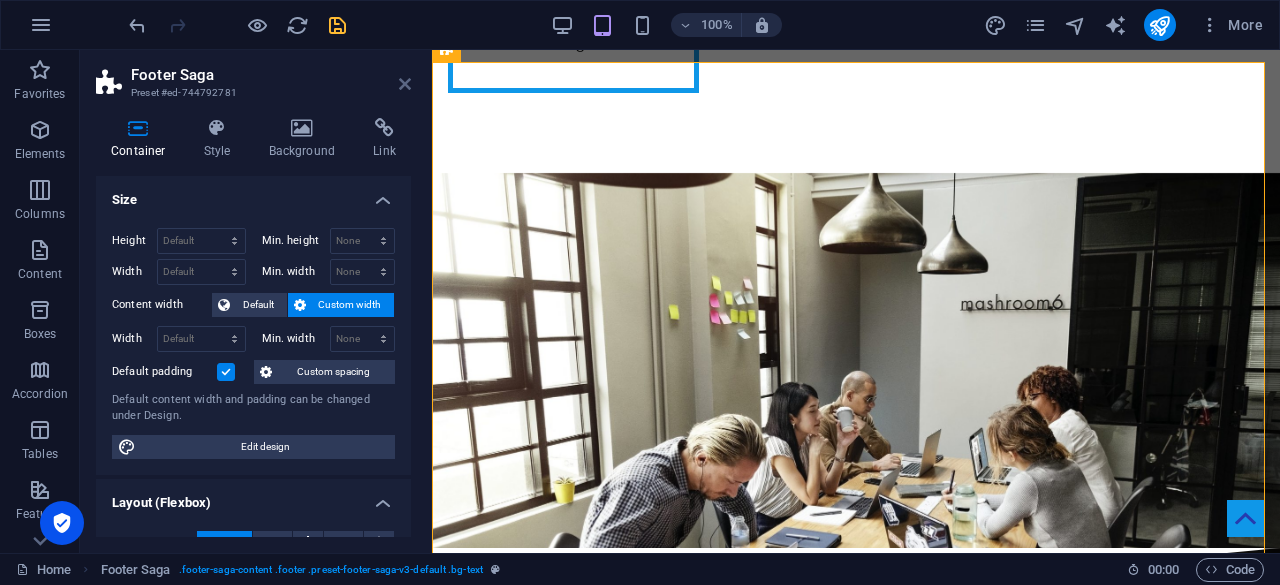 scroll, scrollTop: 4556, scrollLeft: 0, axis: vertical 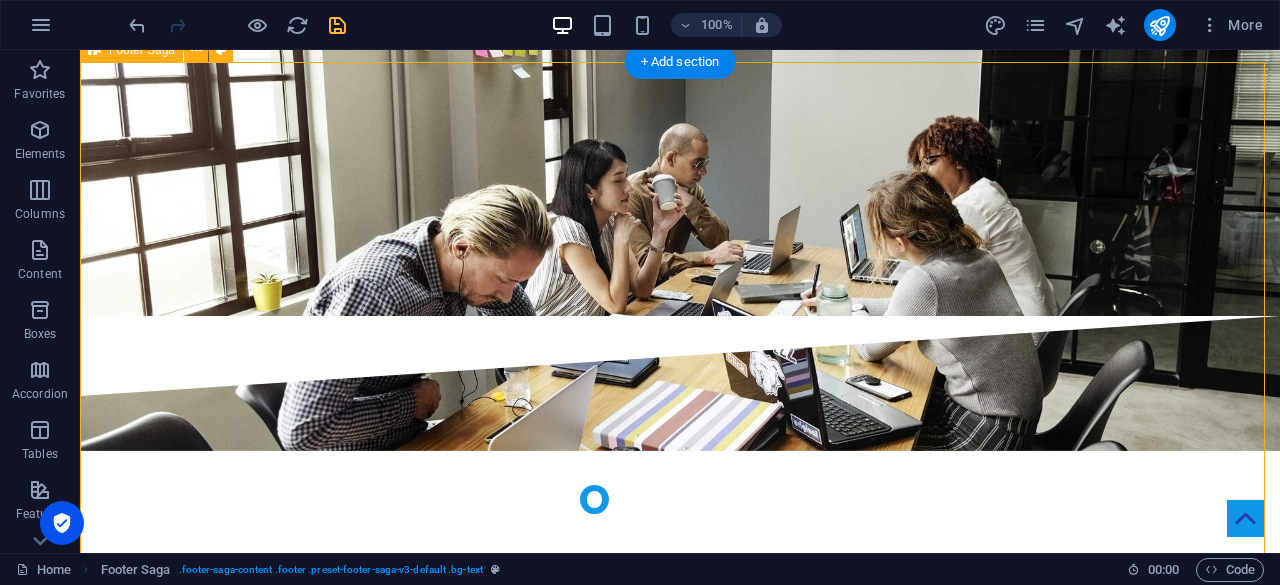 click on "[PERSON_NAME] IT & DIGITAL SERVICES [STREET_ADDRESS] AT [EMAIL_ADDRESS][PERSON_NAME][DOMAIN_NAME] [PHONE_NUMBER] Legal Notice Privacy Policy © 2025  [PERSON_NAME] IT & DIGITAL SERVICES . All rights reserved. Navigation Home About us Services Team Contact Social Media Facebook Twitter Instagram Youtube" at bounding box center (680, 4753) 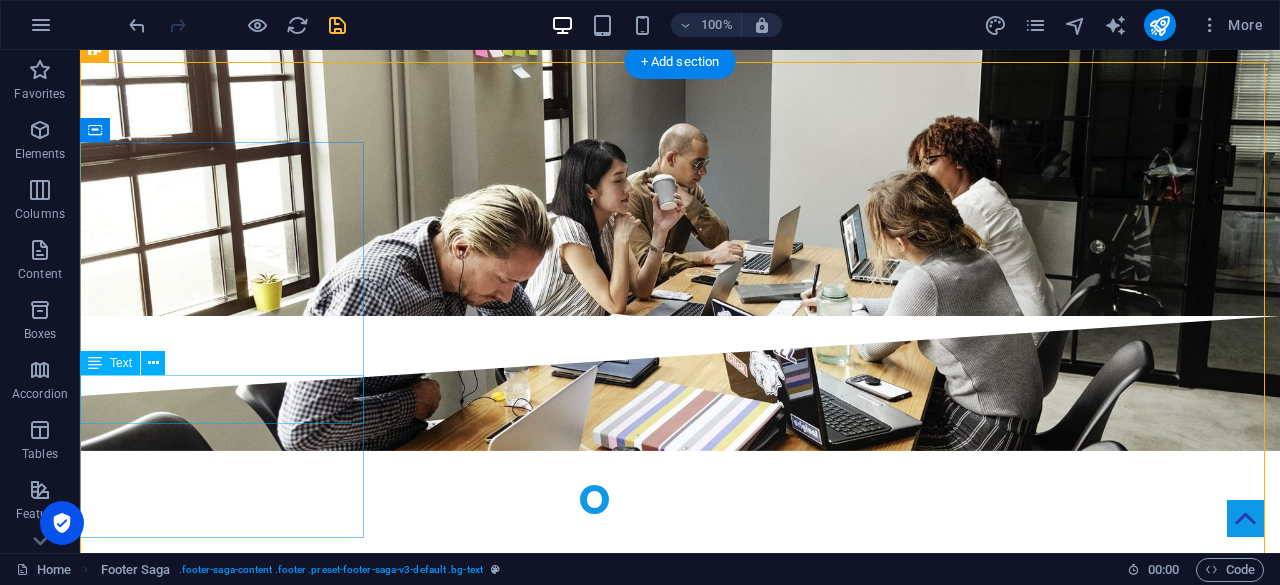 click on "Legal Notice Privacy Policy" at bounding box center (224, 4630) 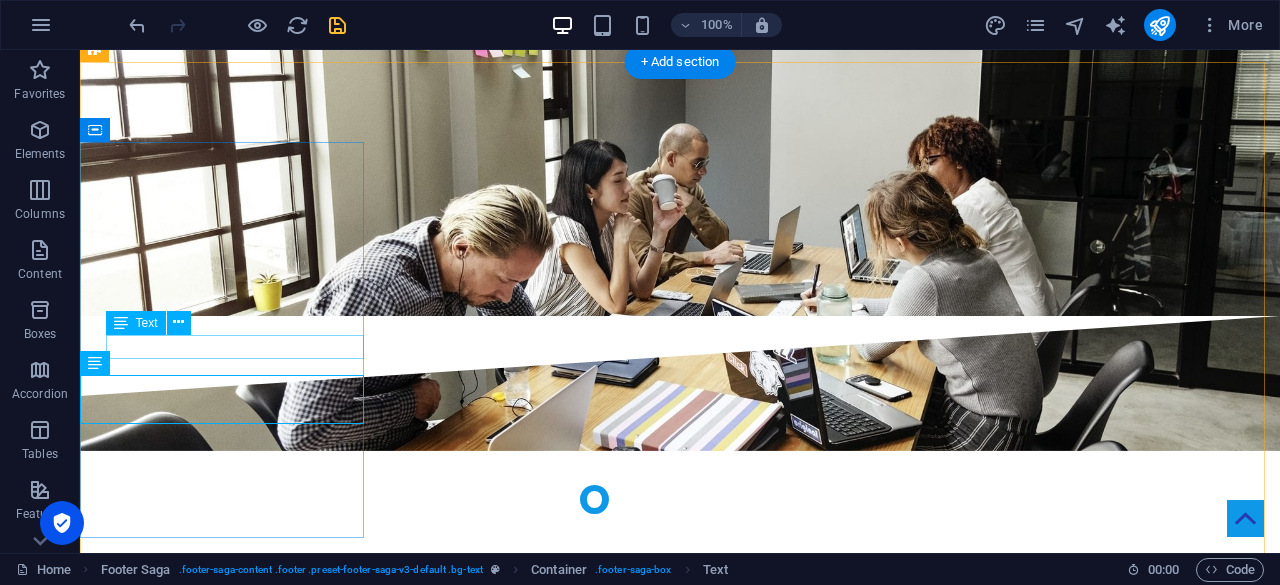 click on "[PHONE_NUMBER]" at bounding box center [224, 4577] 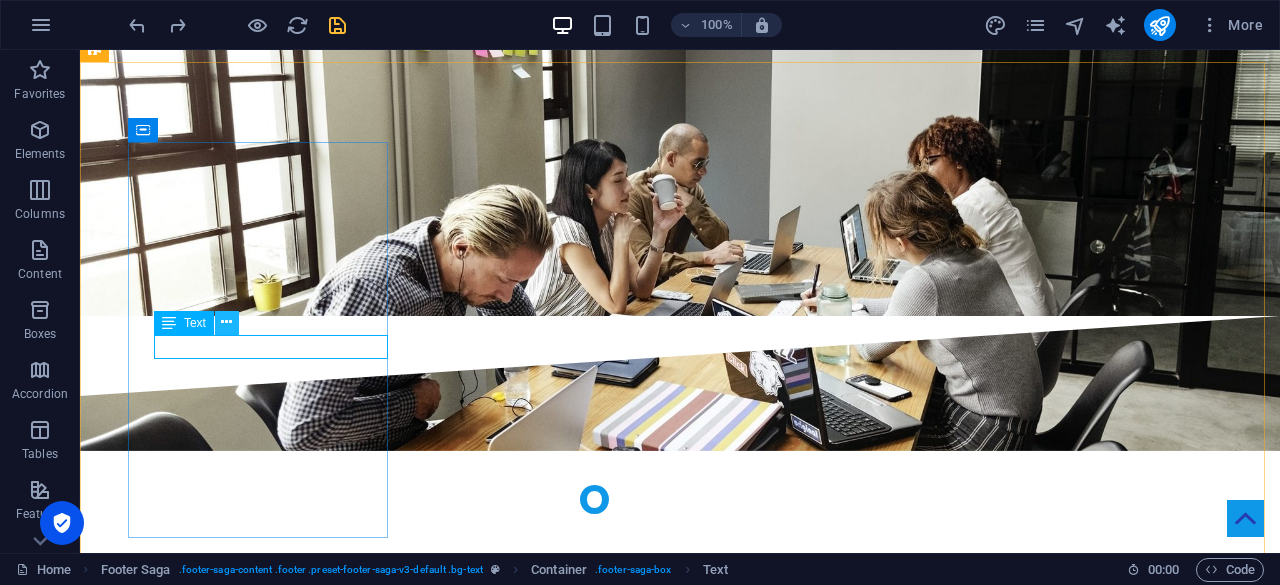 click at bounding box center (226, 322) 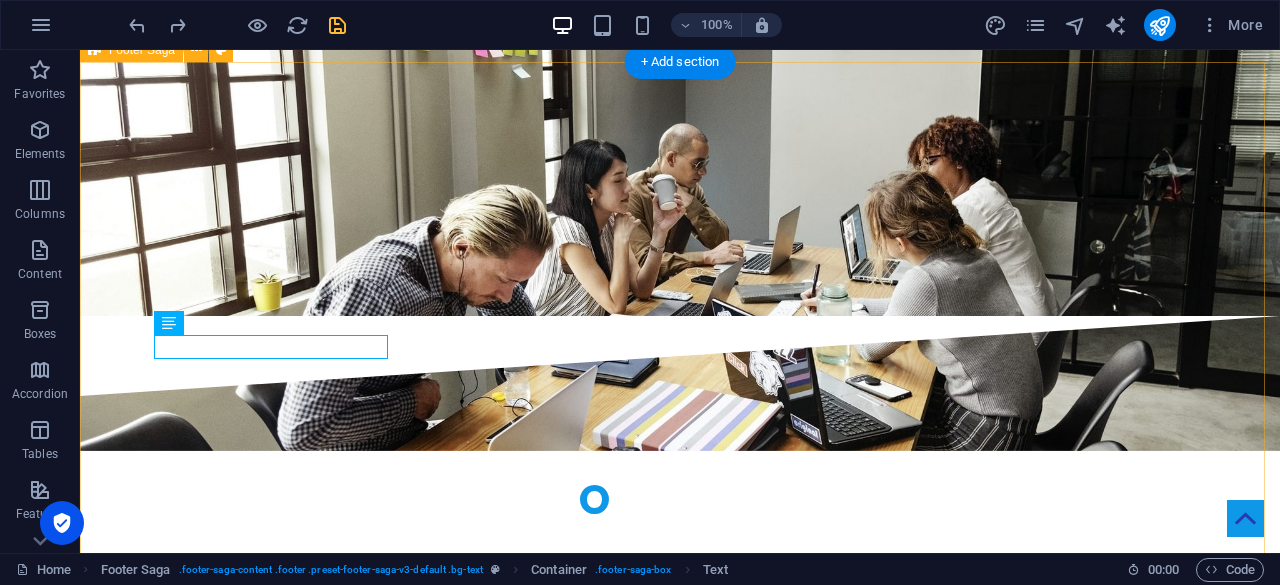 click on "[PERSON_NAME] IT & DIGITAL SERVICES [STREET_ADDRESS] AT [EMAIL_ADDRESS][PERSON_NAME][DOMAIN_NAME] [PHONE_NUMBER] Legal Notice Privacy Policy © 2025  [PERSON_NAME] IT & DIGITAL SERVICES . All rights reserved. Navigation Home About us Services Team Contact Social Media Facebook Twitter Instagram Youtube" at bounding box center [680, 4767] 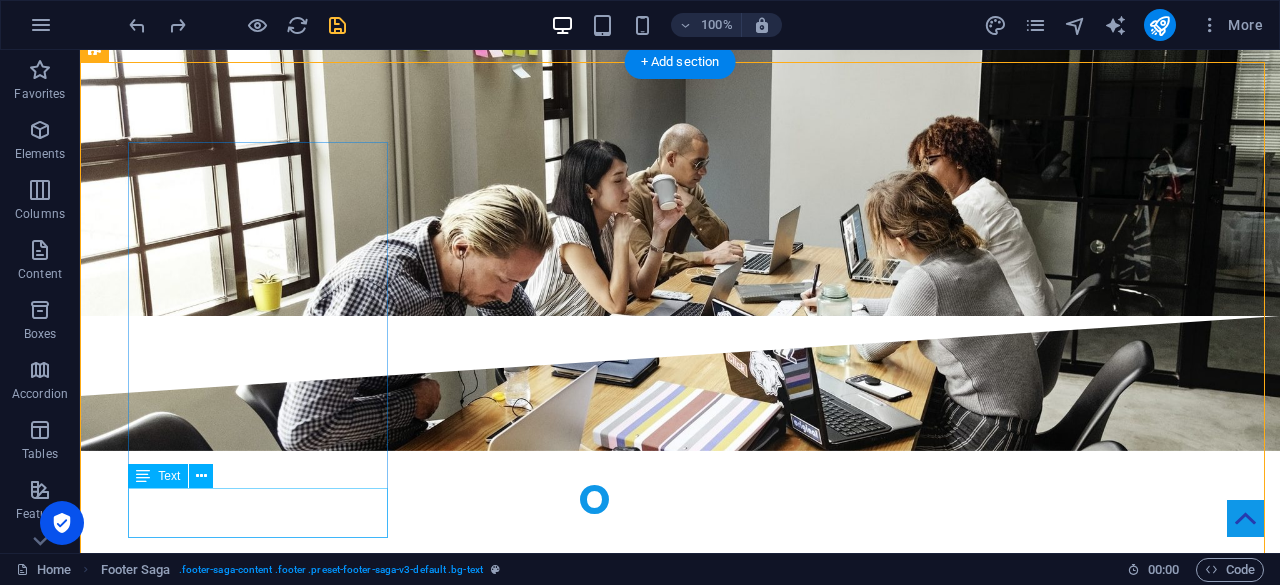 click on "© 2025  [PERSON_NAME] IT & DIGITAL SERVICES . All rights reserved." at bounding box center (226, 4772) 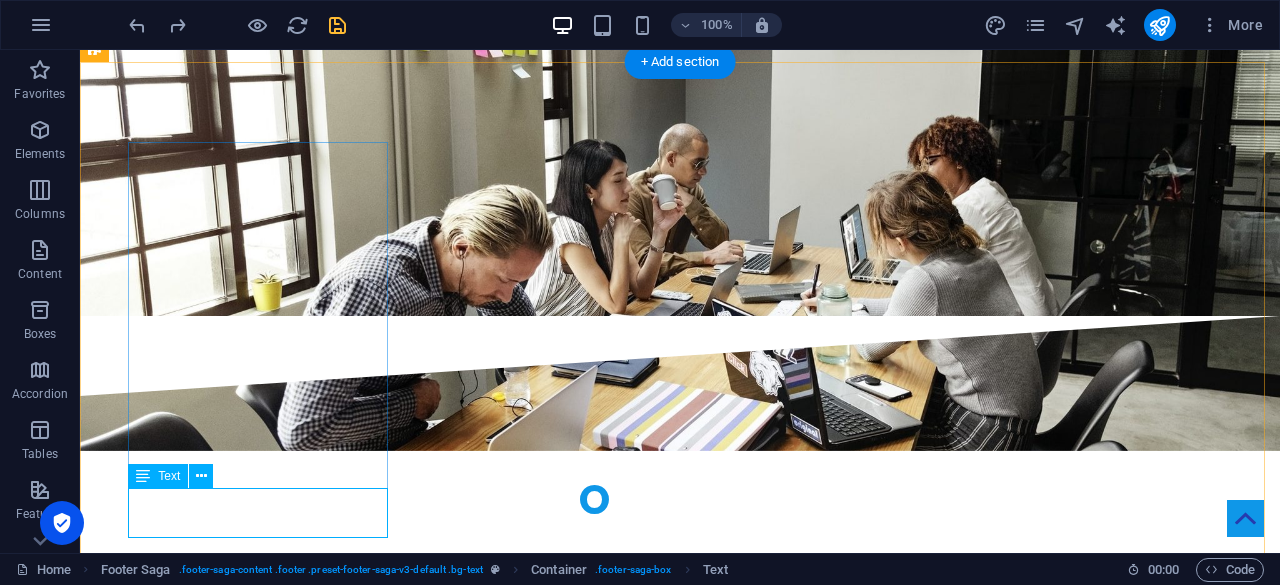 click on "© 2025  [PERSON_NAME] IT & DIGITAL SERVICES . All rights reserved." at bounding box center (226, 4772) 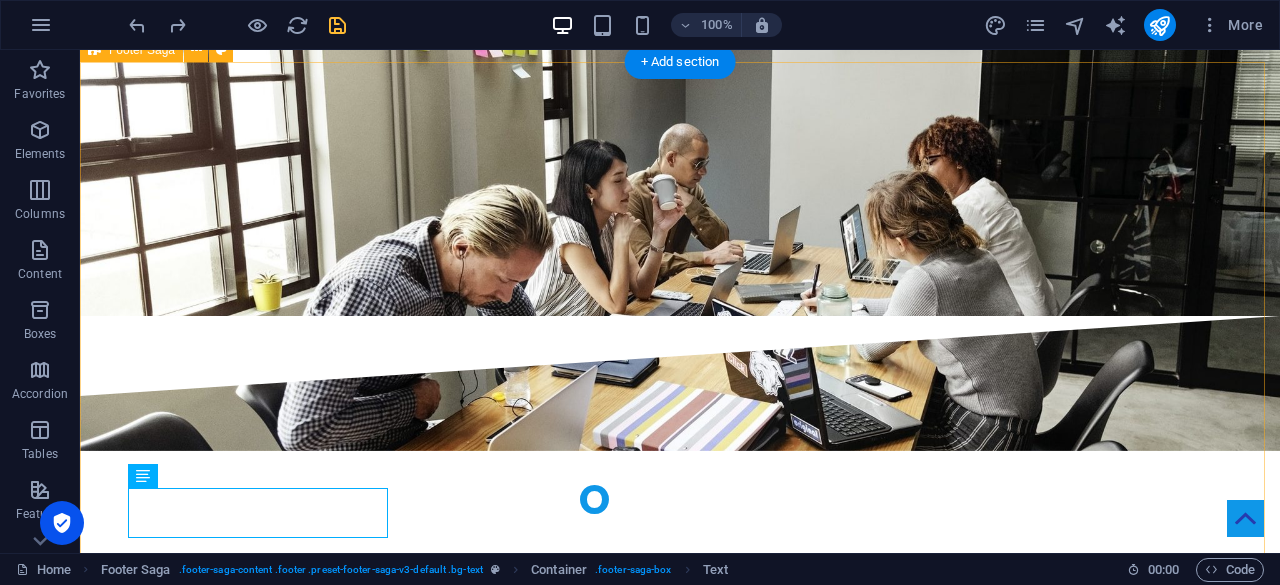 click on "[PERSON_NAME] IT & DIGITAL SERVICES [STREET_ADDRESS] AT [EMAIL_ADDRESS][PERSON_NAME][DOMAIN_NAME] [PHONE_NUMBER] Legal Notice Privacy Policy © 2025  [PERSON_NAME] IT & DIGITAL SERVICES . All rights reserved. Navigation Home About us Services Team Contact Social Media Facebook Twitter Instagram Youtube" at bounding box center [680, 4767] 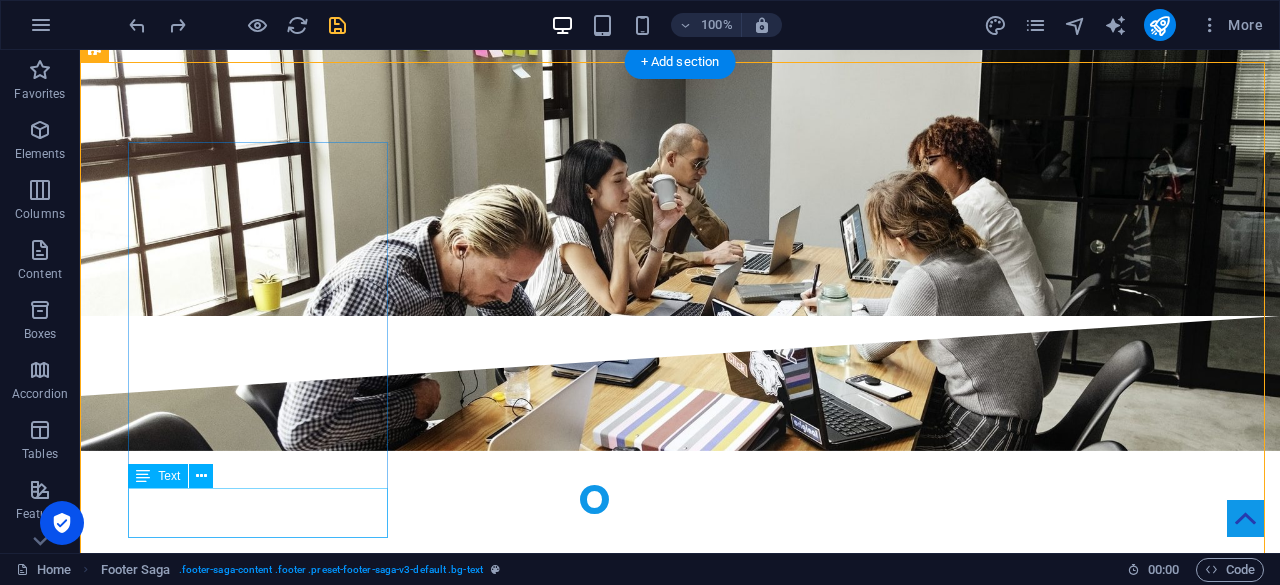 click on "© 2025  [PERSON_NAME] IT & DIGITAL SERVICES . All rights reserved." at bounding box center [226, 4772] 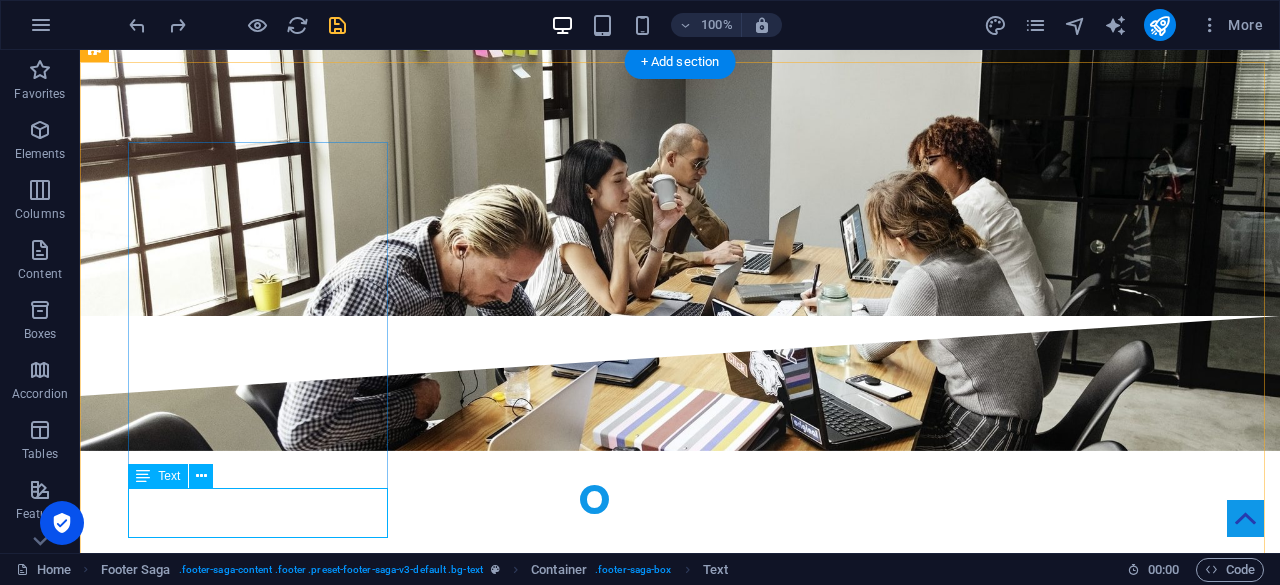 scroll, scrollTop: 4620, scrollLeft: 0, axis: vertical 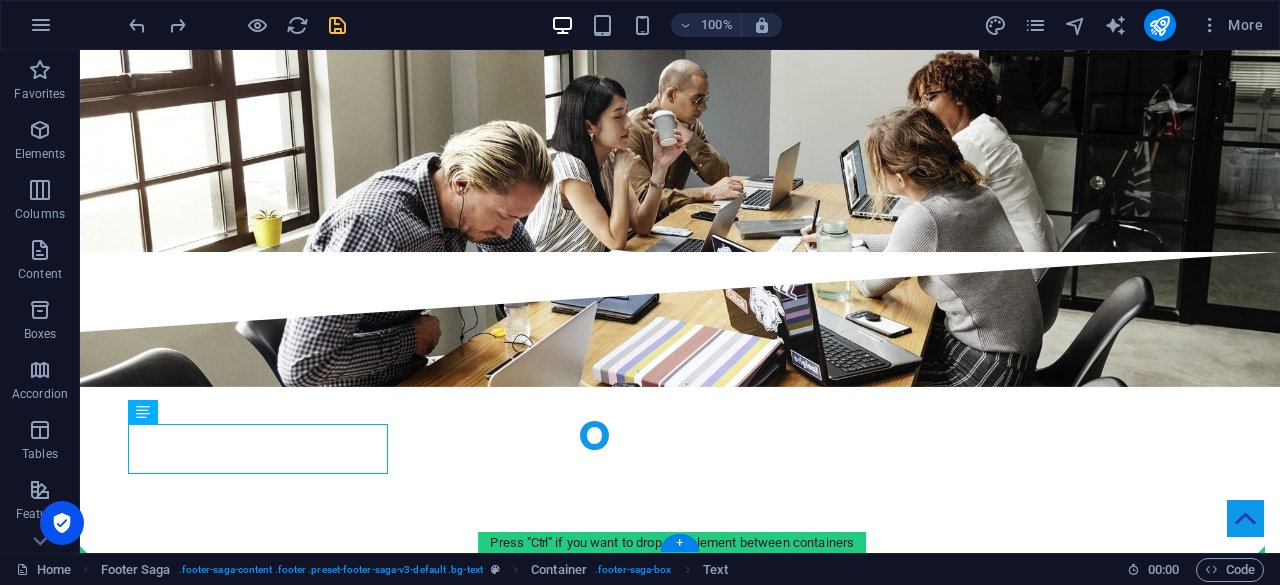 drag, startPoint x: 328, startPoint y: 503, endPoint x: 574, endPoint y: 439, distance: 254.1889 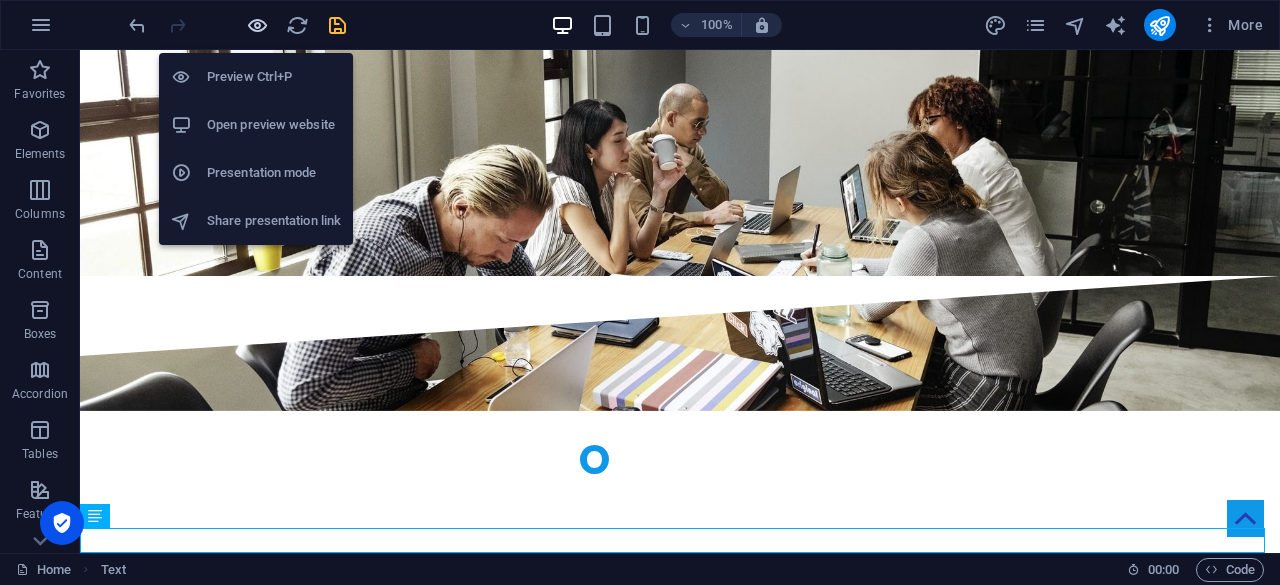 click at bounding box center (257, 25) 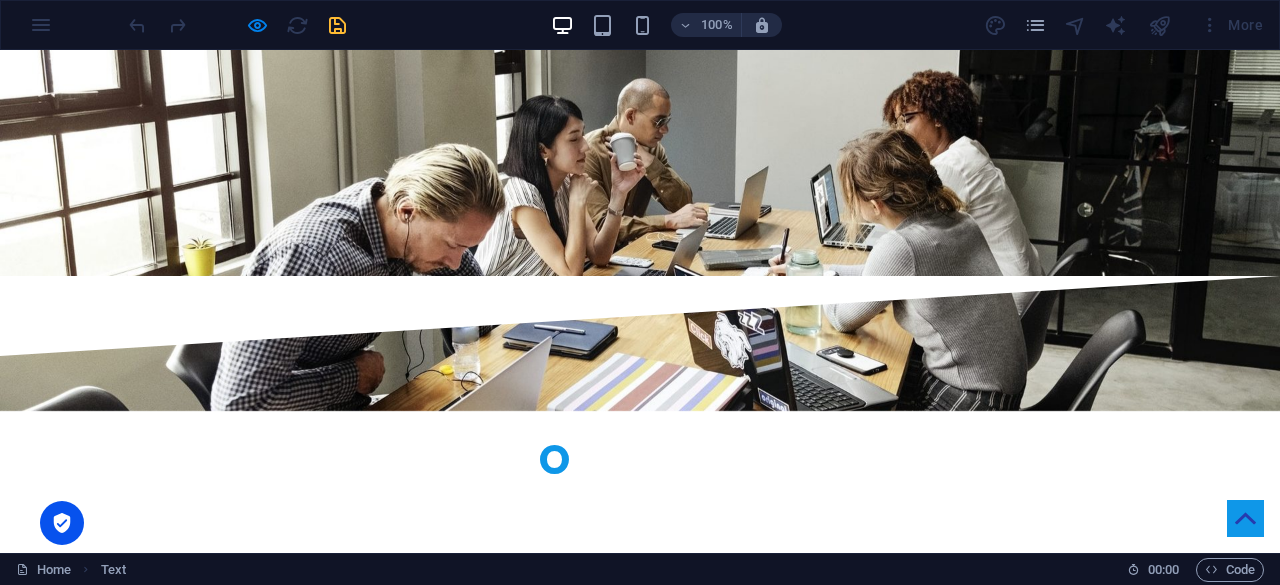 click at bounding box center [237, 25] 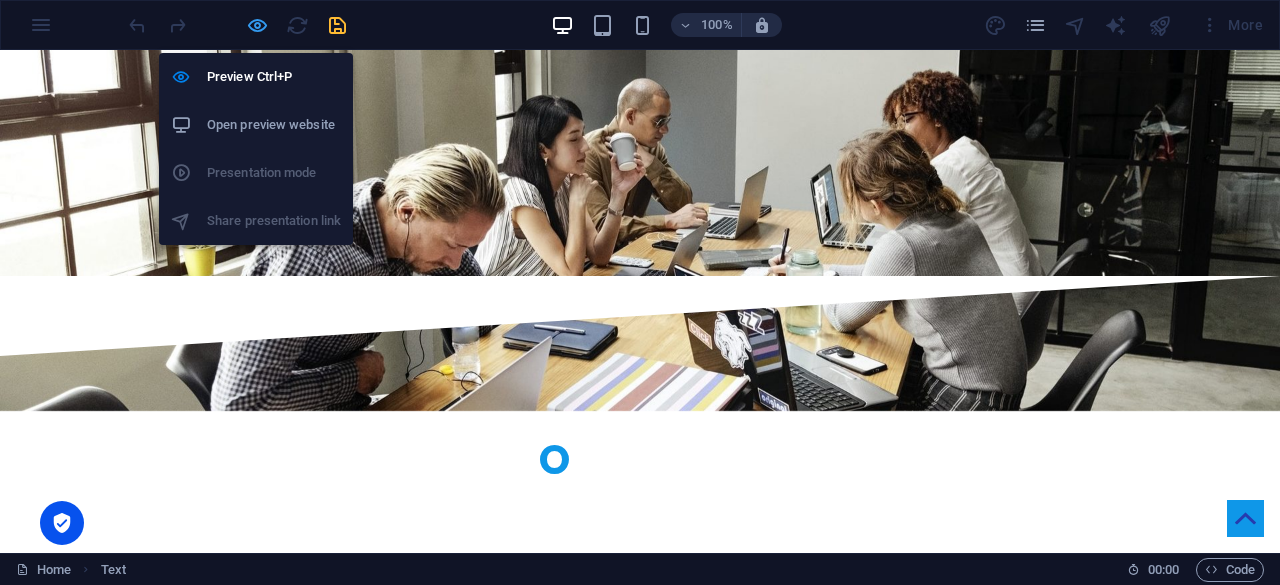 click at bounding box center (257, 25) 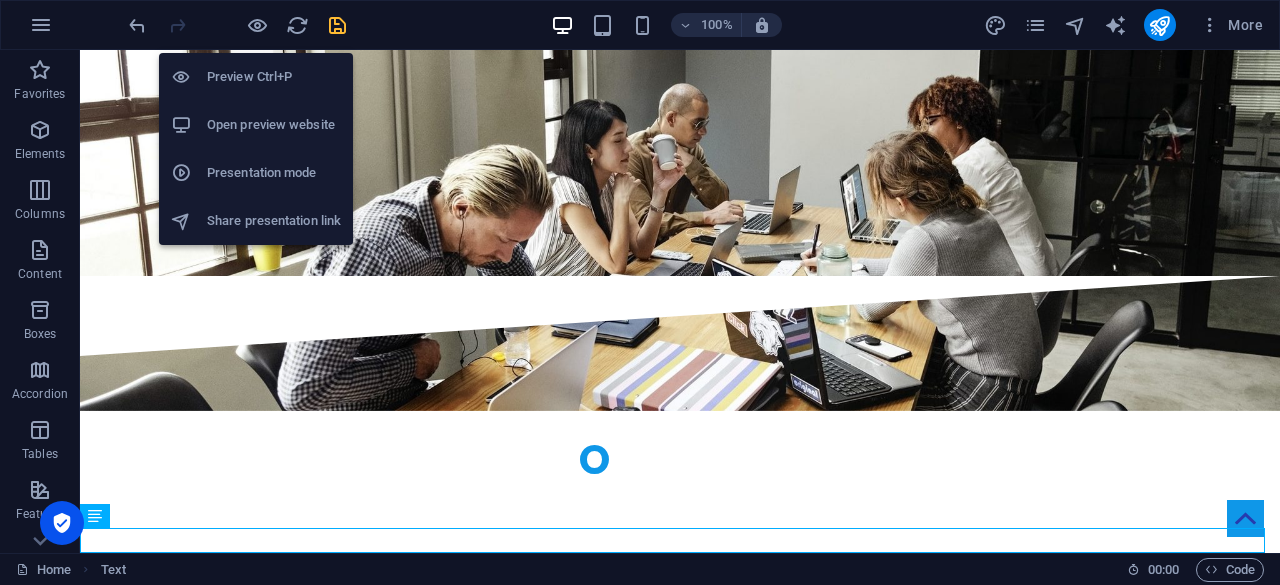 click on "Open preview website" at bounding box center [274, 125] 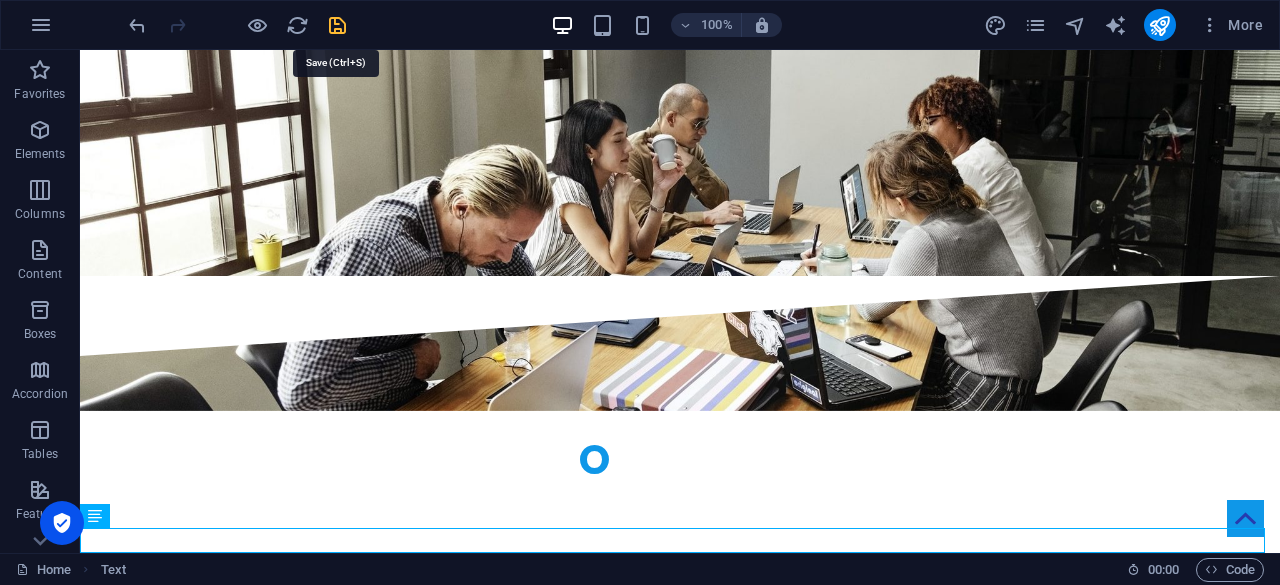 click at bounding box center (337, 25) 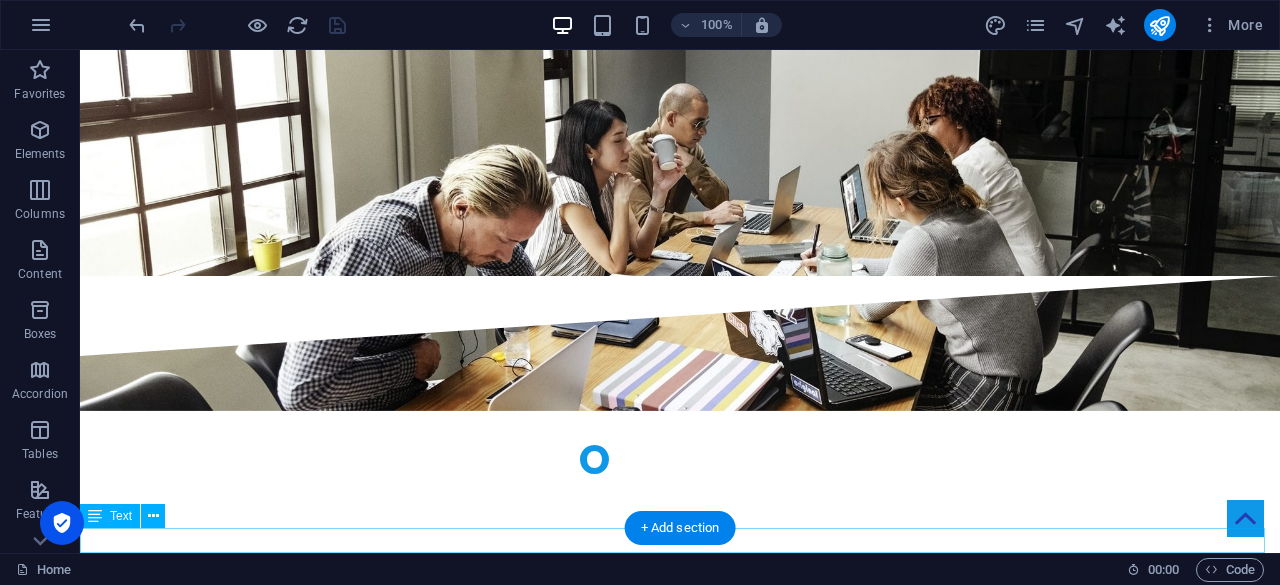 click on "© 2025  [PERSON_NAME] IT & DIGITAL SERVICES . All rights reserved." at bounding box center (680, 5239) 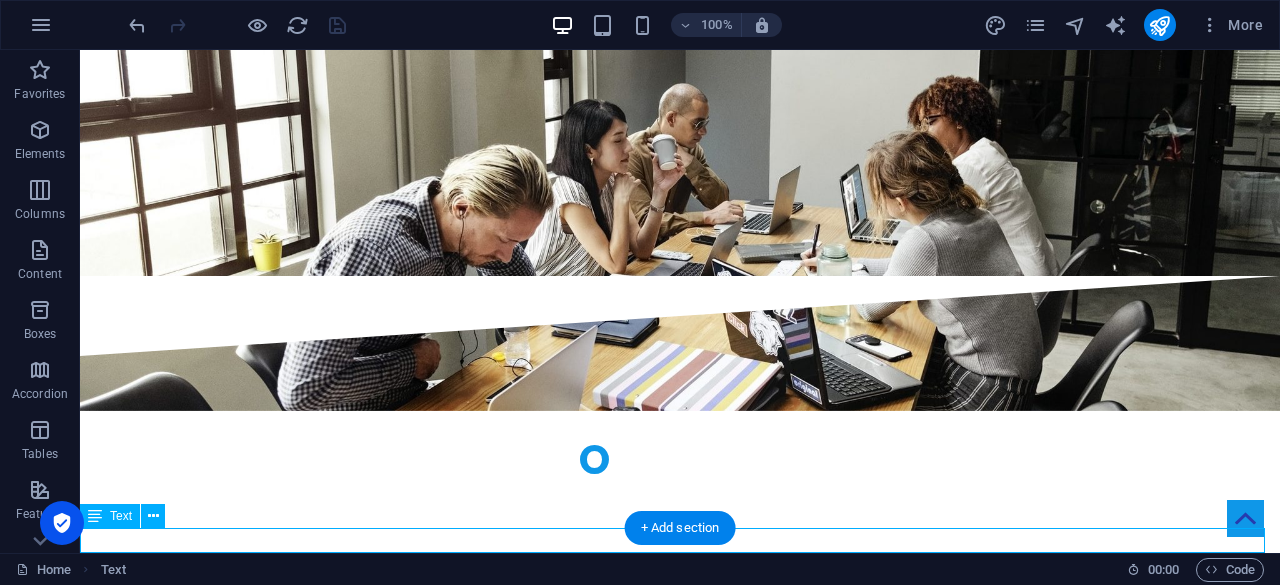 drag, startPoint x: 250, startPoint y: 542, endPoint x: 356, endPoint y: 541, distance: 106.004715 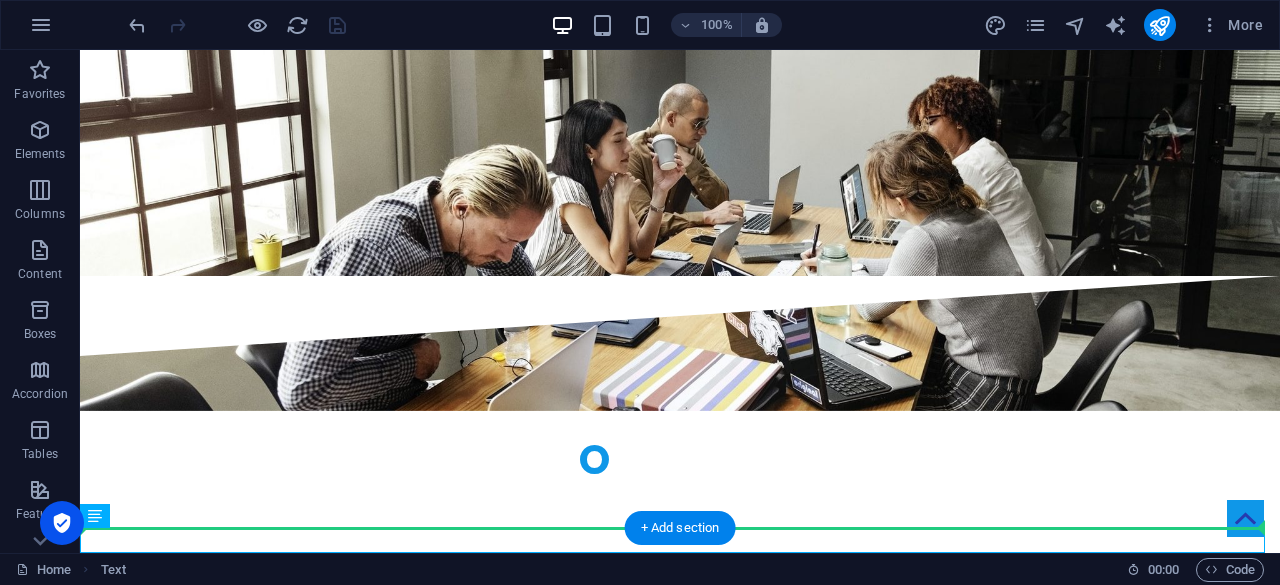 drag, startPoint x: 356, startPoint y: 541, endPoint x: 493, endPoint y: 519, distance: 138.75517 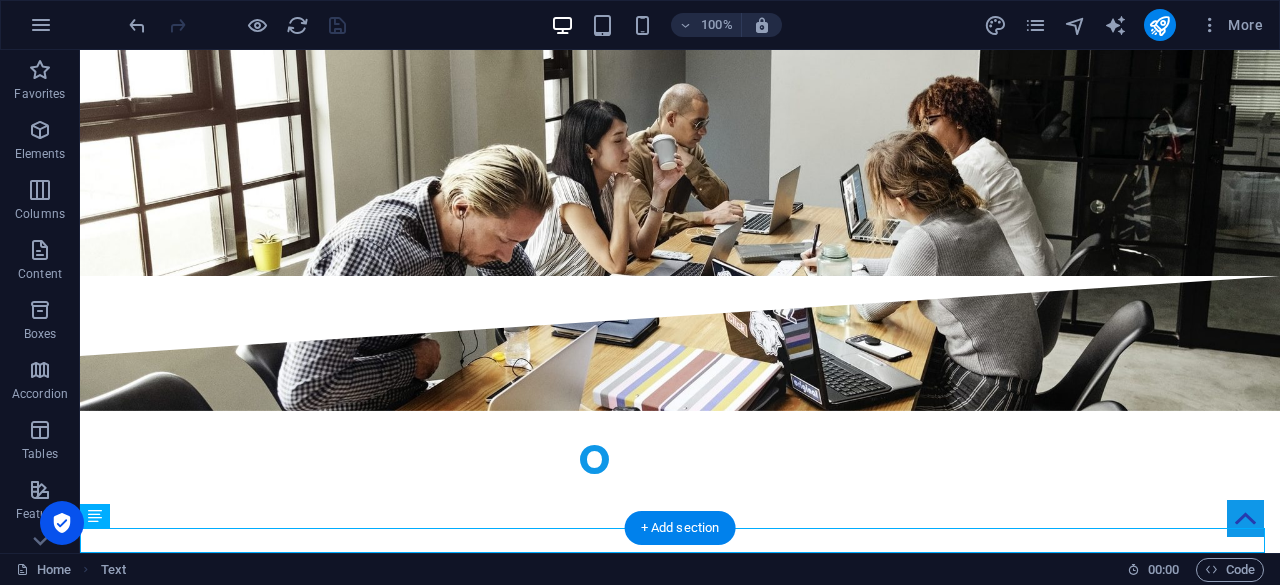 drag, startPoint x: 345, startPoint y: 539, endPoint x: 545, endPoint y: 535, distance: 200.04 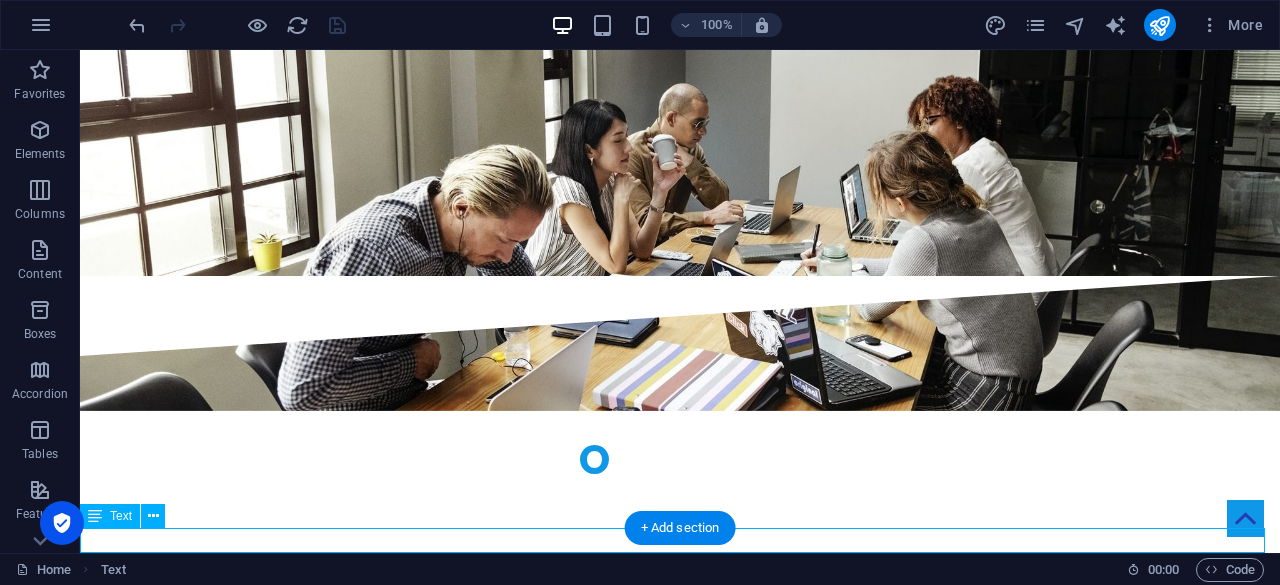 click on "© 2025  [PERSON_NAME] IT & DIGITAL SERVICES . All rights reserved." at bounding box center [680, 5239] 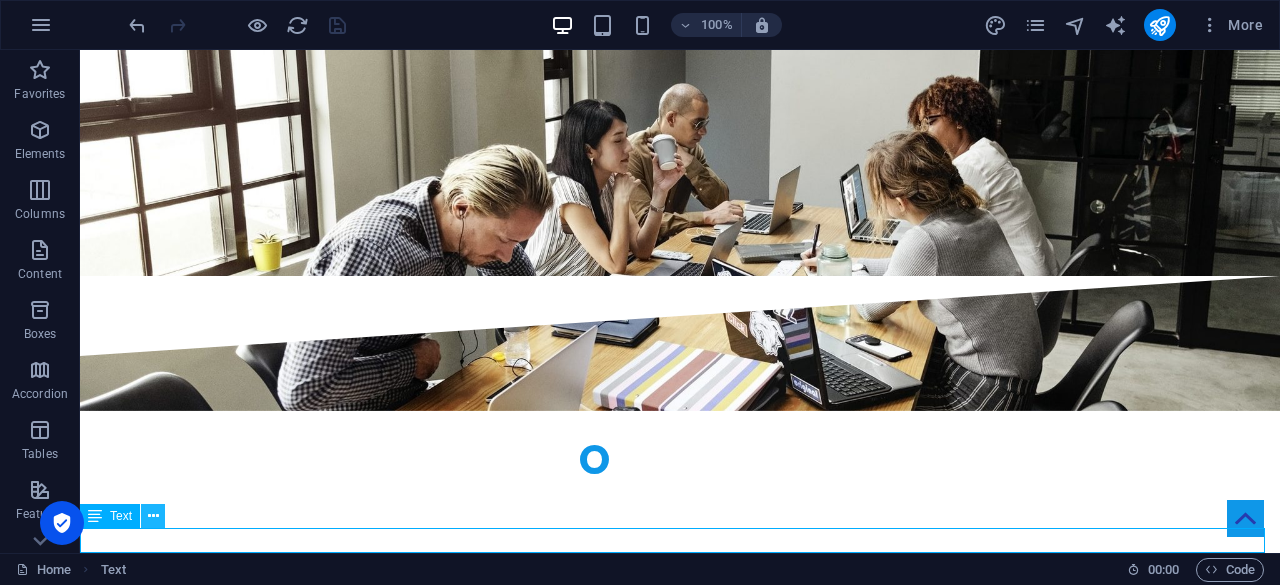 click at bounding box center (153, 516) 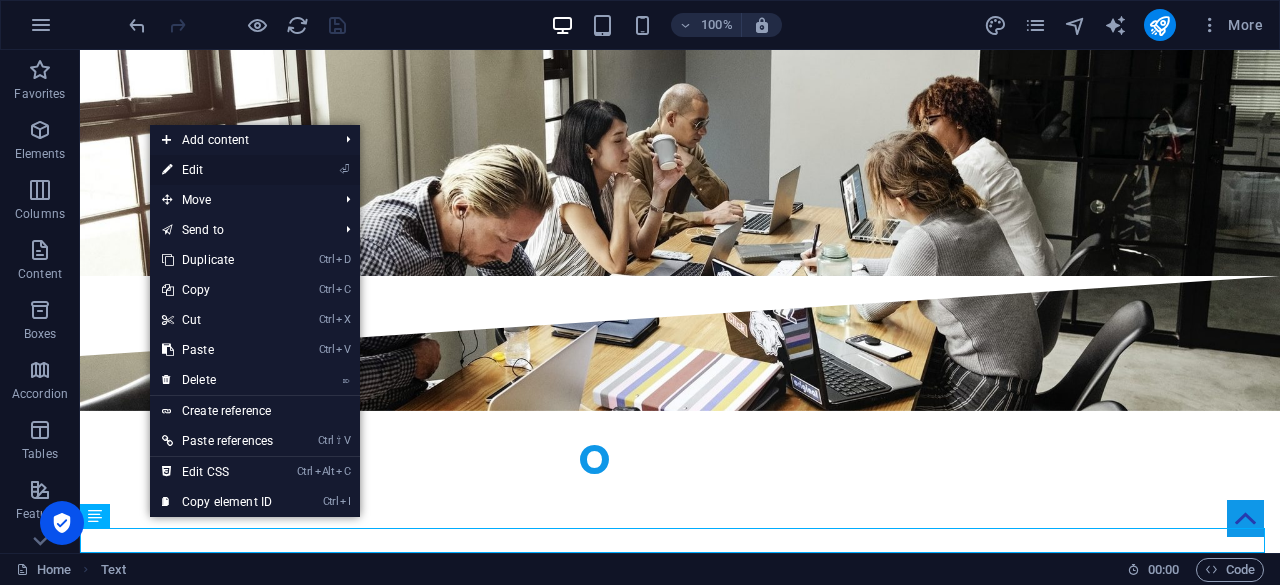 click on "⏎  Edit" at bounding box center (217, 170) 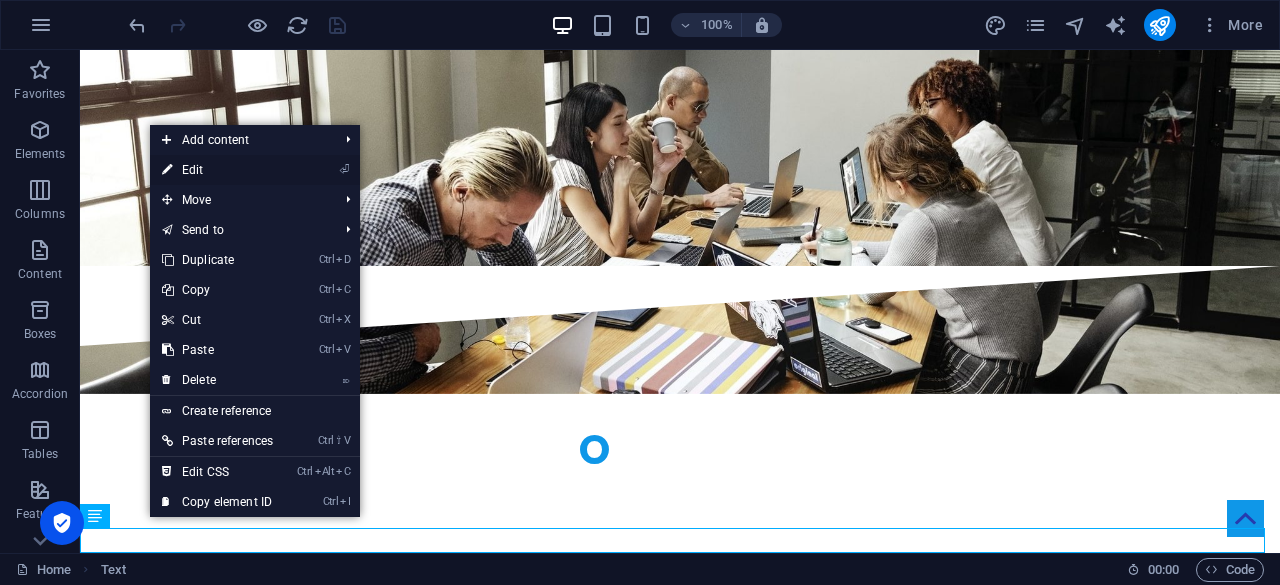 scroll, scrollTop: 5243, scrollLeft: 0, axis: vertical 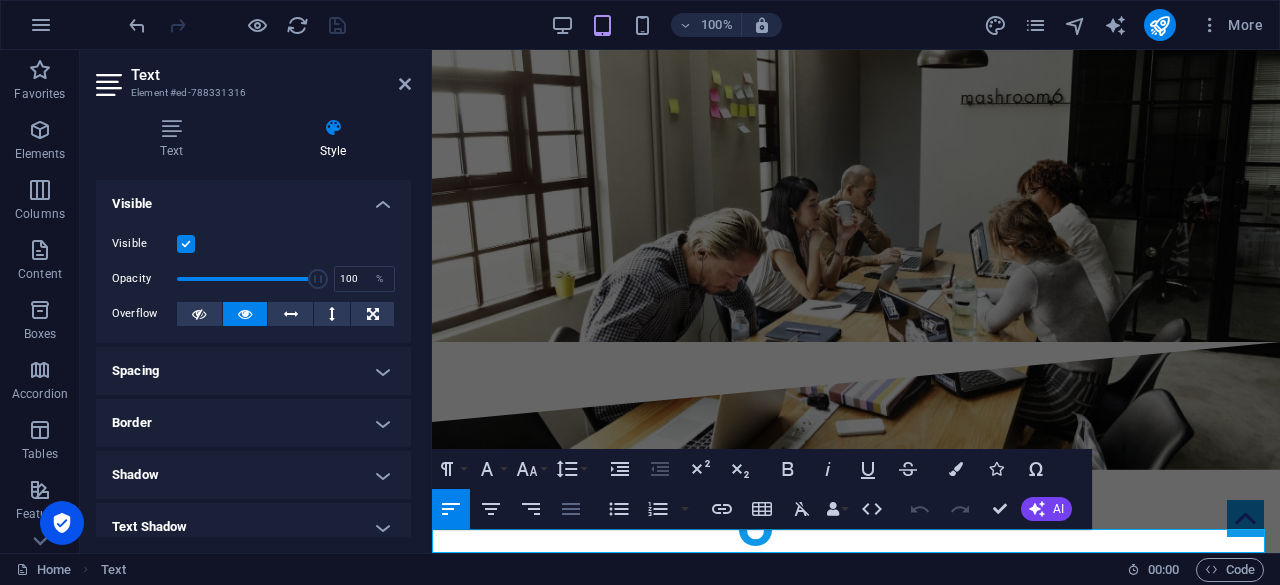 click 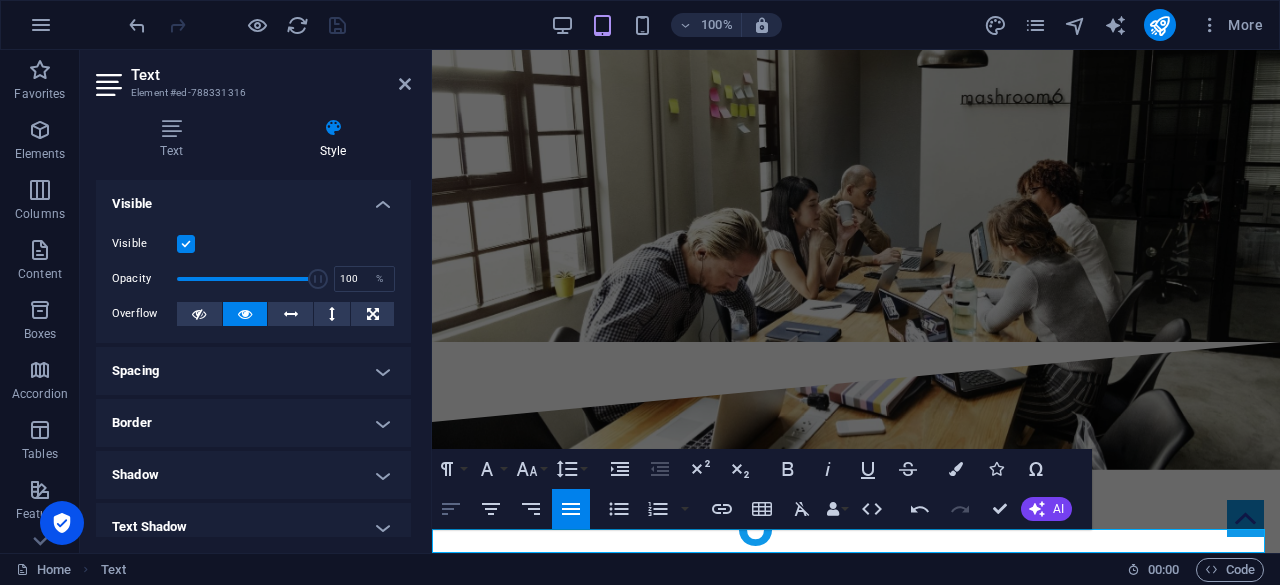 click 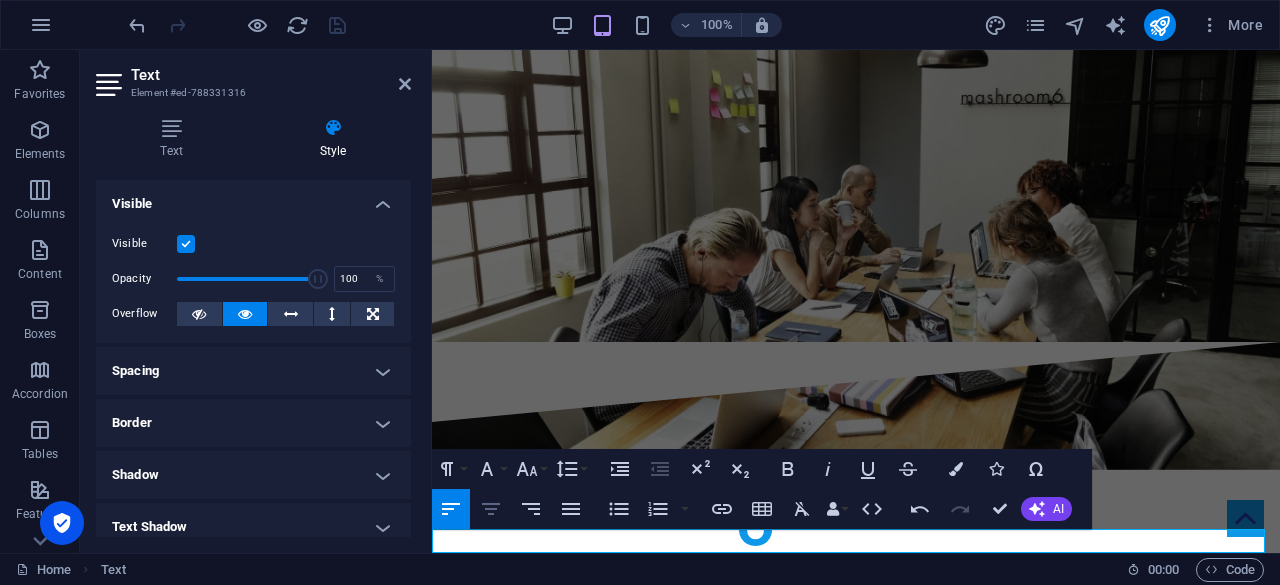 click 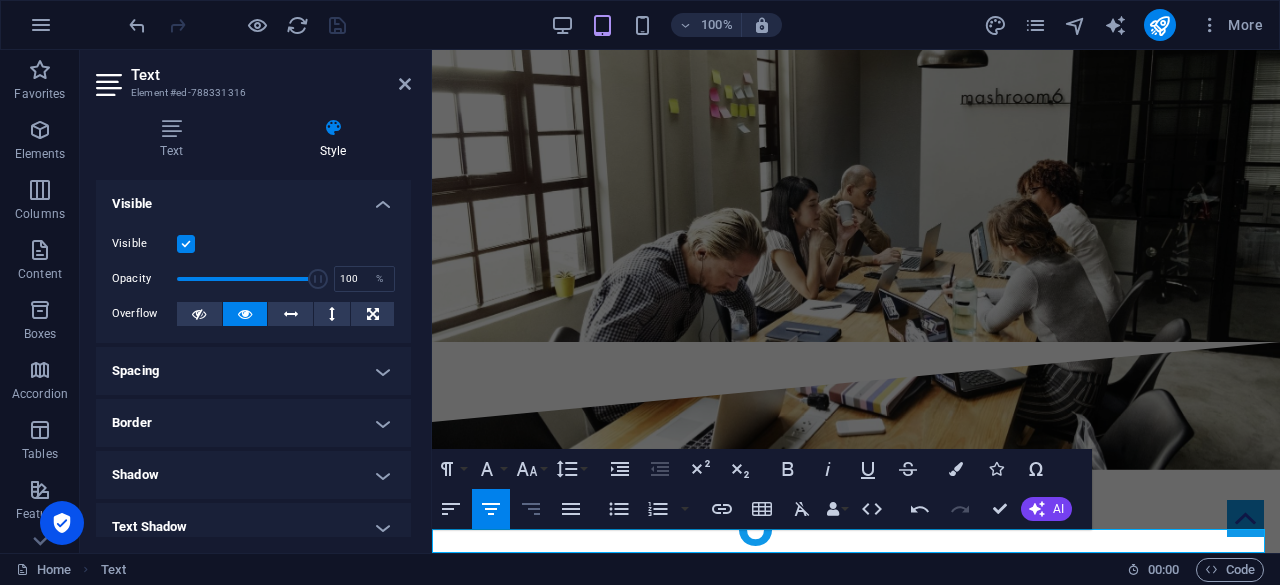 click 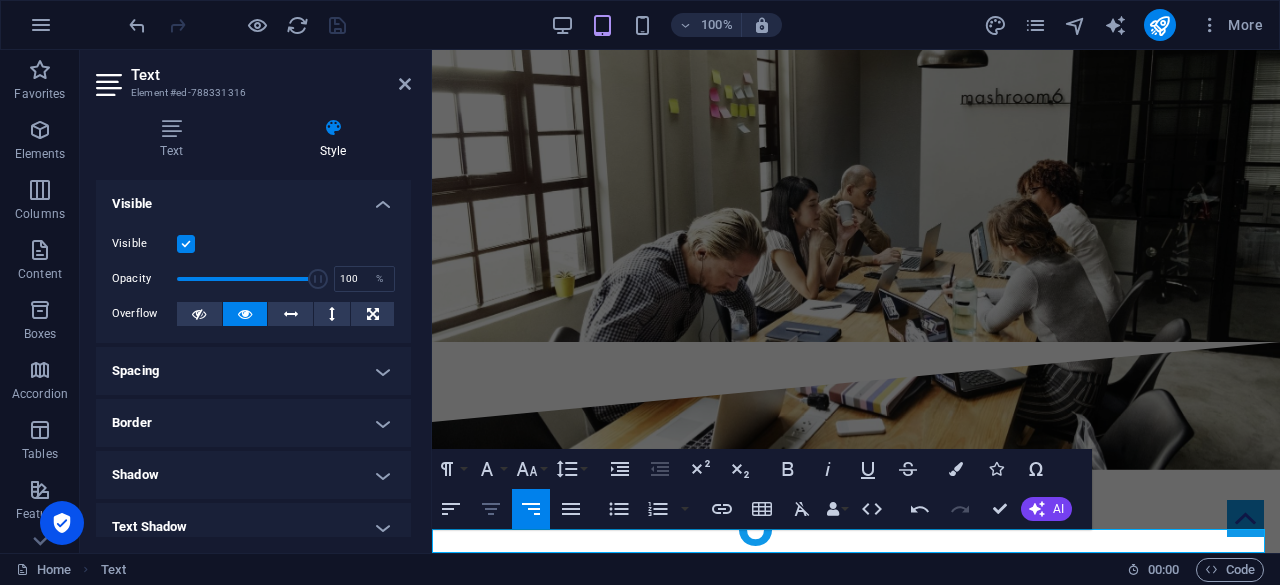 click 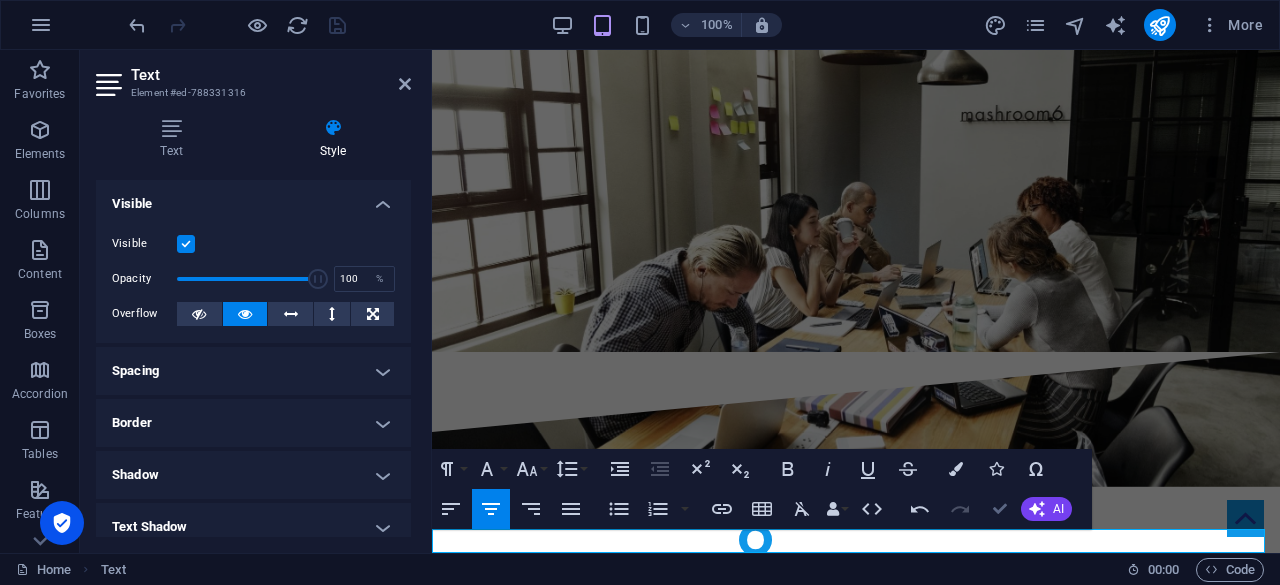 scroll, scrollTop: 4596, scrollLeft: 0, axis: vertical 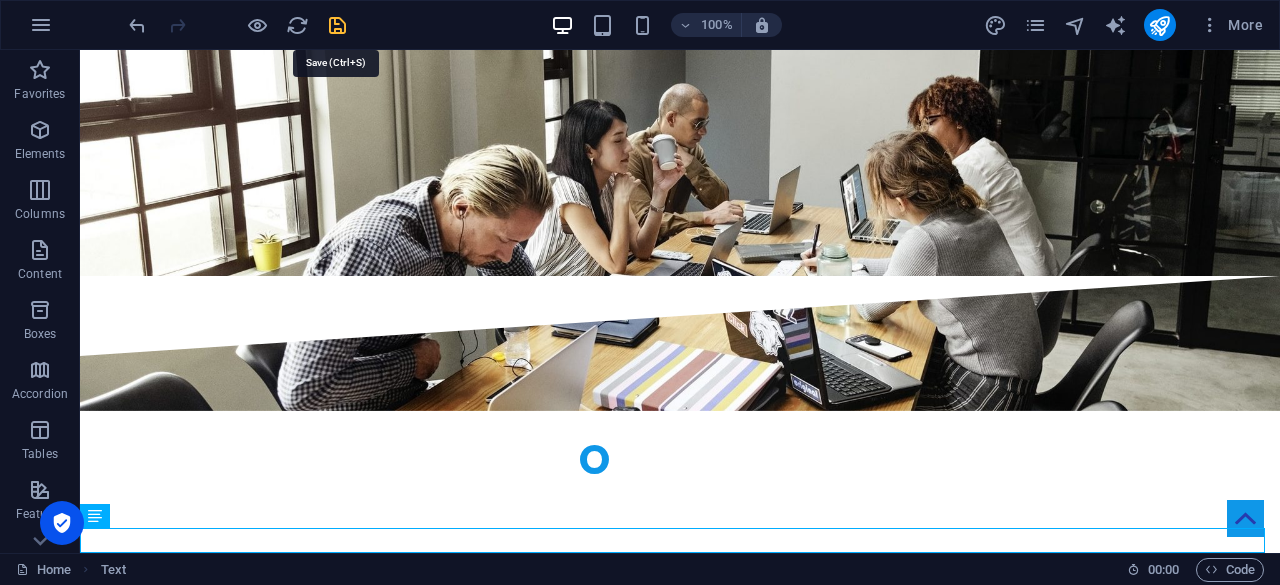 click at bounding box center (337, 25) 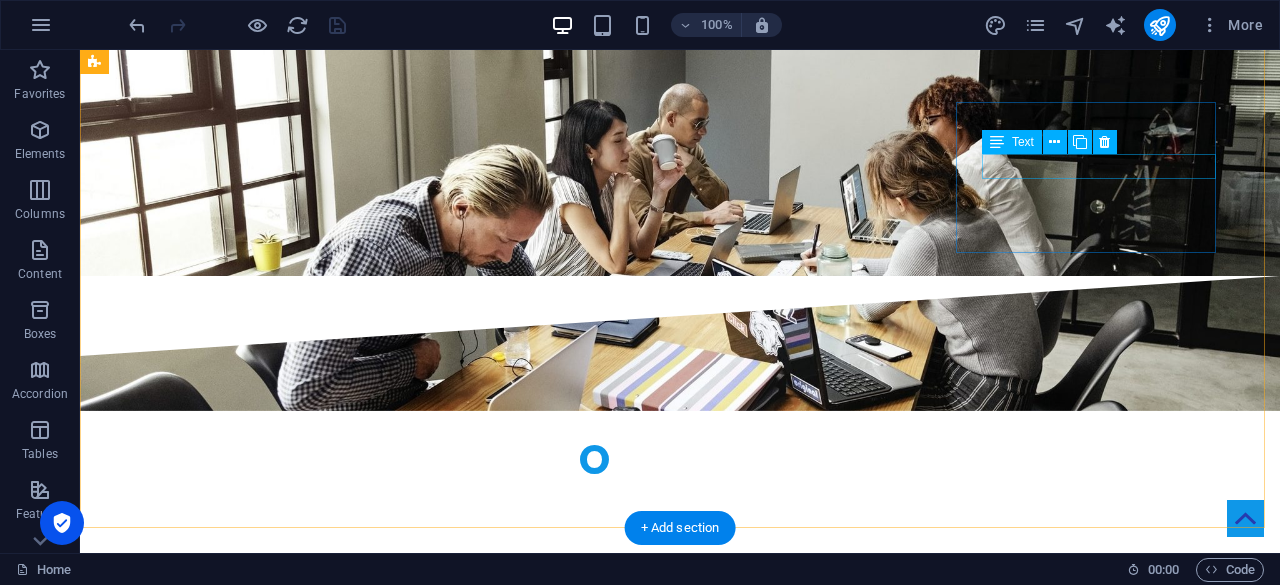 click on "Facebook" at bounding box center [226, 4987] 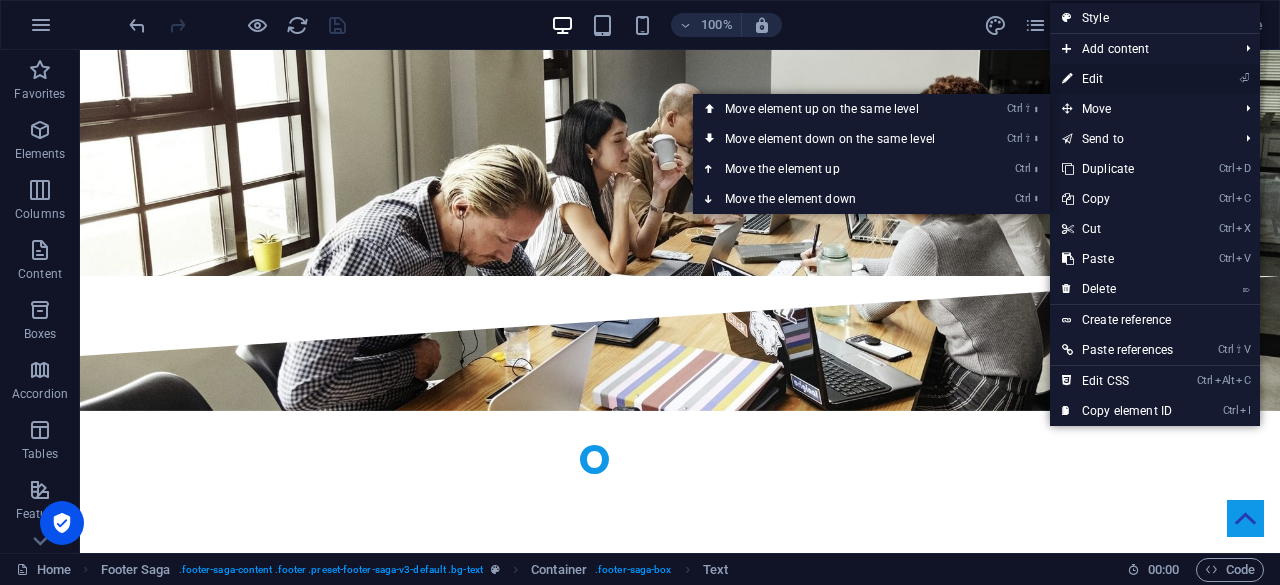 click on "⏎  Edit" at bounding box center [1117, 79] 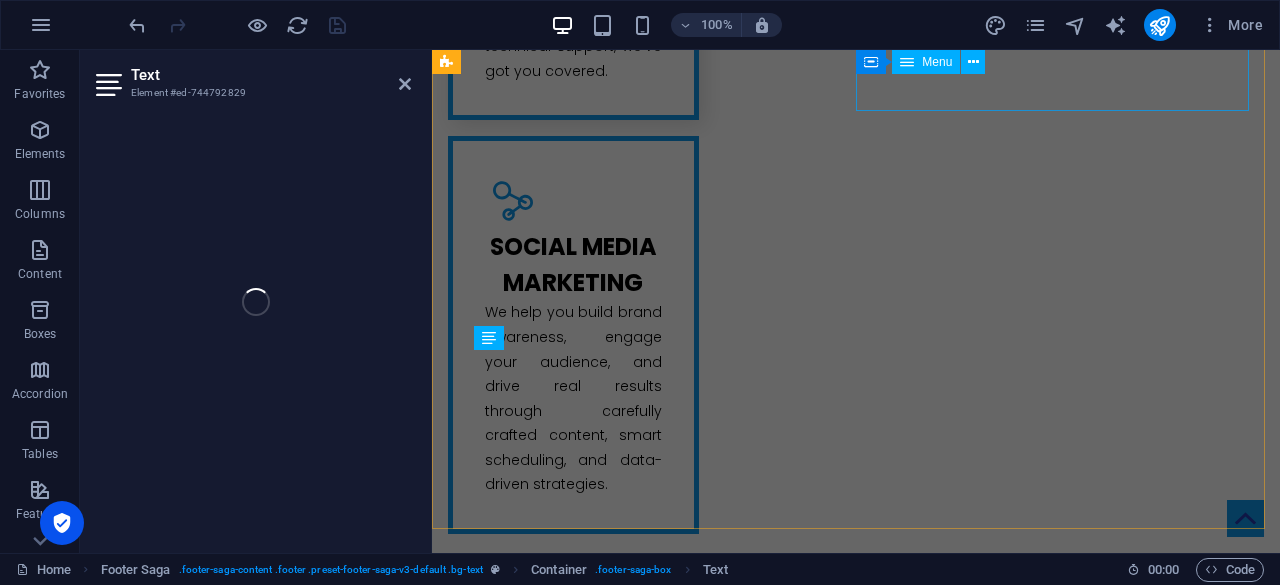 scroll, scrollTop: 5243, scrollLeft: 0, axis: vertical 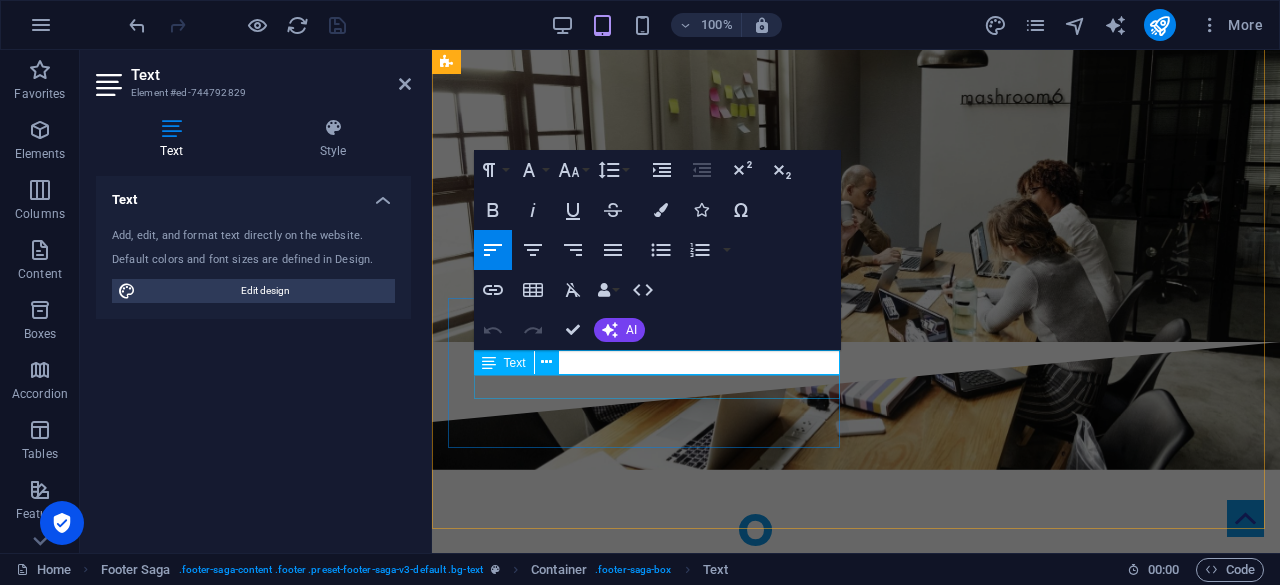 click on "Twitter" at bounding box center [648, 5251] 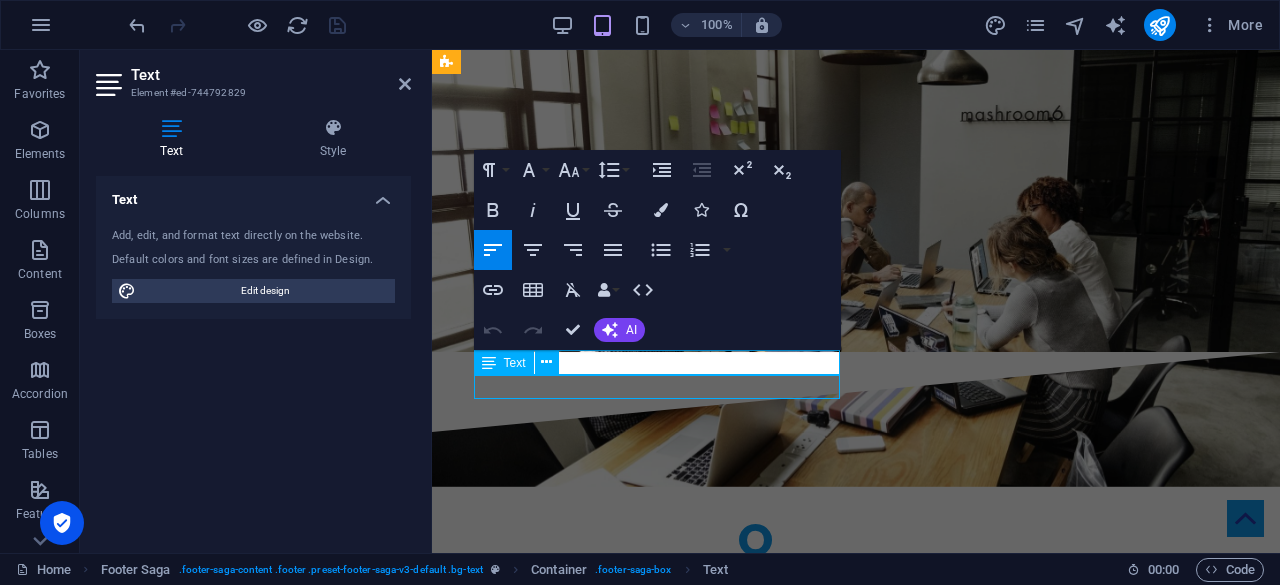 scroll, scrollTop: 4596, scrollLeft: 0, axis: vertical 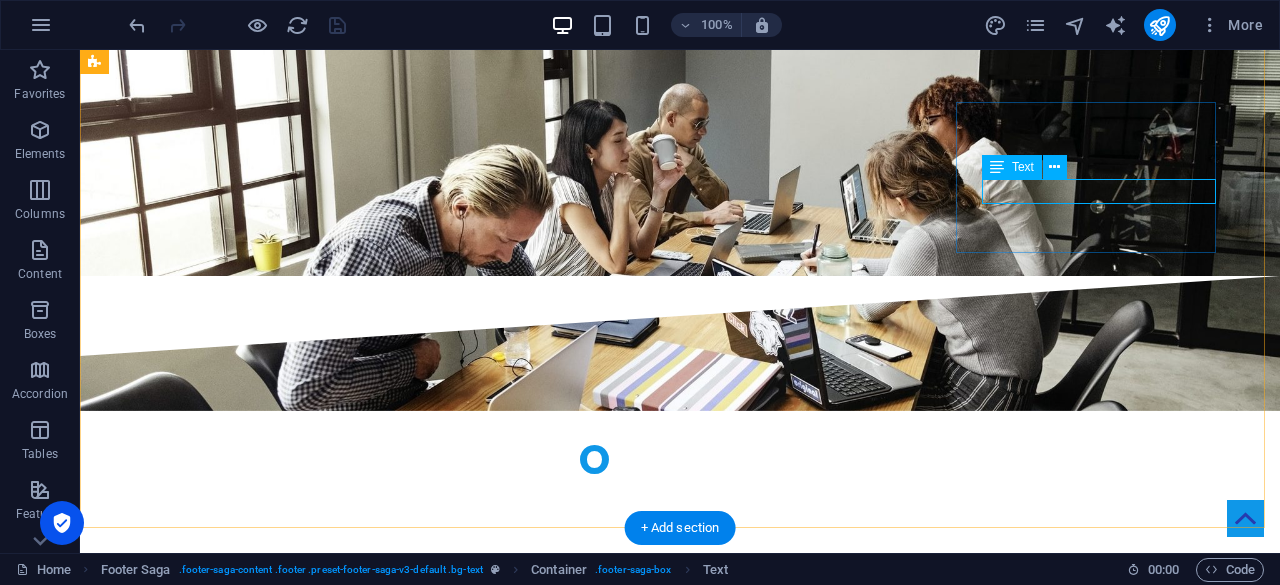click on "Twitter" at bounding box center (226, 5036) 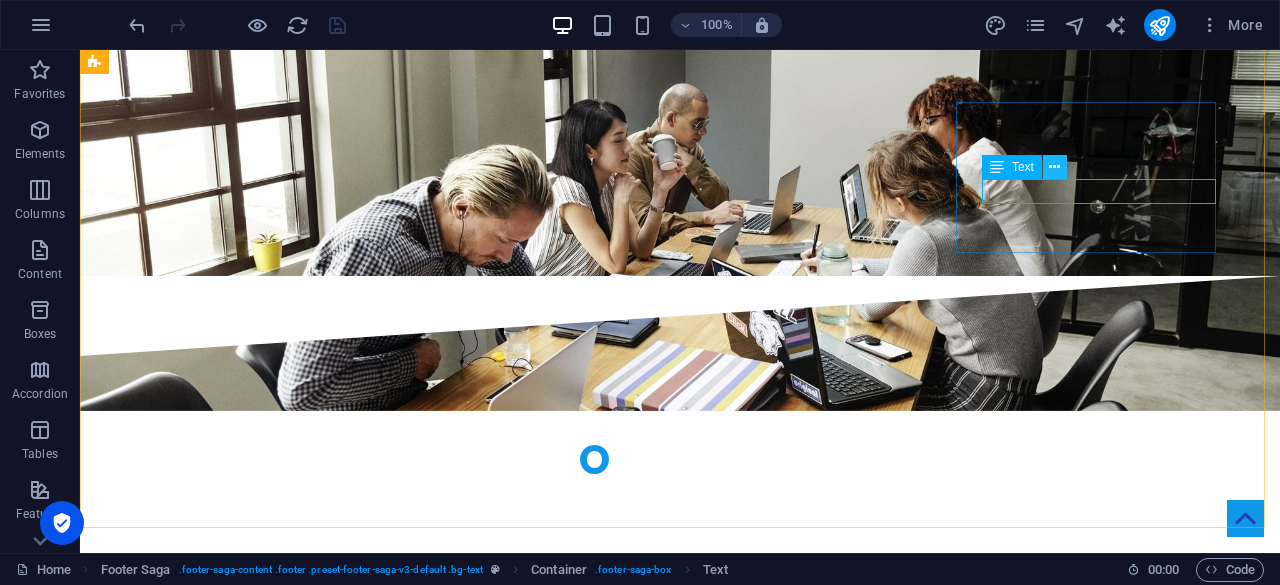 click at bounding box center [1055, 167] 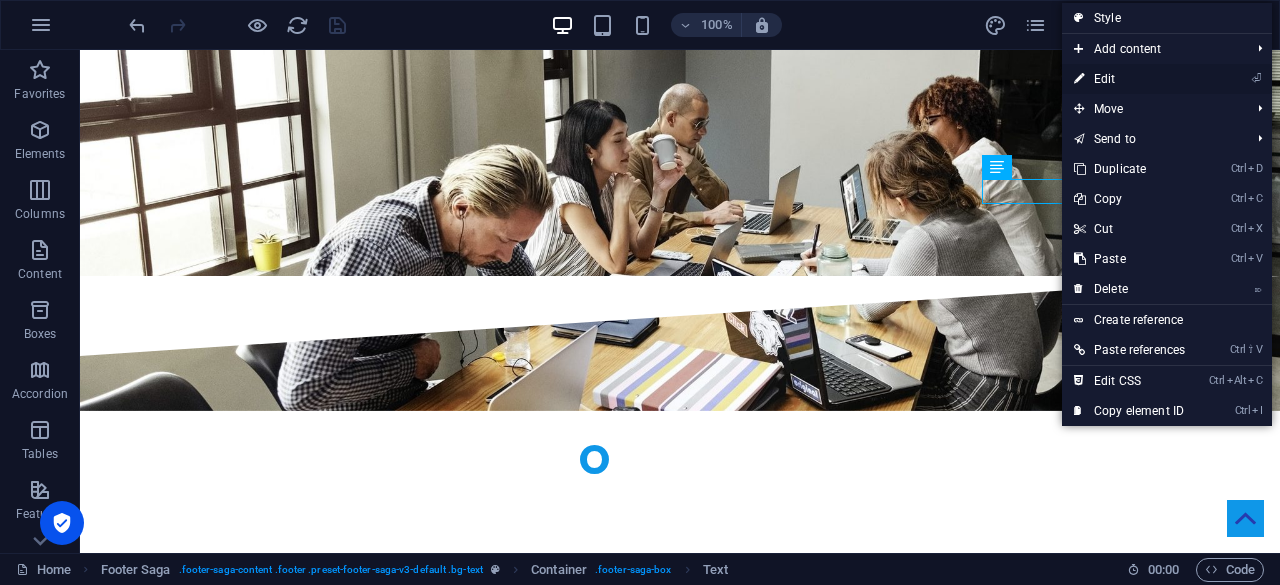 click on "⏎  Edit" at bounding box center [1129, 79] 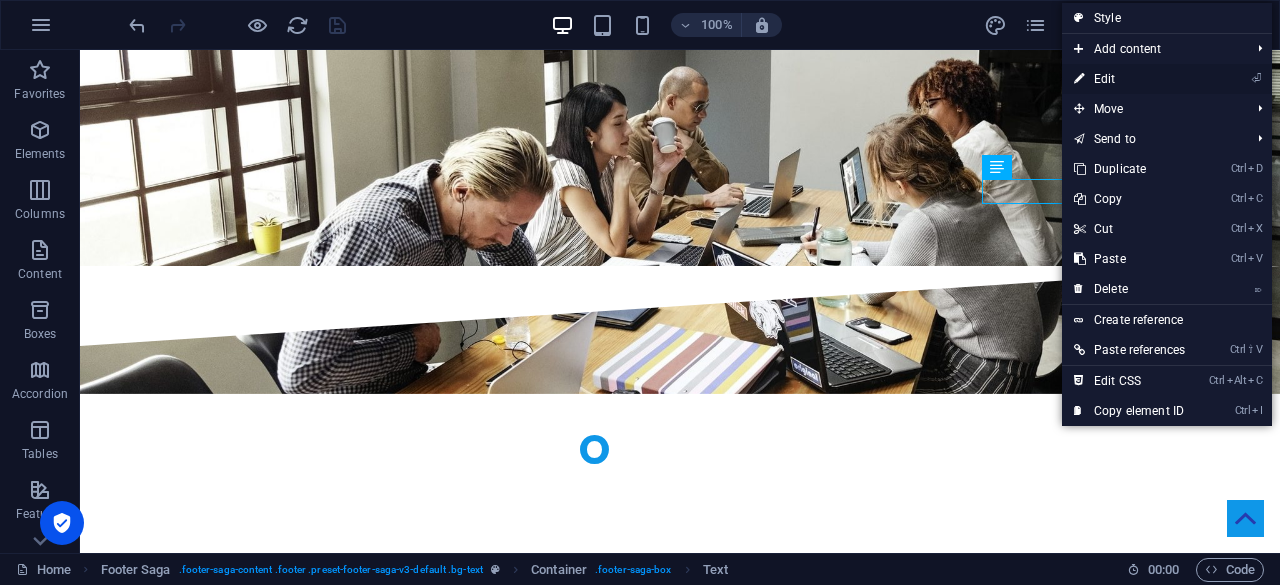 scroll, scrollTop: 5243, scrollLeft: 0, axis: vertical 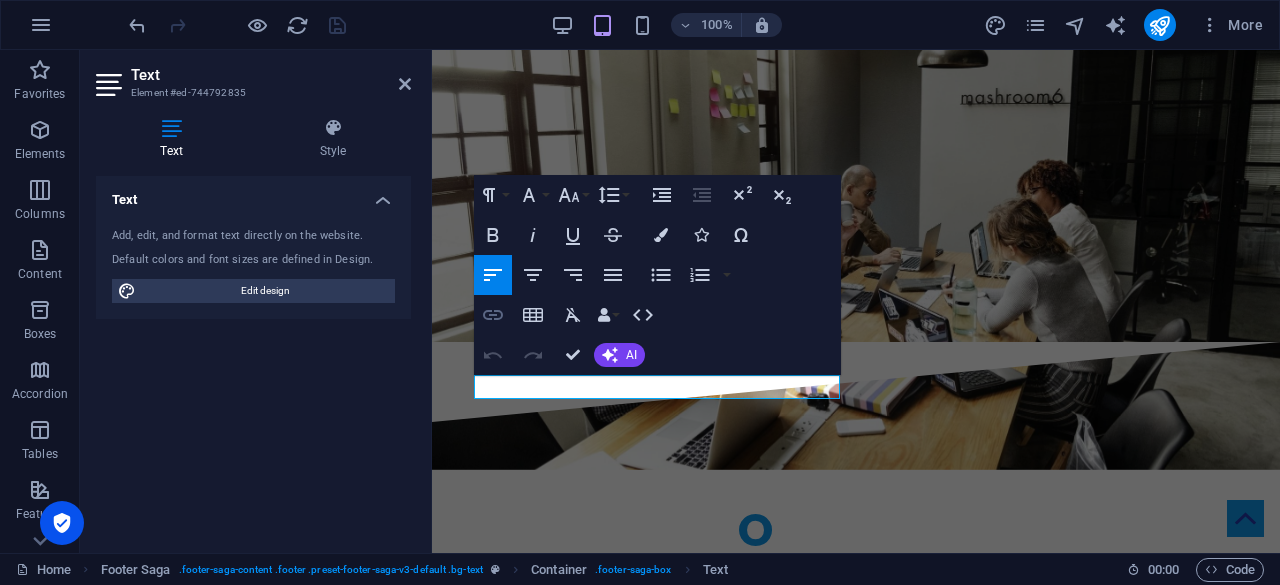 click 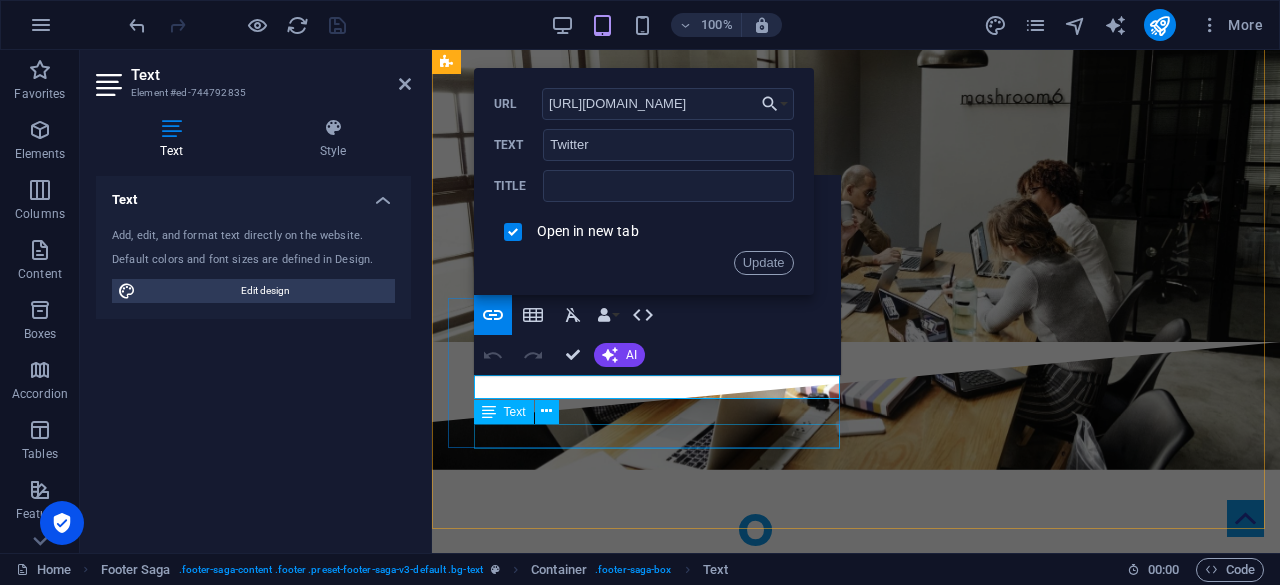 click on "Youtube" at bounding box center [648, 5349] 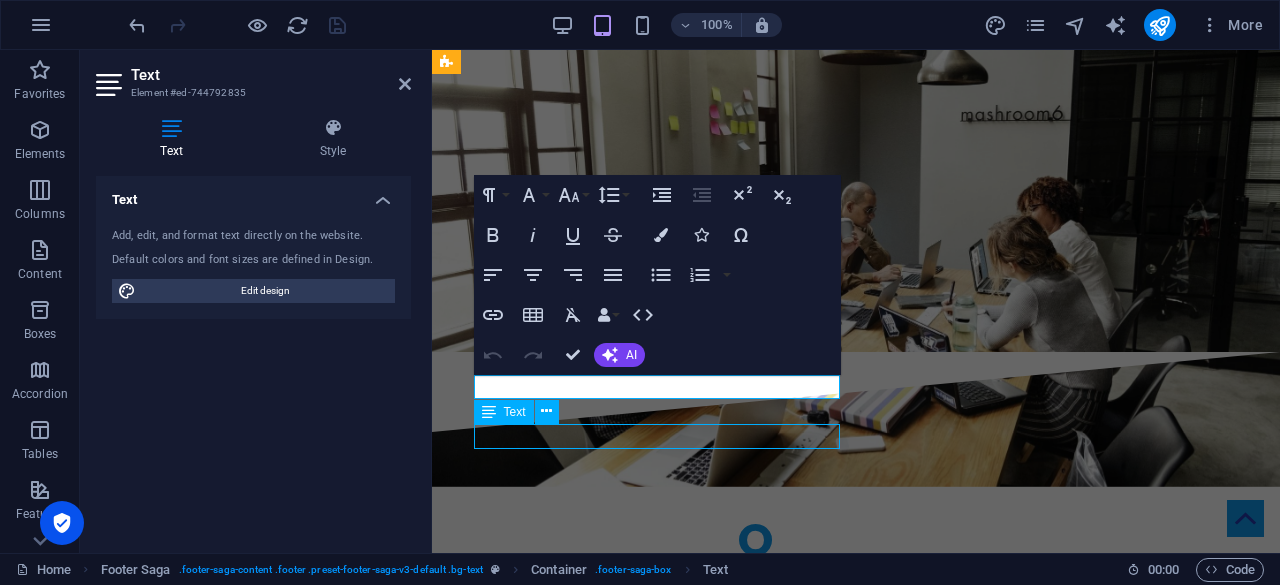 scroll, scrollTop: 4596, scrollLeft: 0, axis: vertical 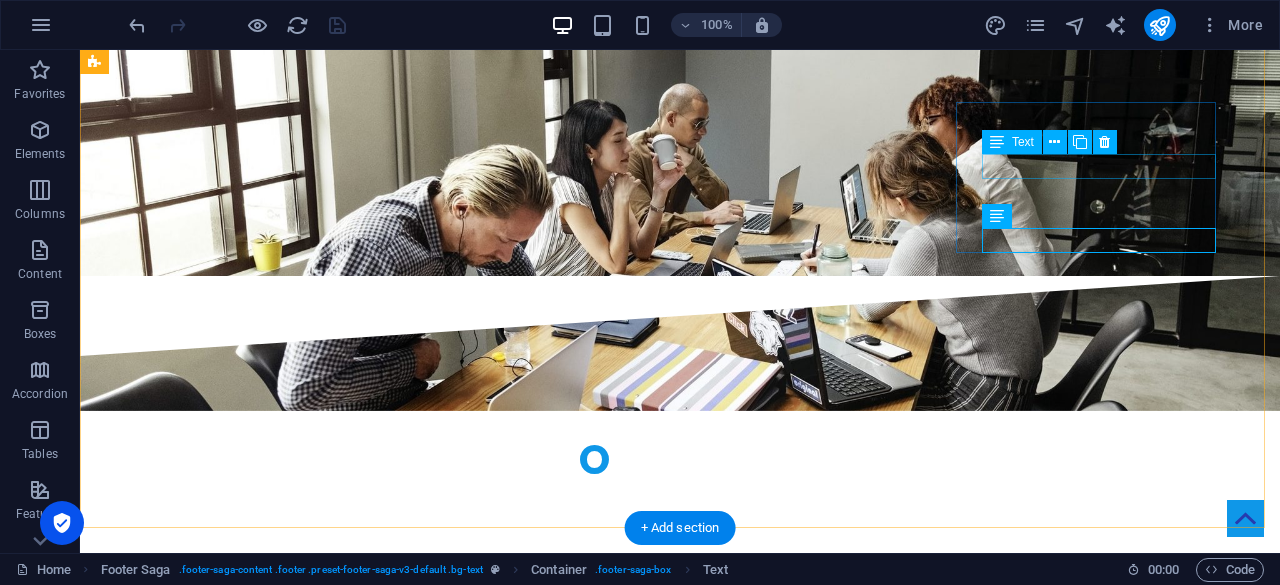click on "Facebook" at bounding box center (226, 4987) 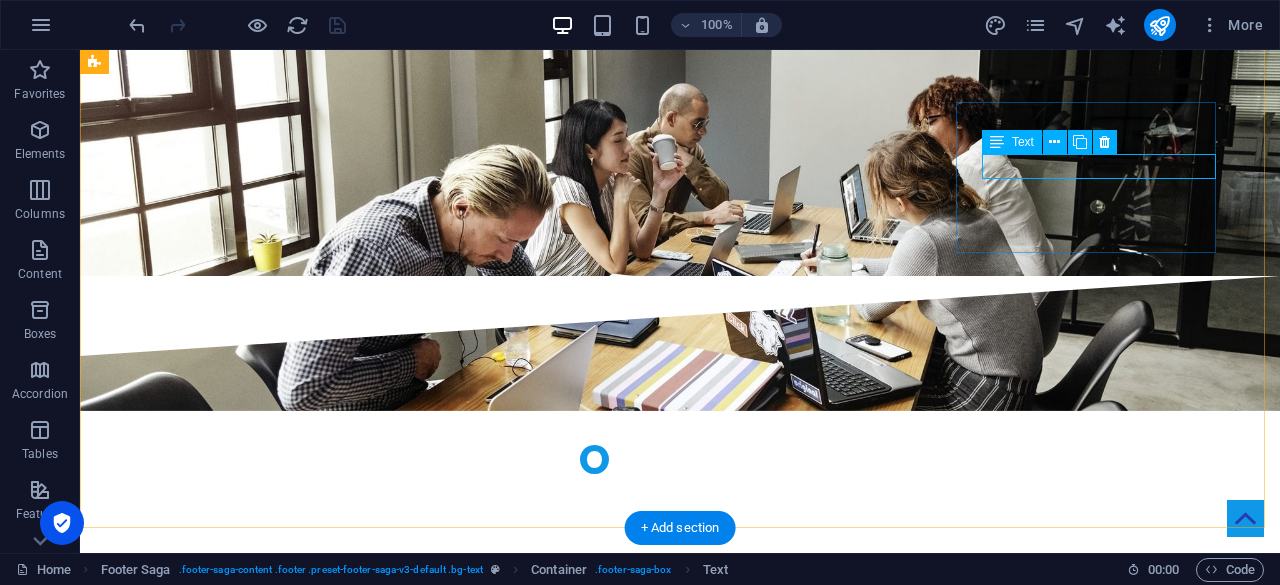 click on "Facebook" at bounding box center [226, 4987] 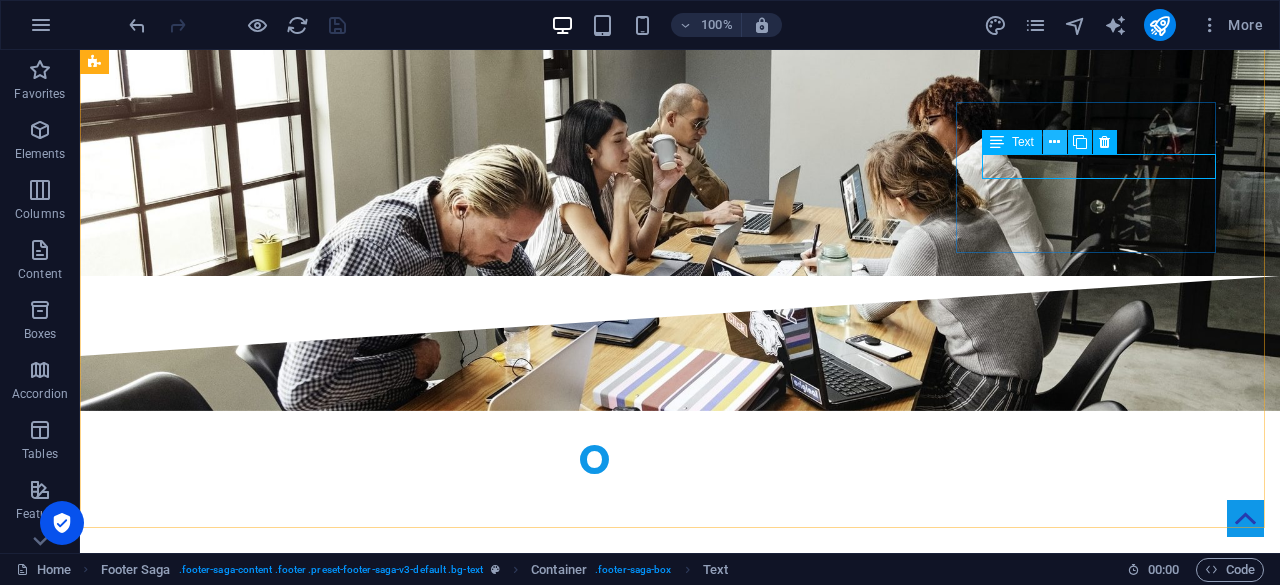 click at bounding box center [1054, 142] 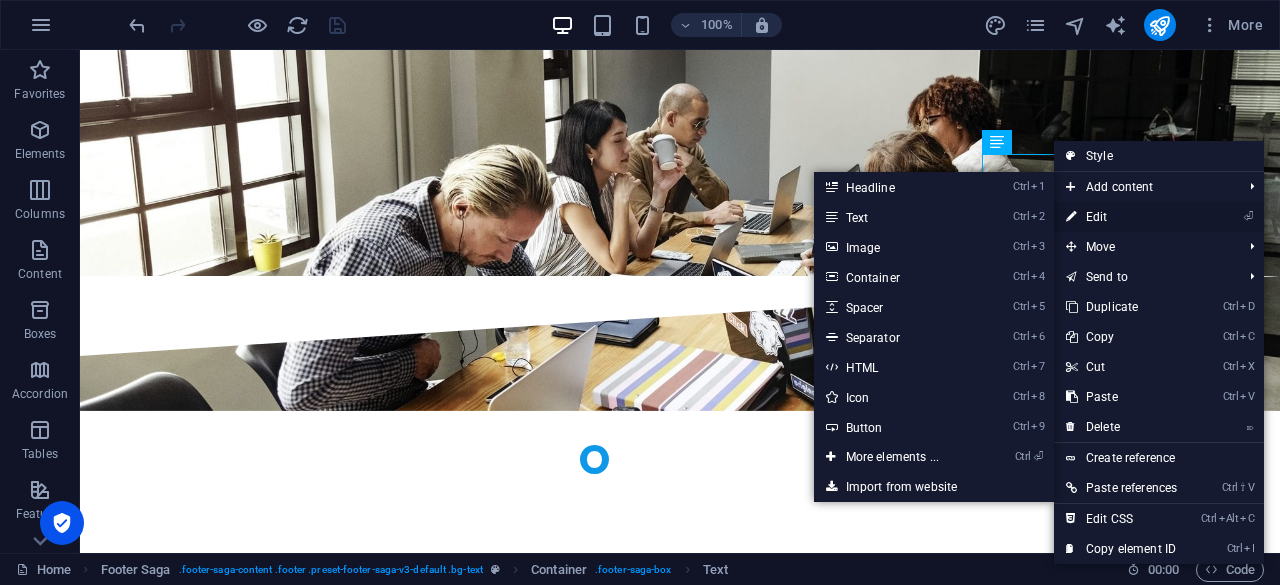 click on "⏎  Edit" at bounding box center (1121, 217) 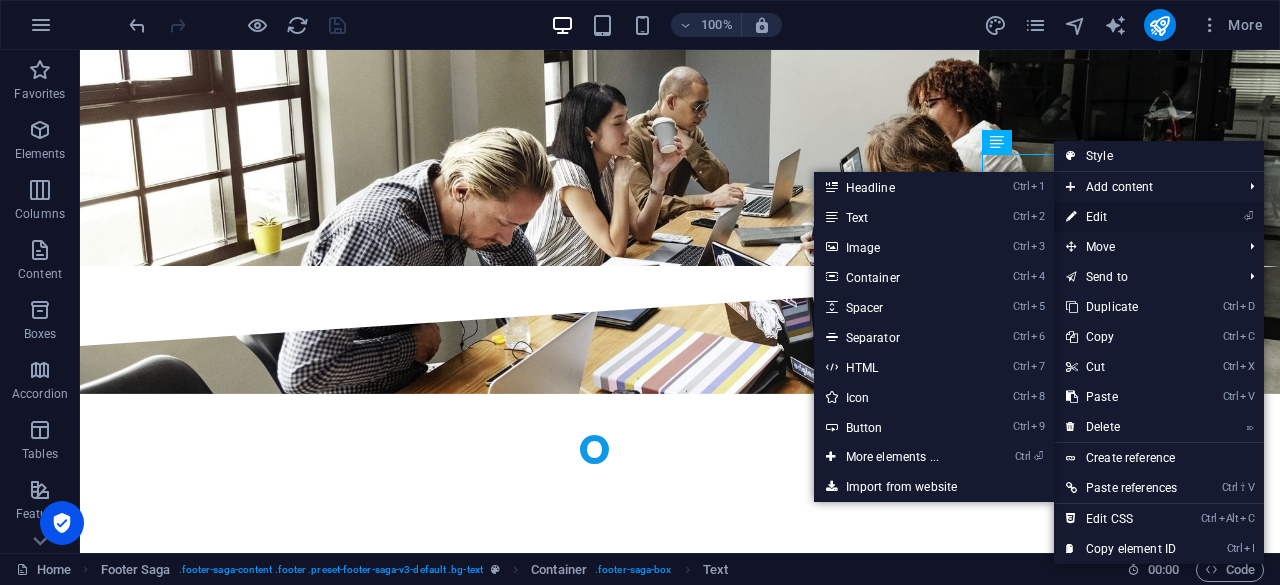 scroll, scrollTop: 5243, scrollLeft: 0, axis: vertical 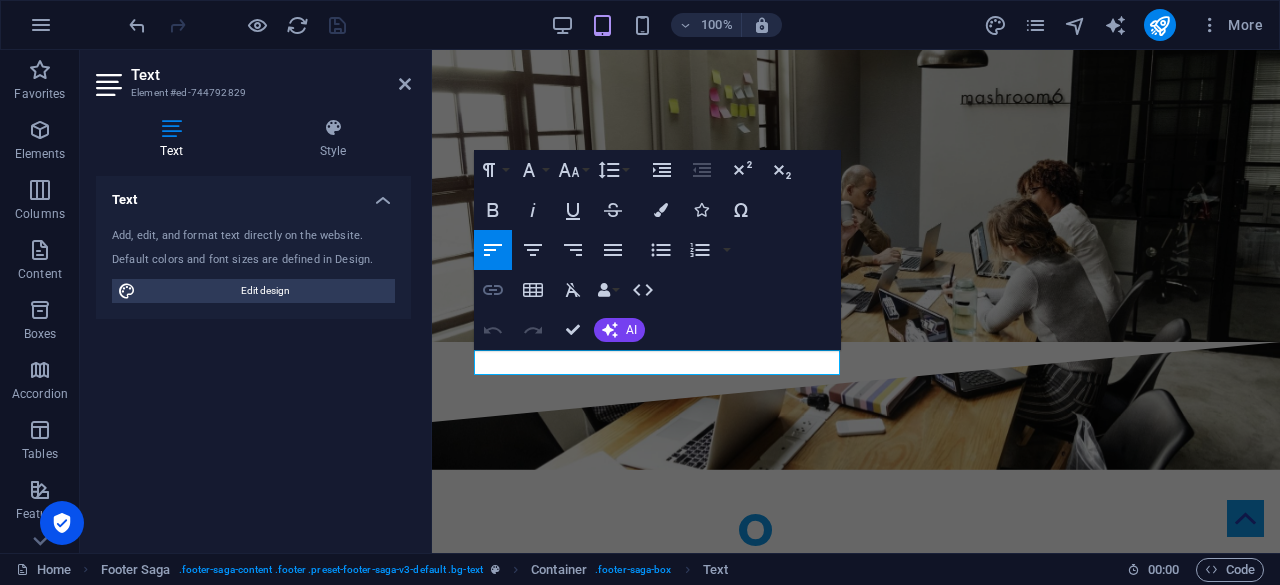 click 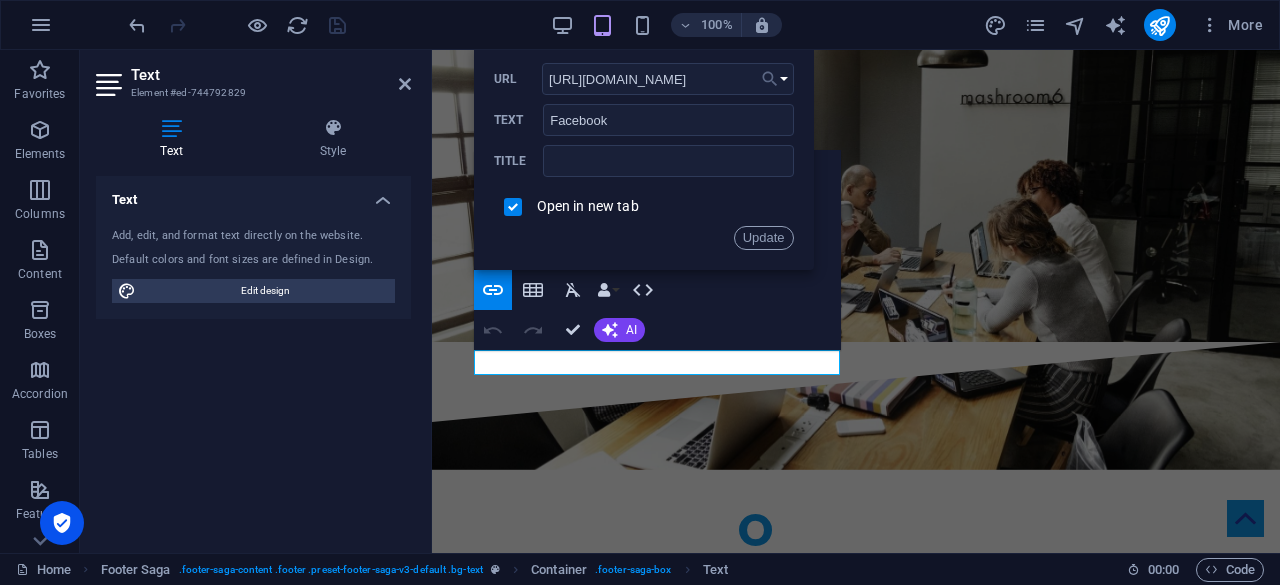 click on "Choose Link" at bounding box center [775, 79] 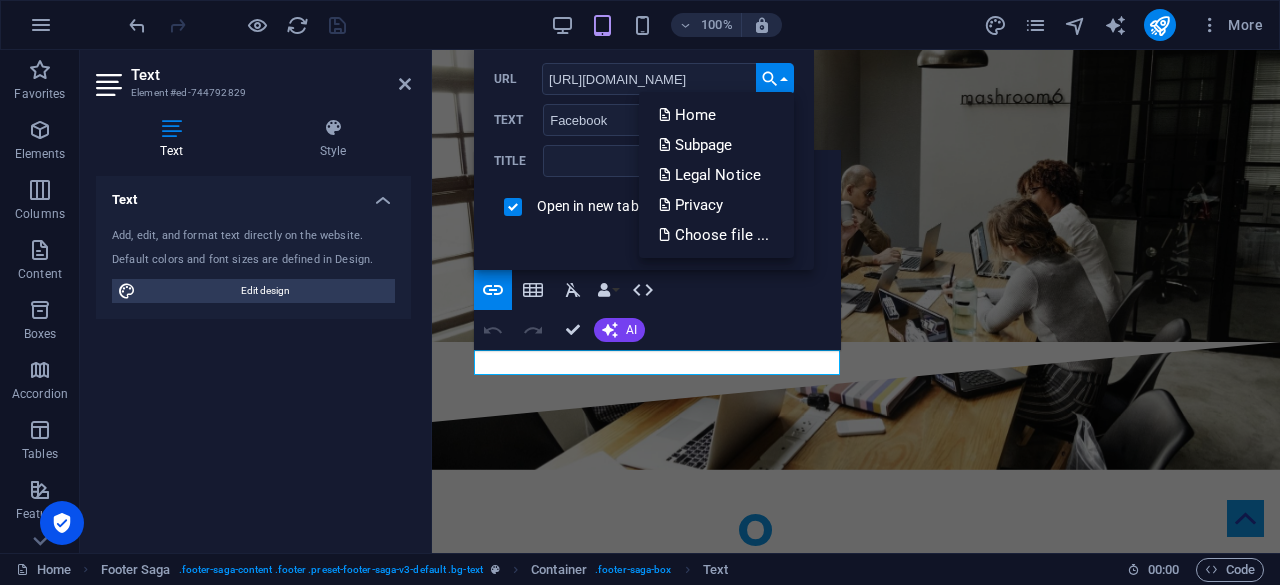 click on "Choose Link" at bounding box center [775, 79] 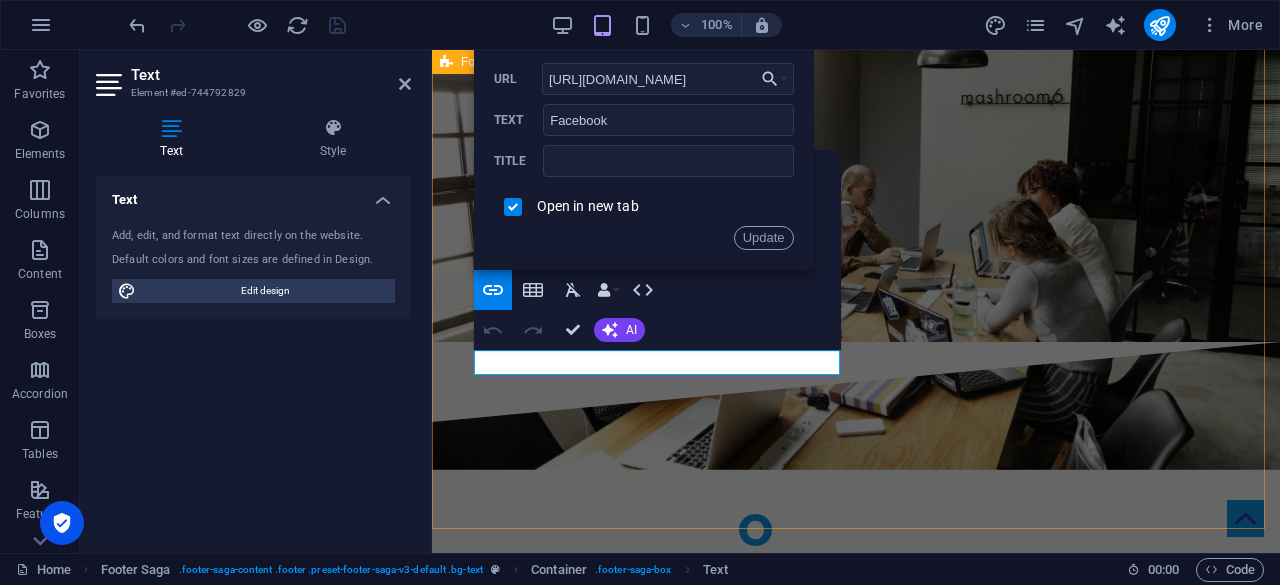 click on "[PERSON_NAME] IT & DIGITAL SERVICES [STREET_ADDRESS] AT [EMAIL_ADDRESS][PERSON_NAME][DOMAIN_NAME] [PHONE_NUMBER] Legal Notice Privacy Policy Navigation Home About us Services Team Contact Social Media ​ ​ Facebook Twitter Instagram Youtube" at bounding box center (856, 4945) 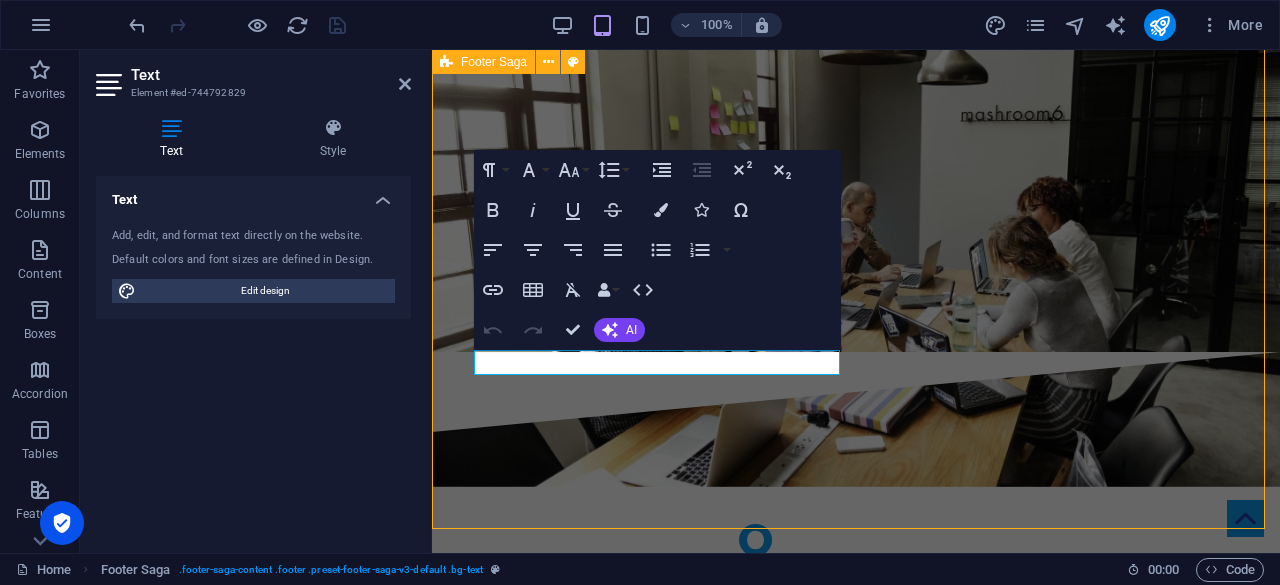 scroll, scrollTop: 4596, scrollLeft: 0, axis: vertical 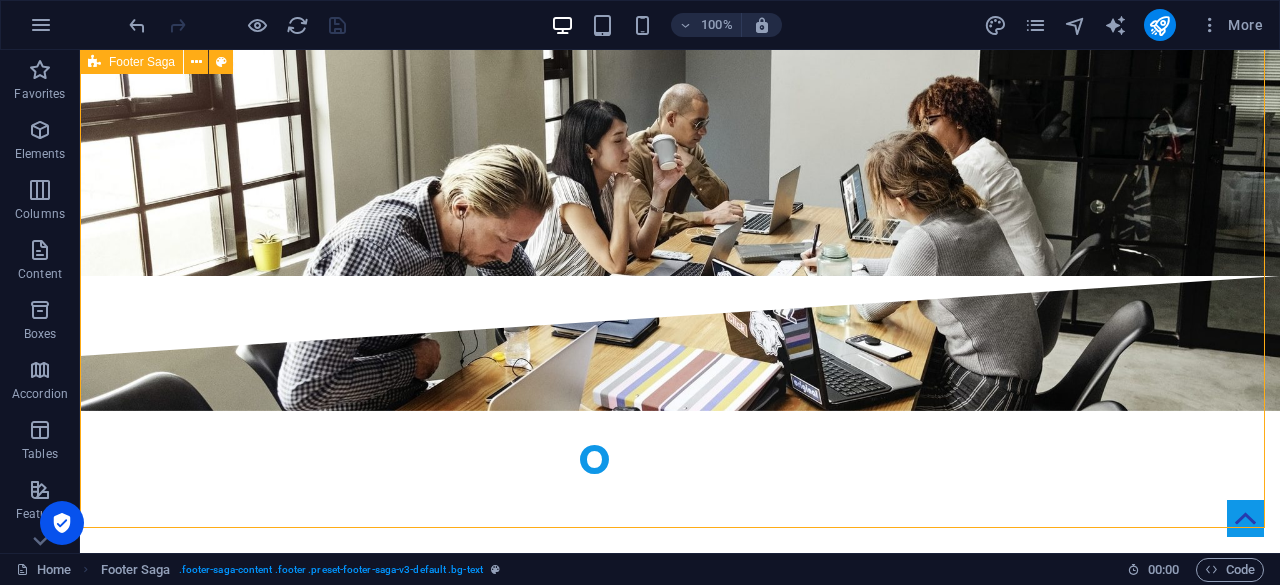 click on "[PERSON_NAME] IT & DIGITAL SERVICES [STREET_ADDRESS] AT [EMAIL_ADDRESS][PERSON_NAME][DOMAIN_NAME] [PHONE_NUMBER] Legal Notice Privacy Policy Navigation Home About us Services Team Contact Social Media Facebook Twitter Instagram Youtube" at bounding box center (680, 4703) 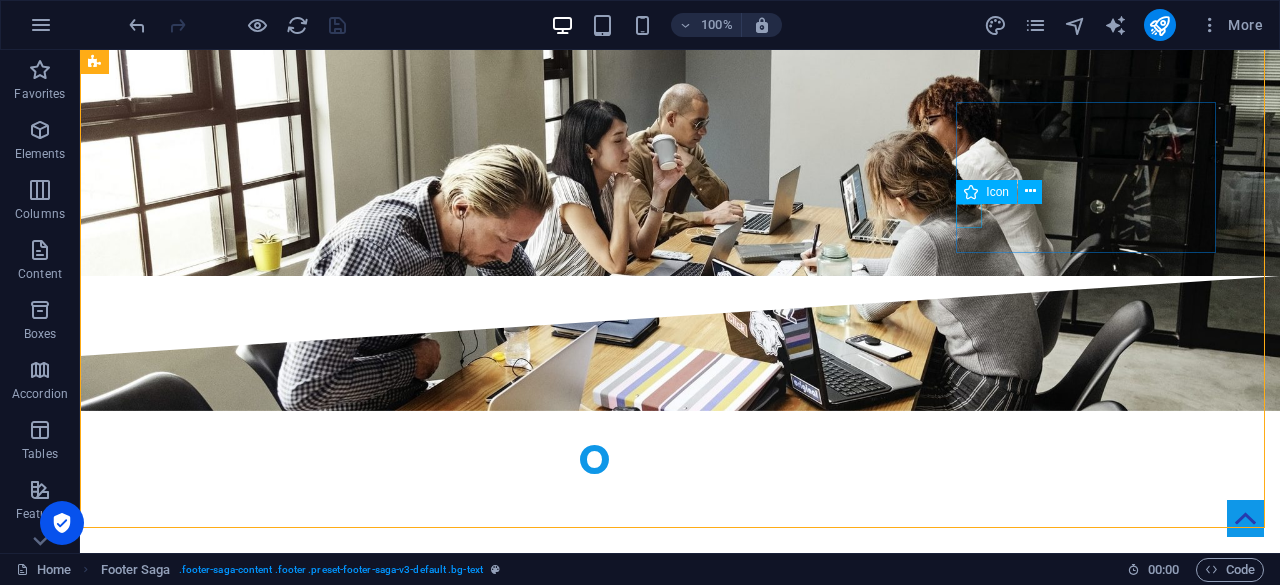 click on "Icon" at bounding box center [986, 192] 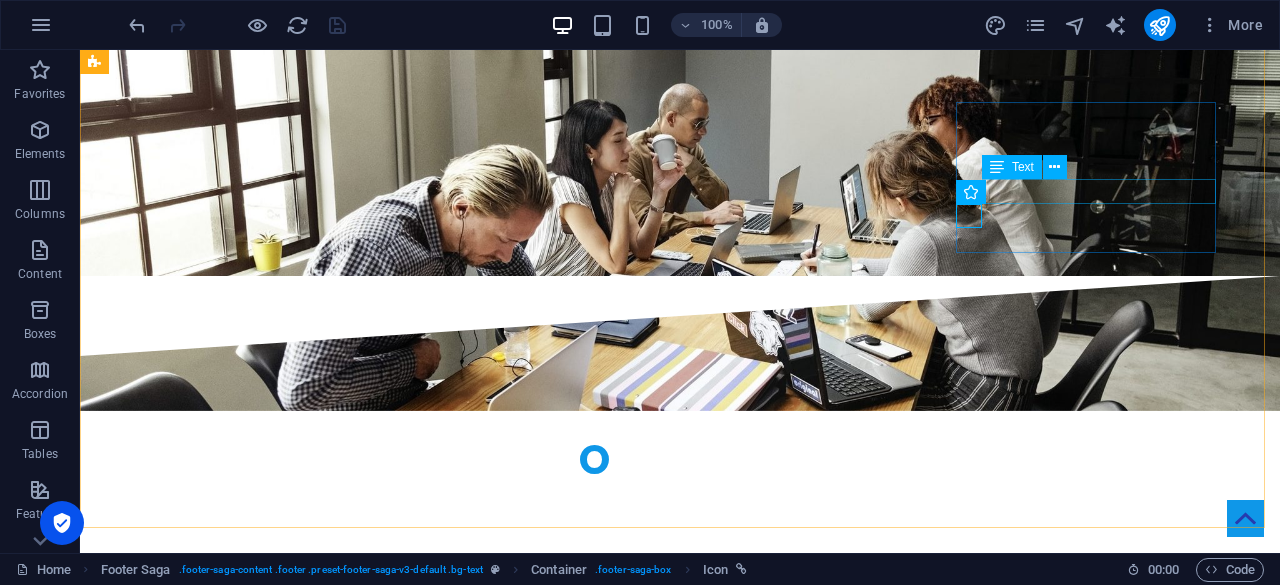 click on "Text" at bounding box center [1023, 167] 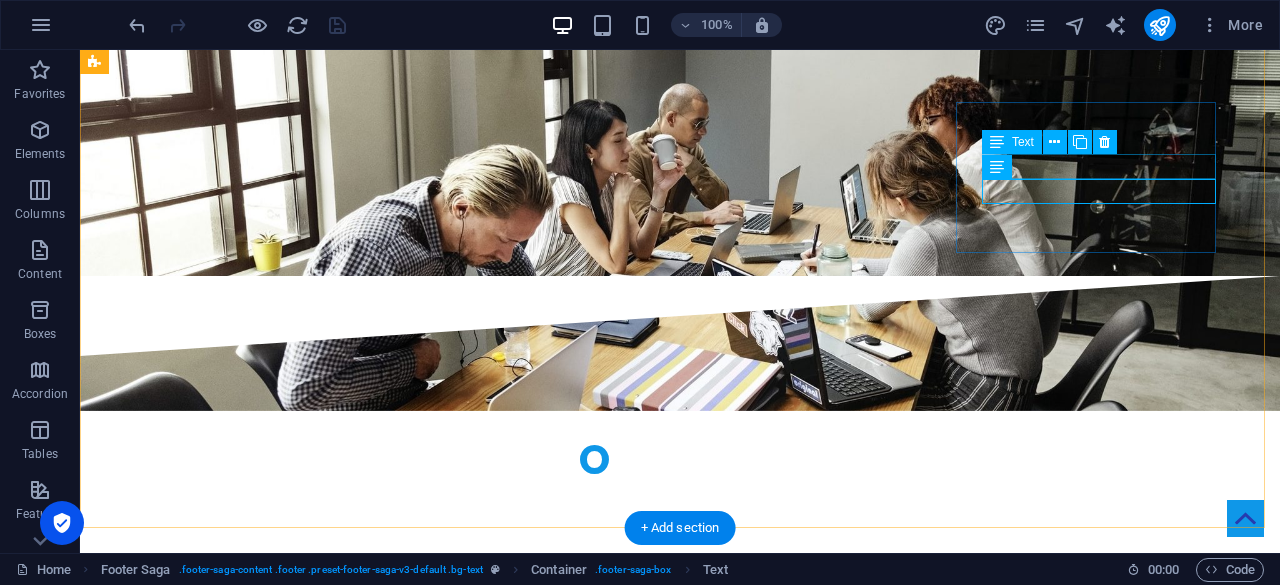 click on "Facebook" at bounding box center (226, 4987) 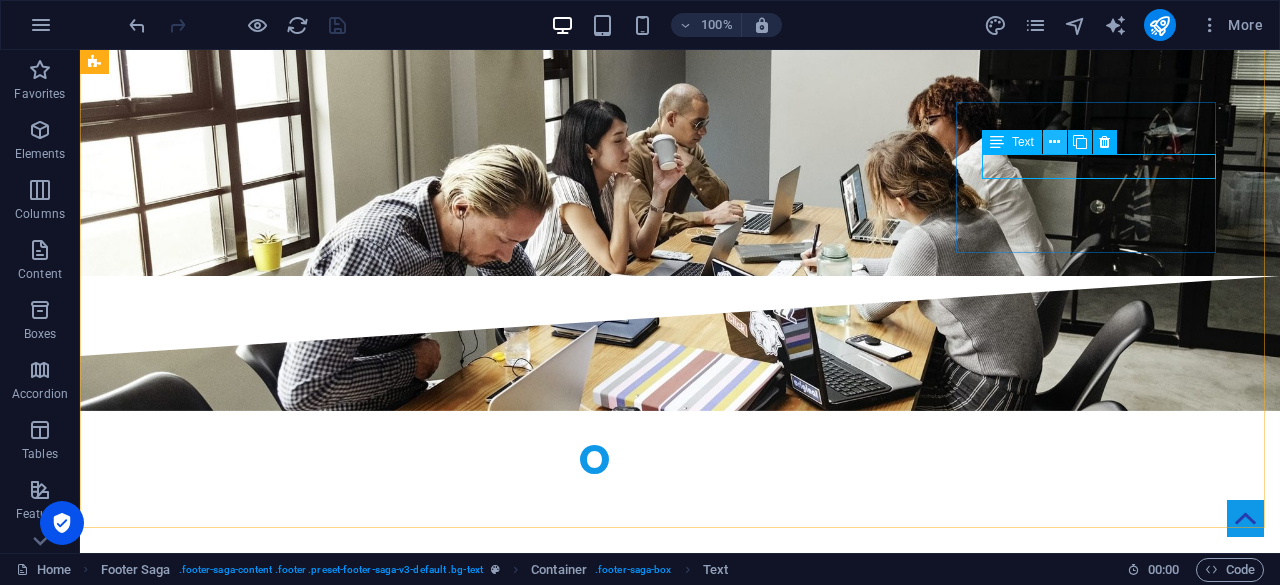 click at bounding box center [1054, 142] 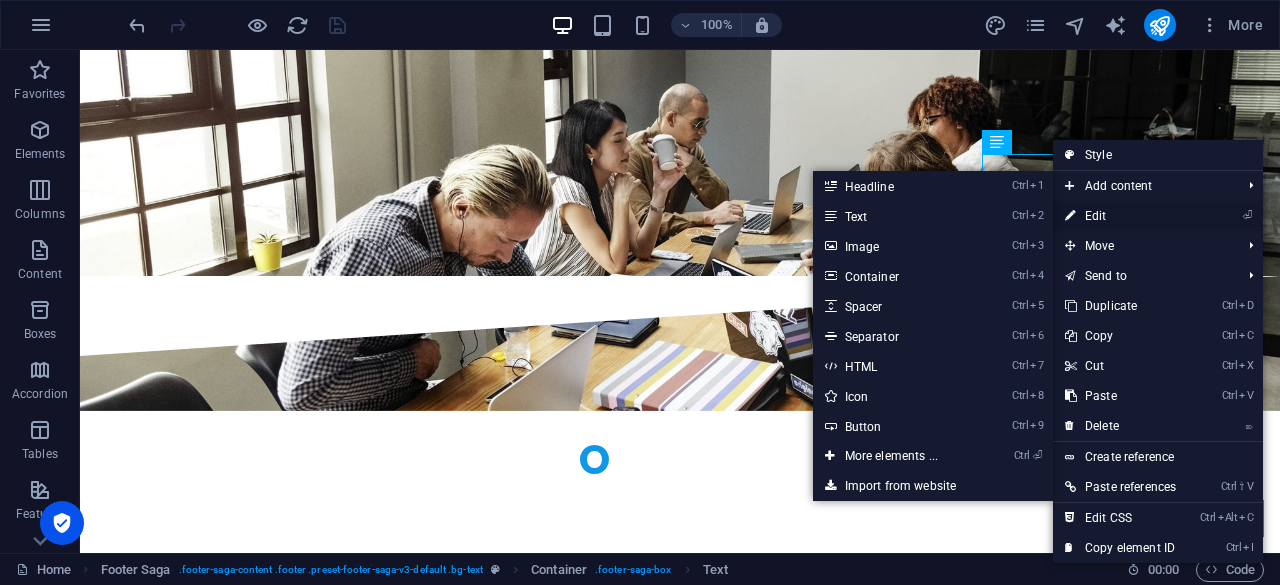 click on "⏎  Edit" at bounding box center (1120, 216) 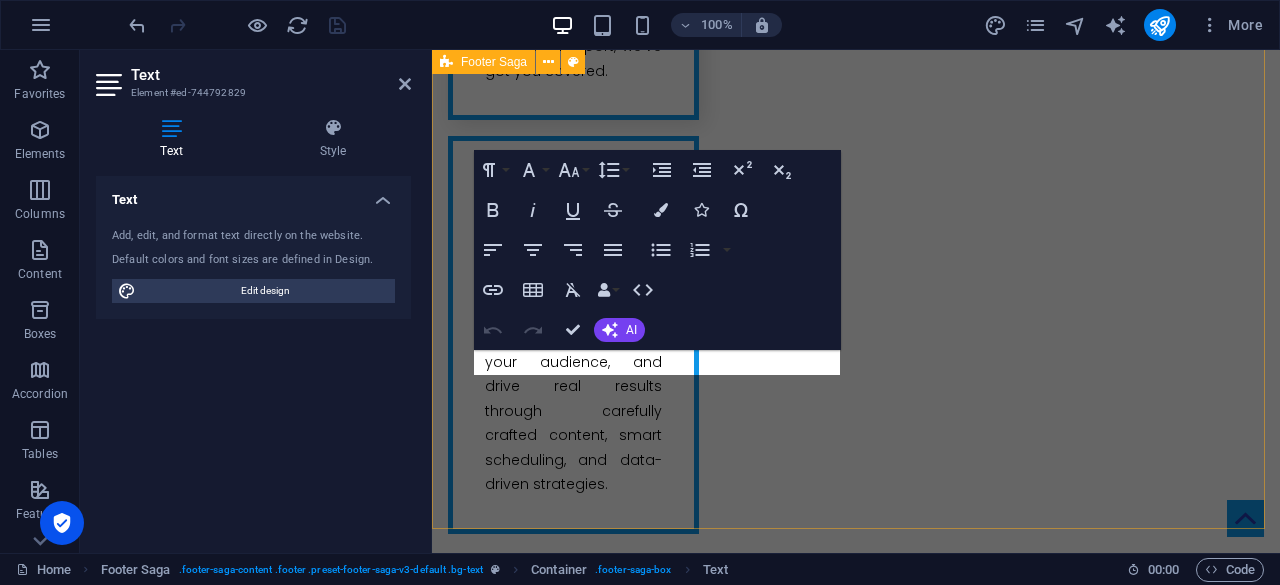 scroll, scrollTop: 5243, scrollLeft: 0, axis: vertical 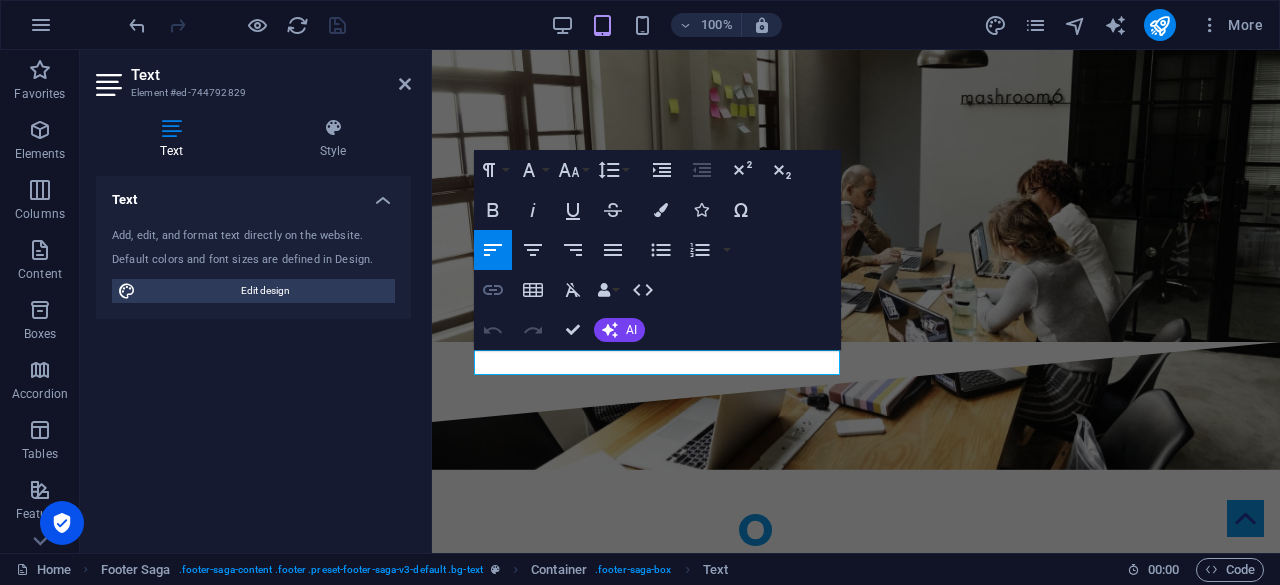 click 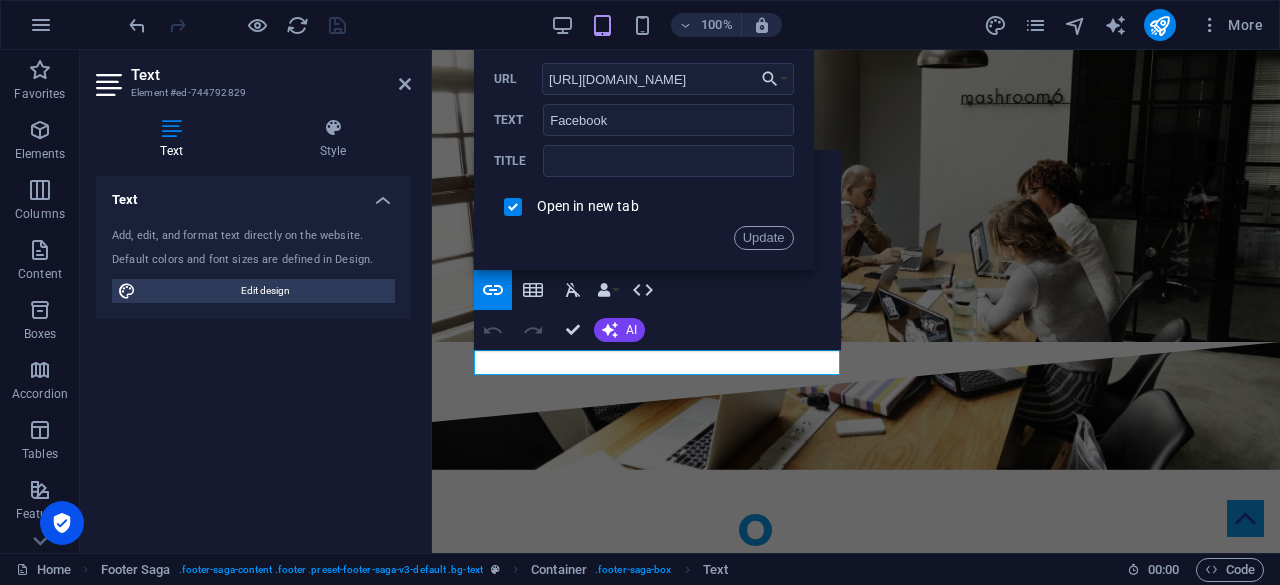 drag, startPoint x: 712, startPoint y: 83, endPoint x: 528, endPoint y: 88, distance: 184.06792 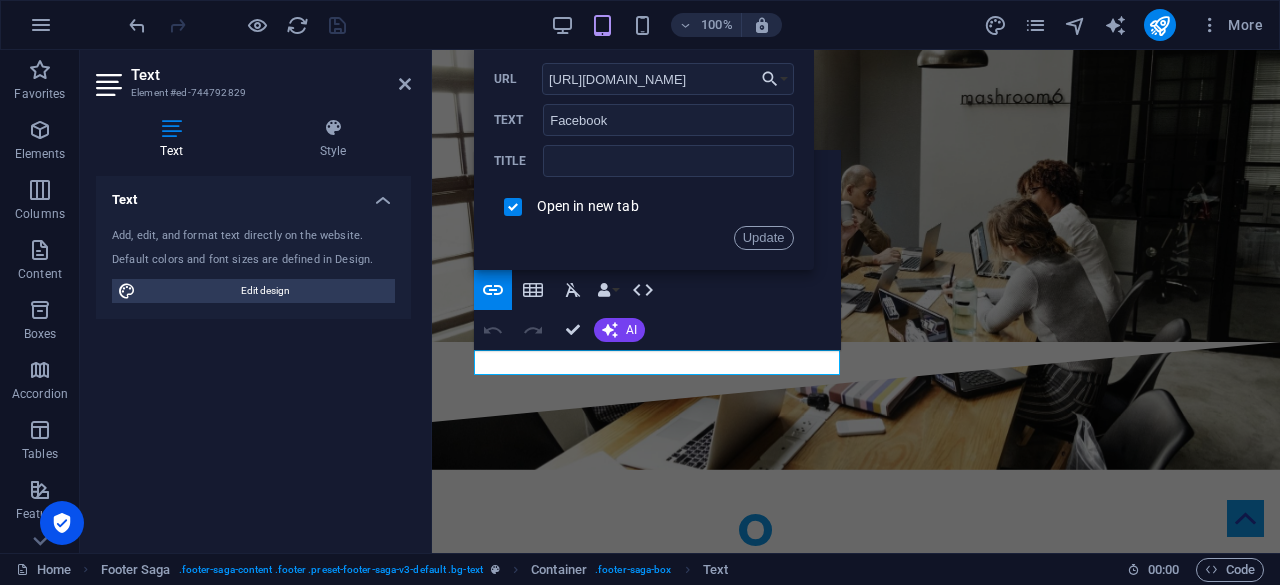 scroll, scrollTop: 0, scrollLeft: 0, axis: both 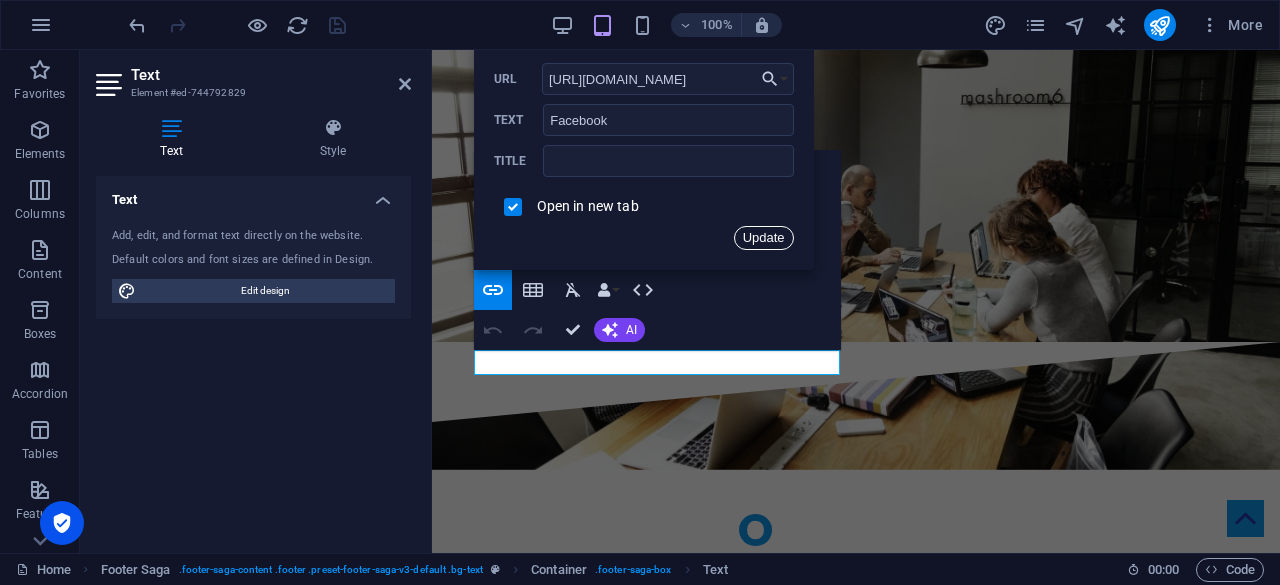 click on "Update" at bounding box center [764, 238] 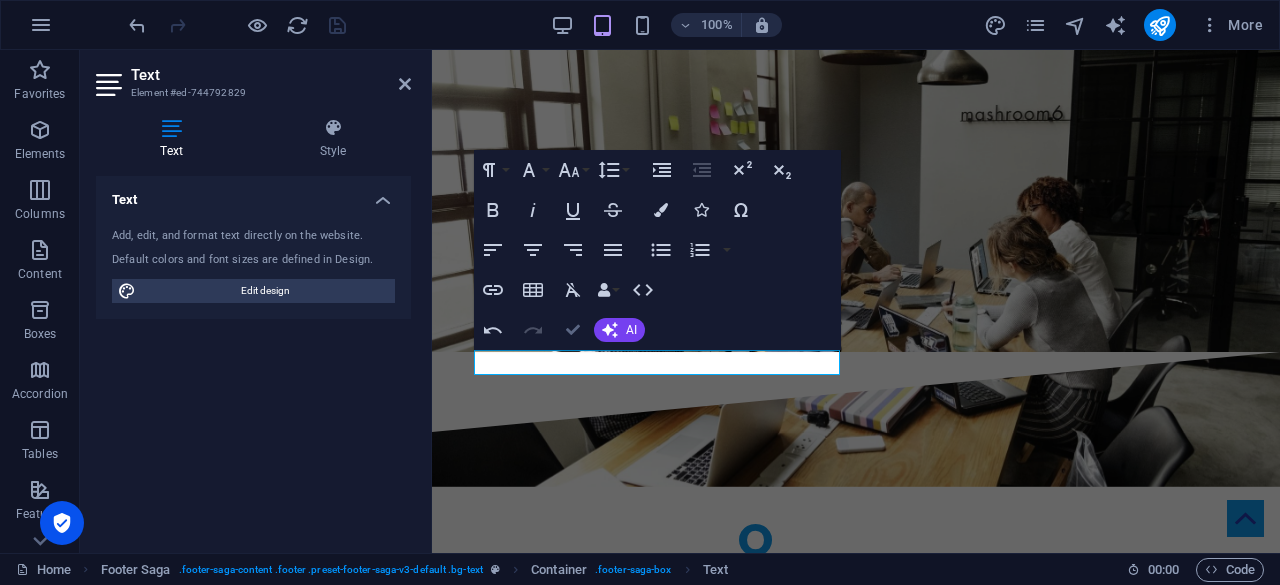 scroll, scrollTop: 4596, scrollLeft: 0, axis: vertical 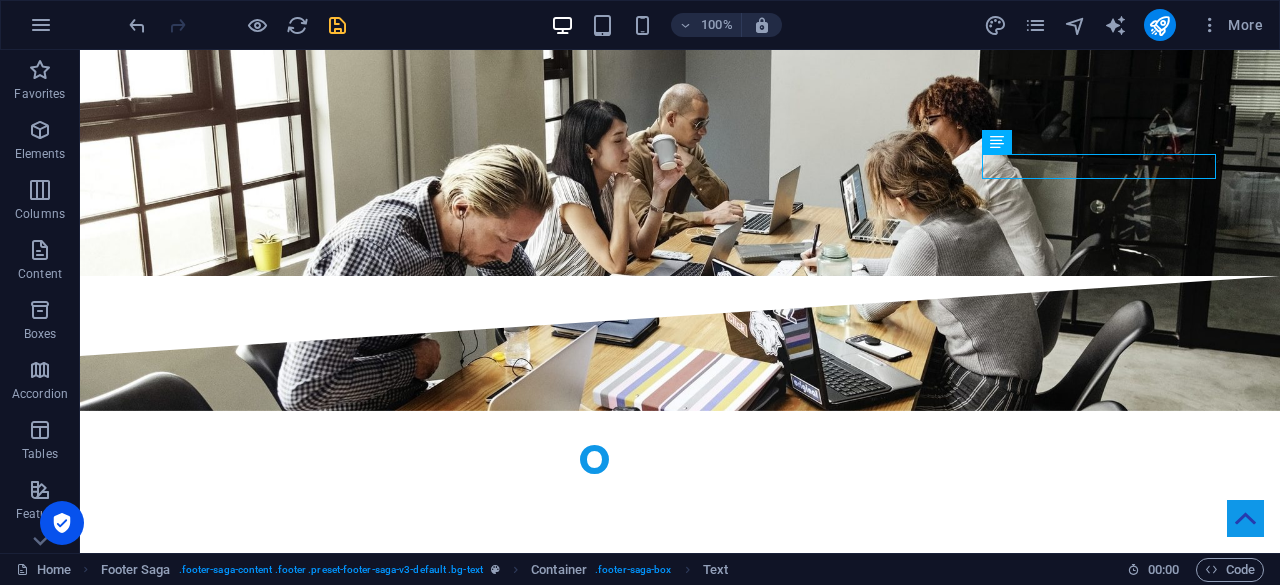 click at bounding box center (237, 25) 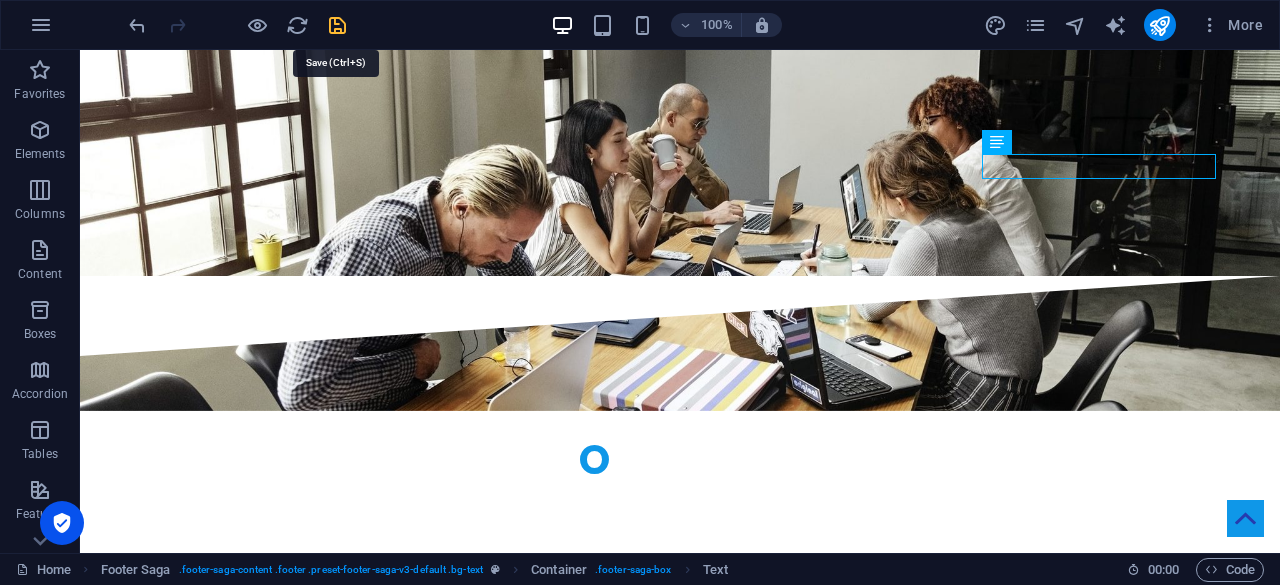 click at bounding box center (337, 25) 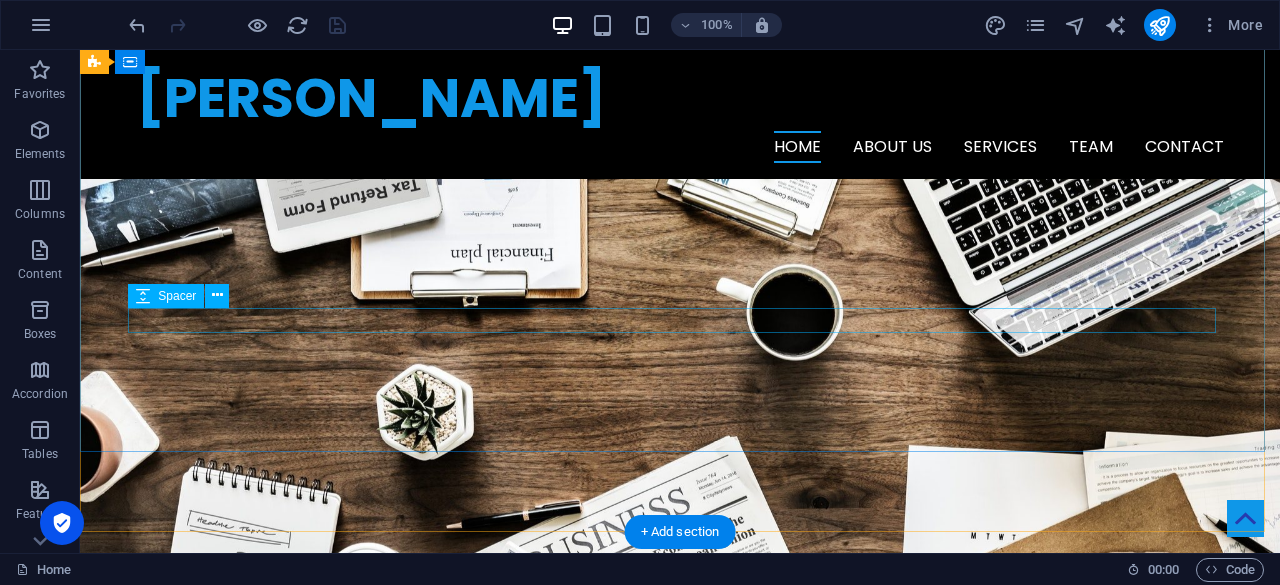 scroll, scrollTop: 0, scrollLeft: 0, axis: both 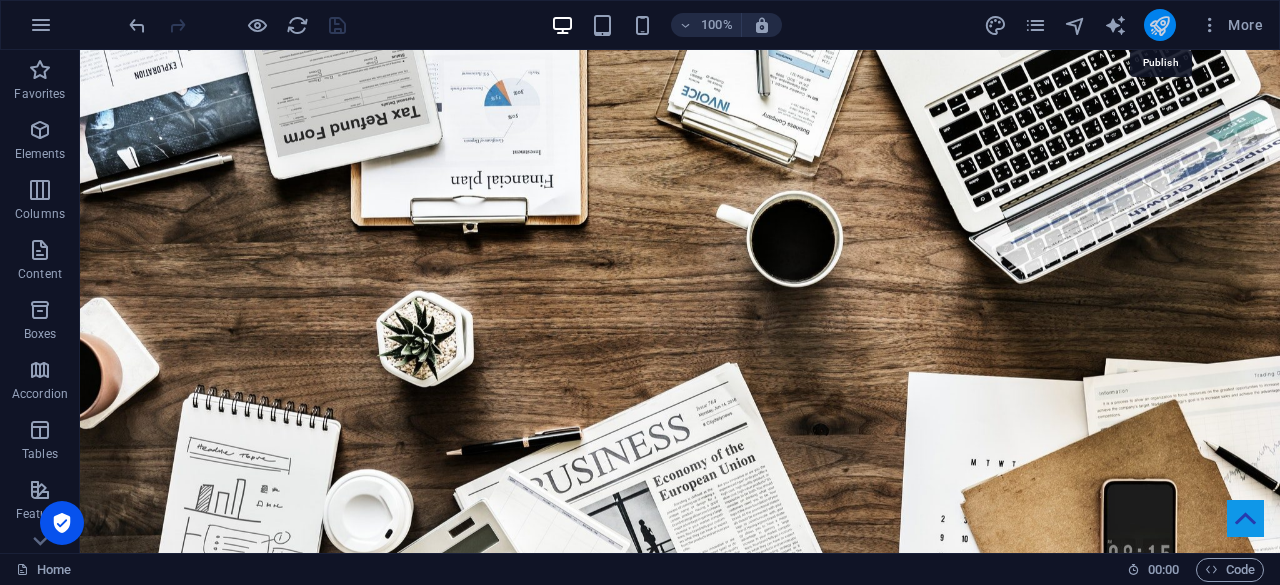 click at bounding box center [1159, 25] 